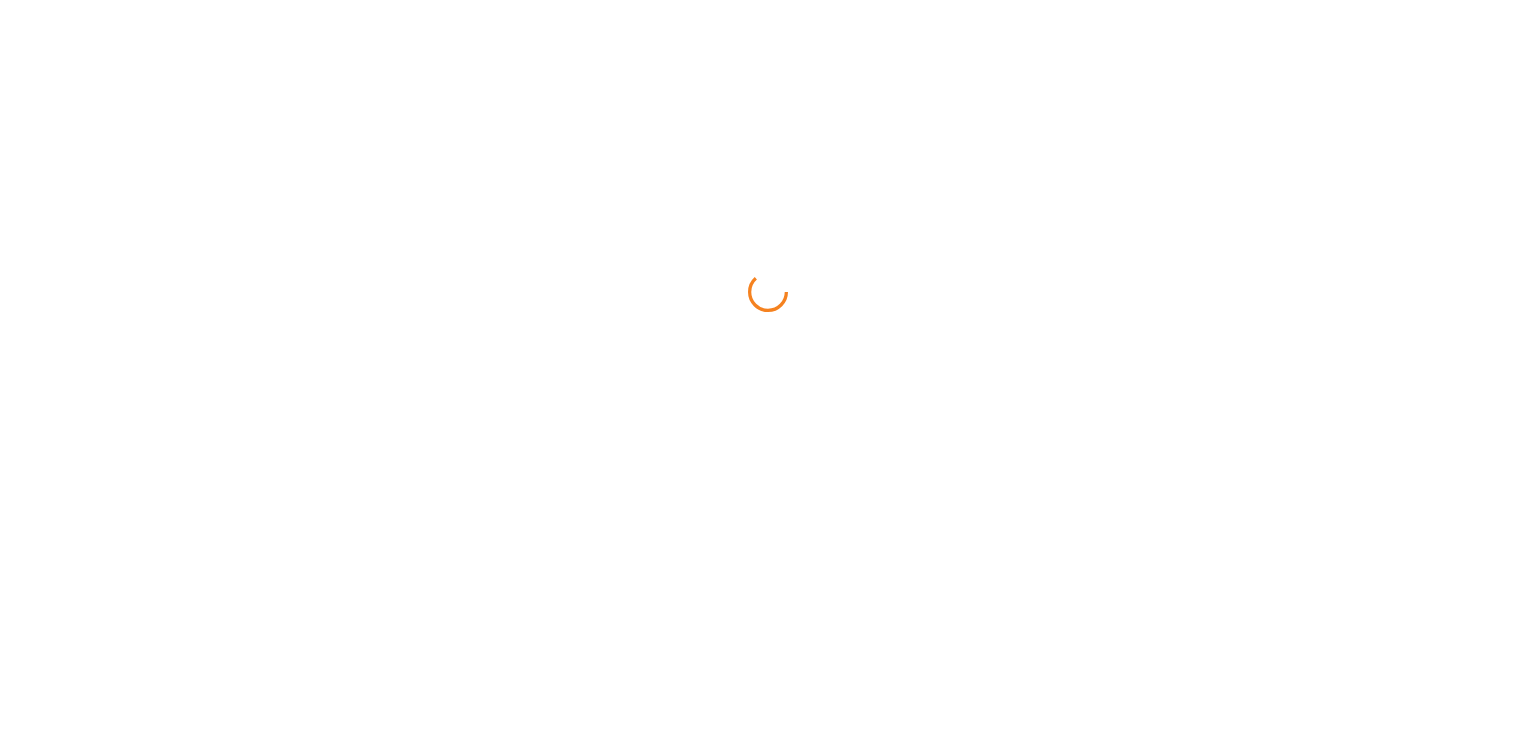 scroll, scrollTop: 0, scrollLeft: 0, axis: both 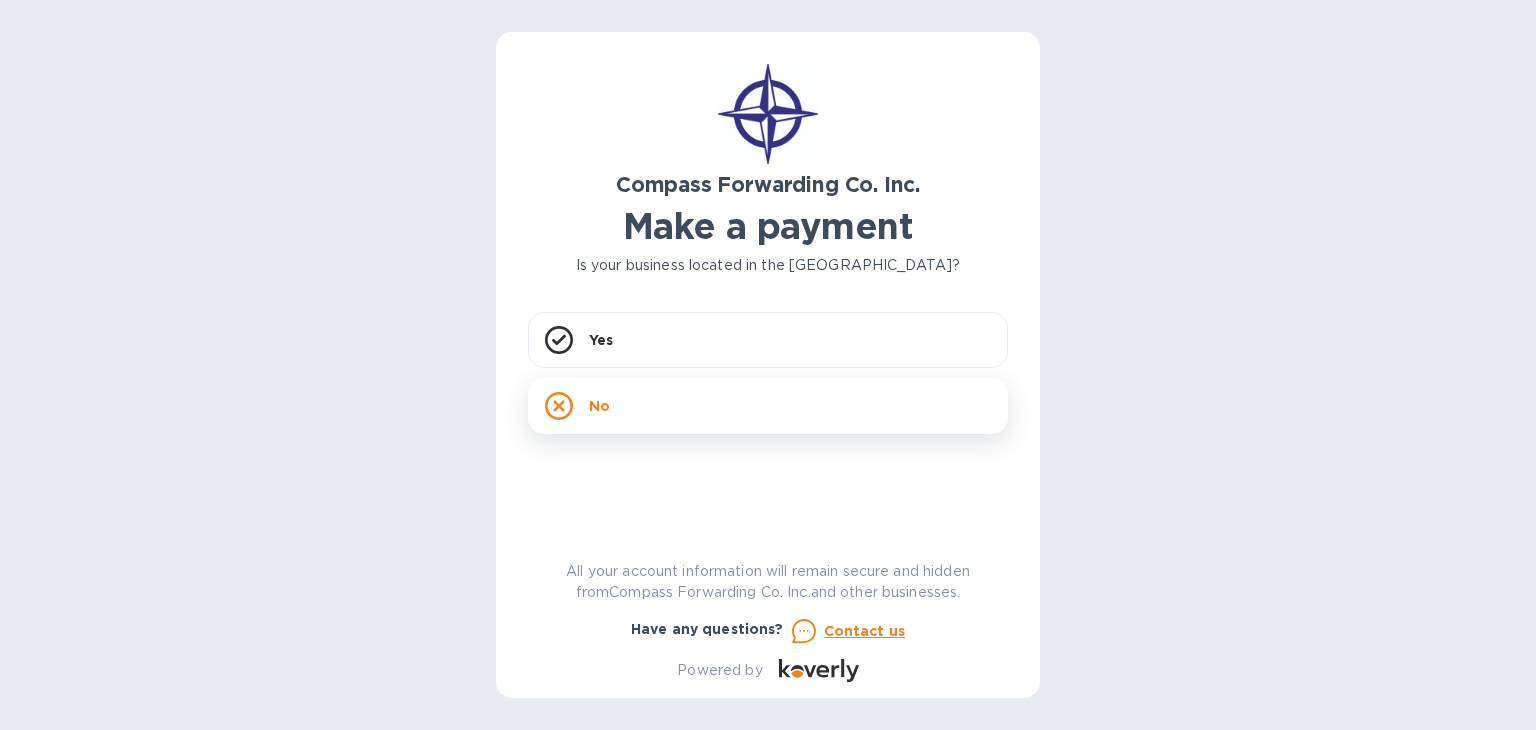 click on "No" at bounding box center [768, 406] 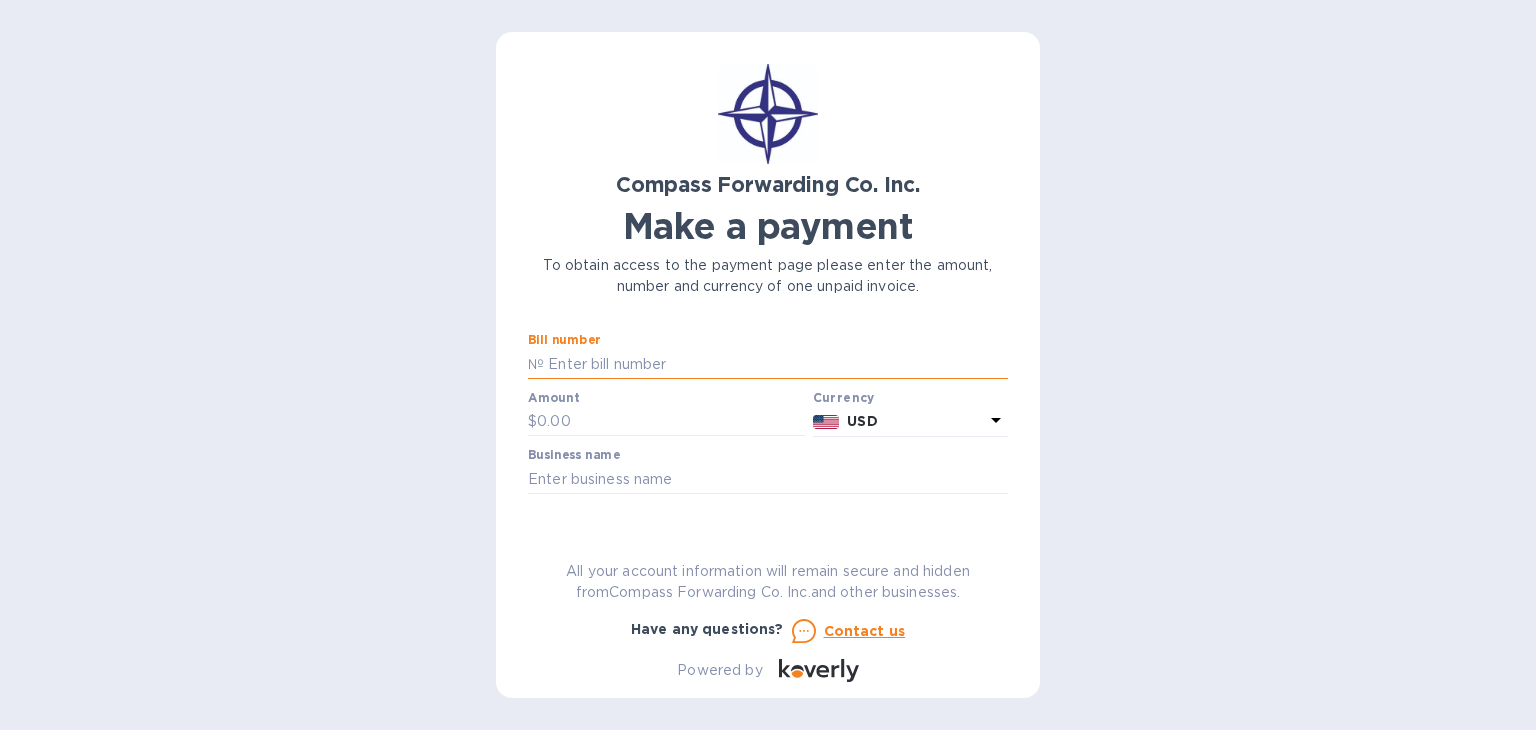 click at bounding box center (776, 364) 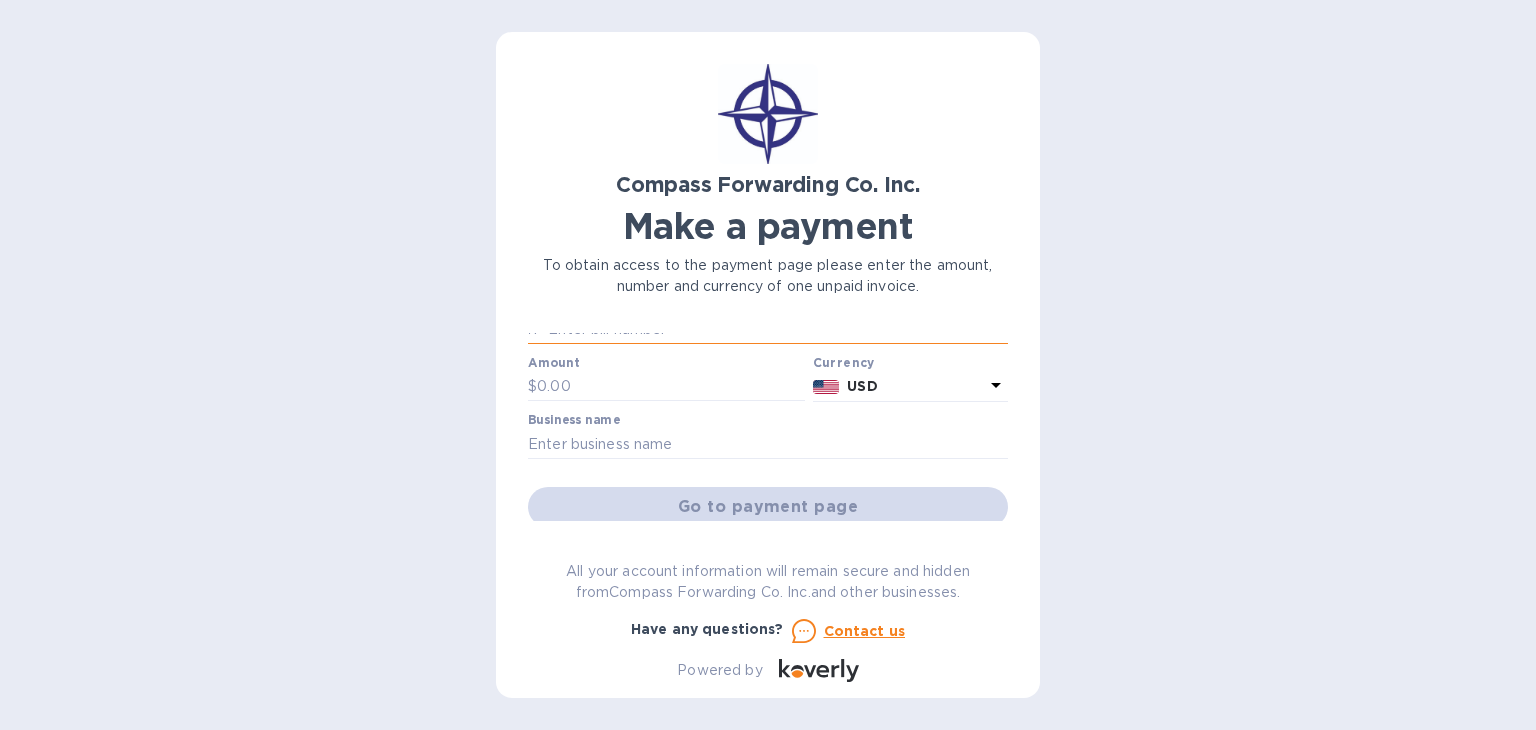 scroll, scrollTop: 0, scrollLeft: 0, axis: both 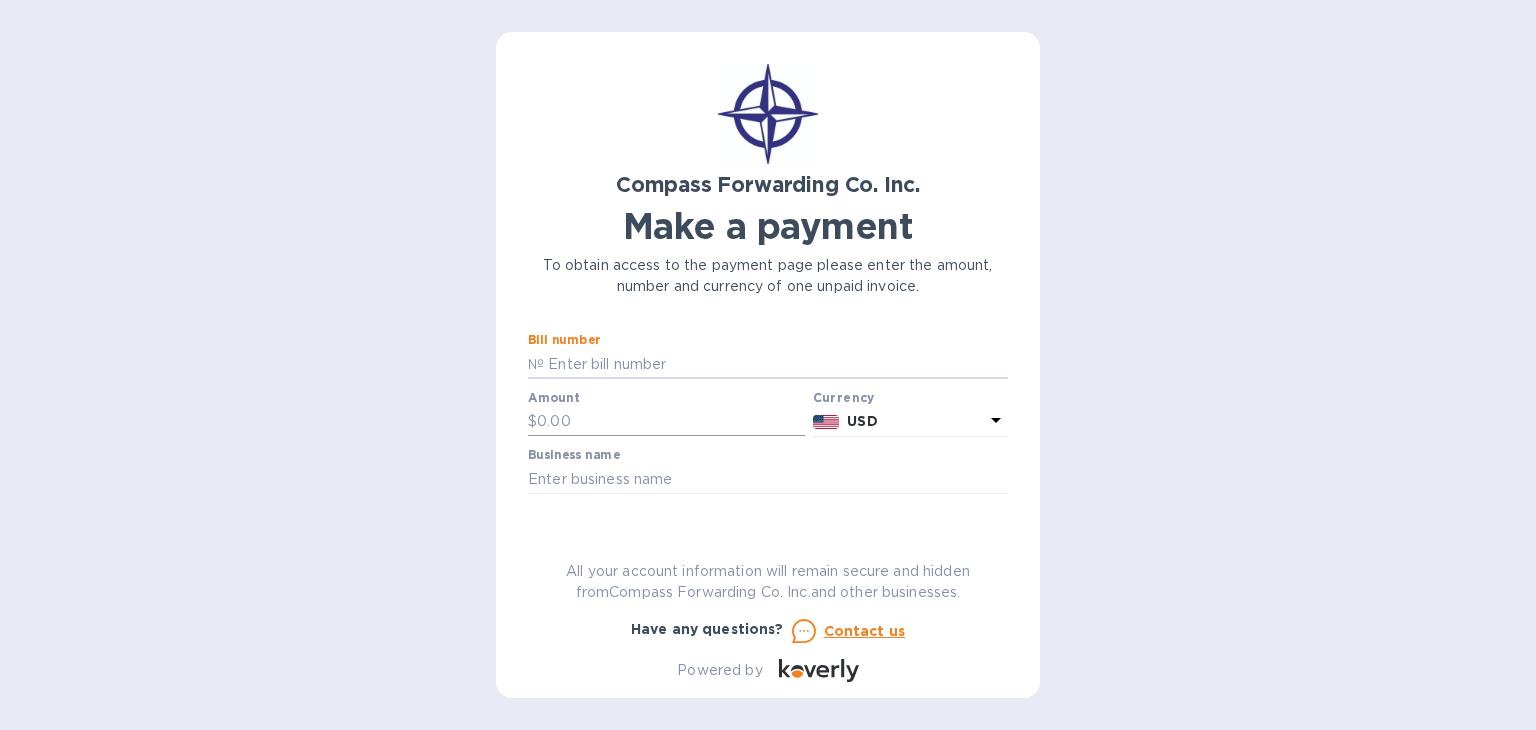 click at bounding box center (671, 422) 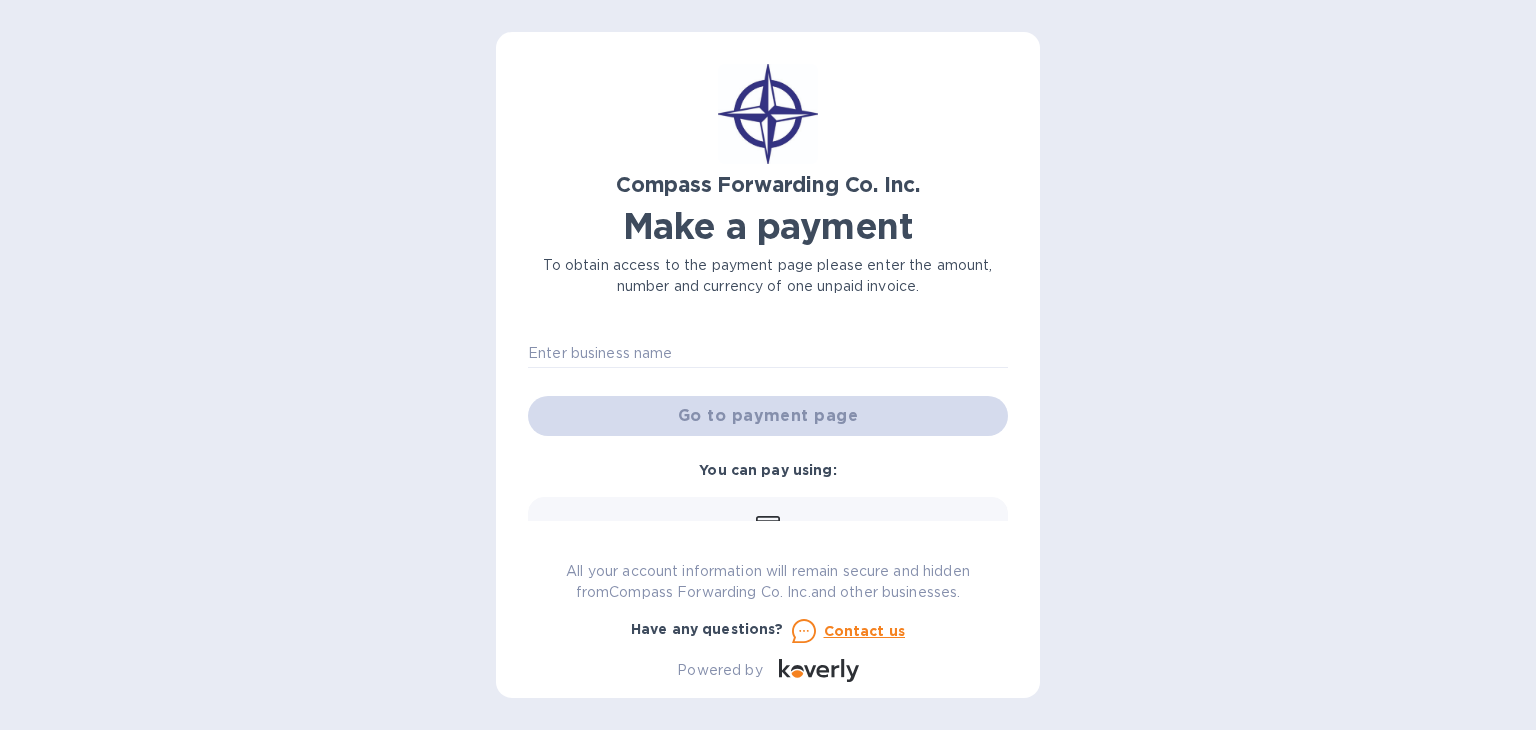 scroll, scrollTop: 127, scrollLeft: 0, axis: vertical 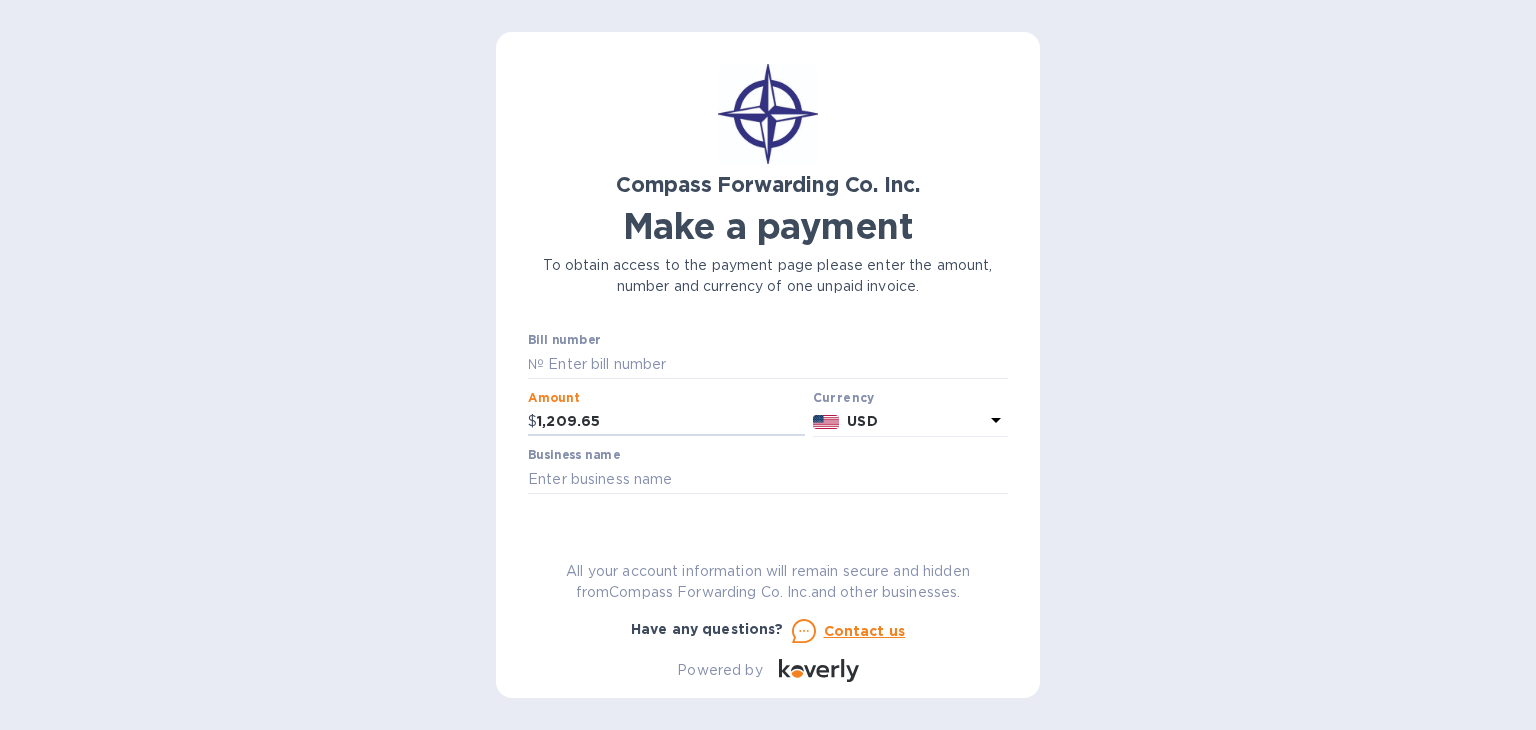 type on "1,209.65" 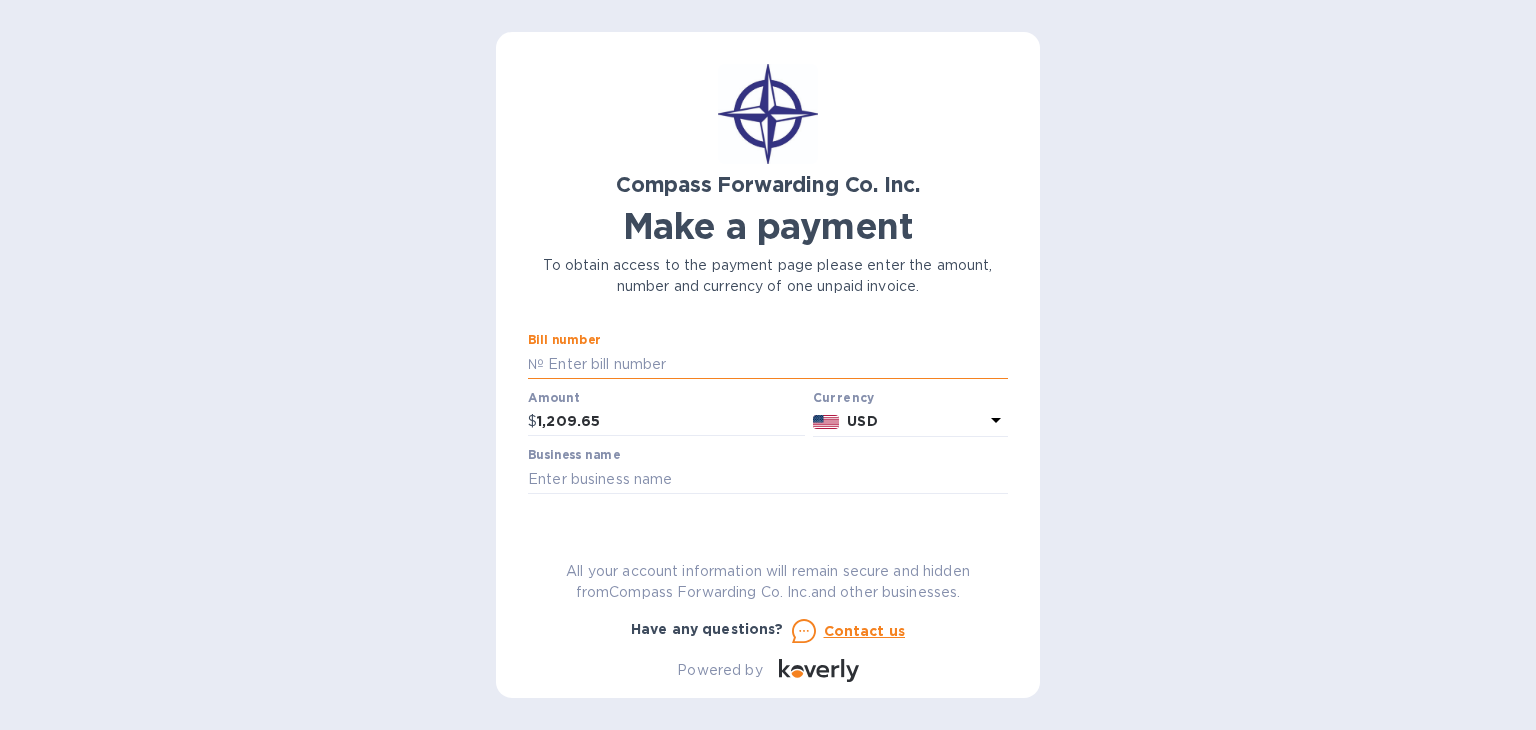 click at bounding box center [776, 364] 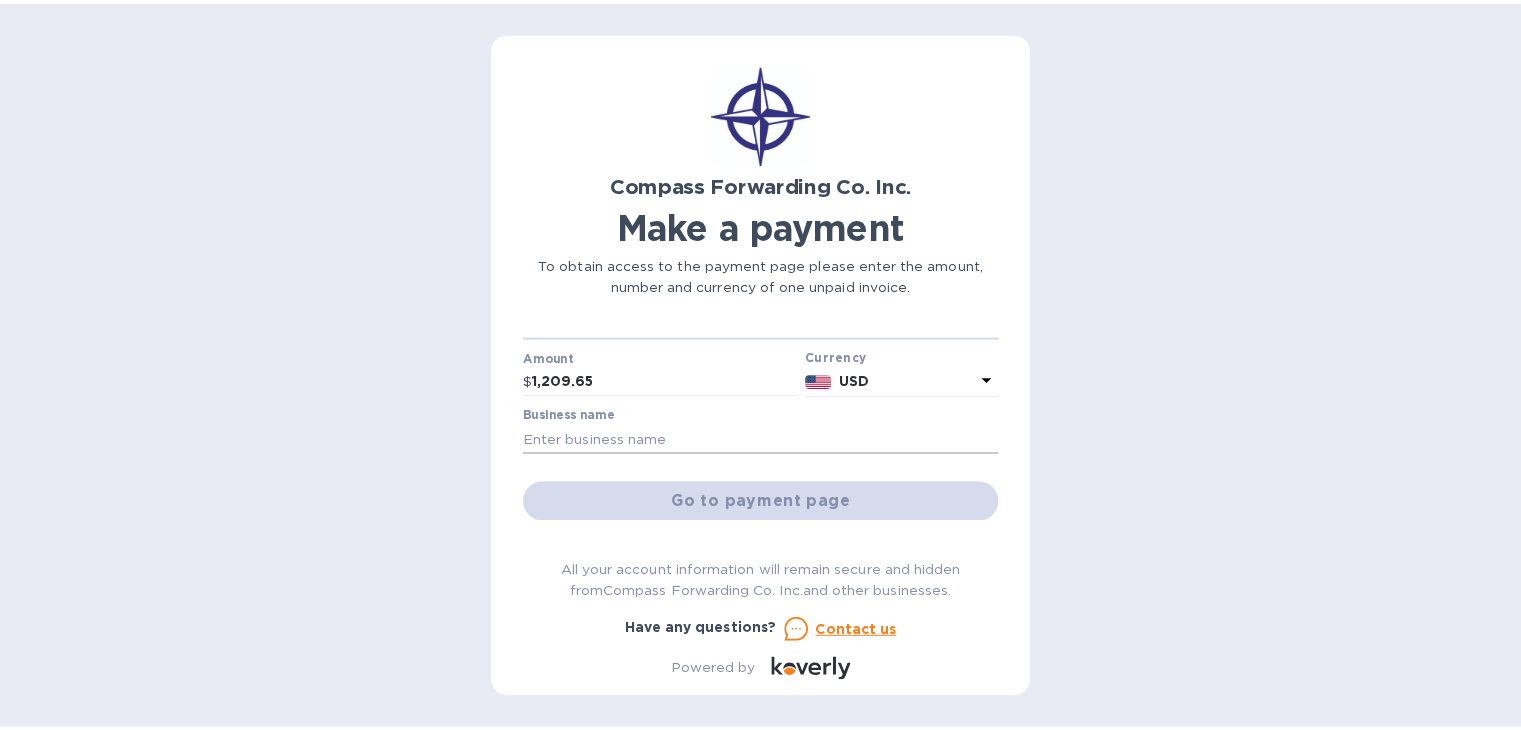 scroll, scrollTop: 36, scrollLeft: 0, axis: vertical 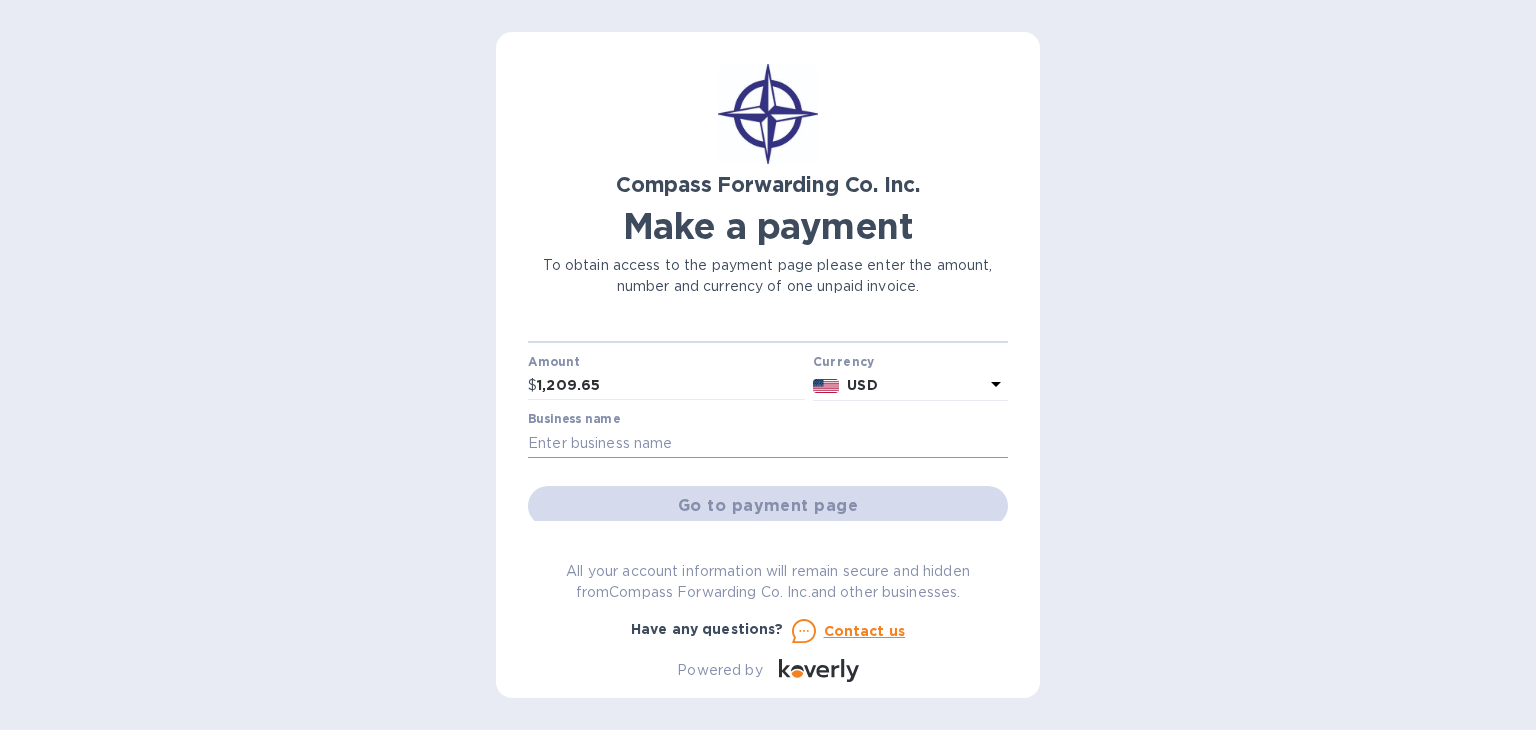 type on "SFMSAE00063403" 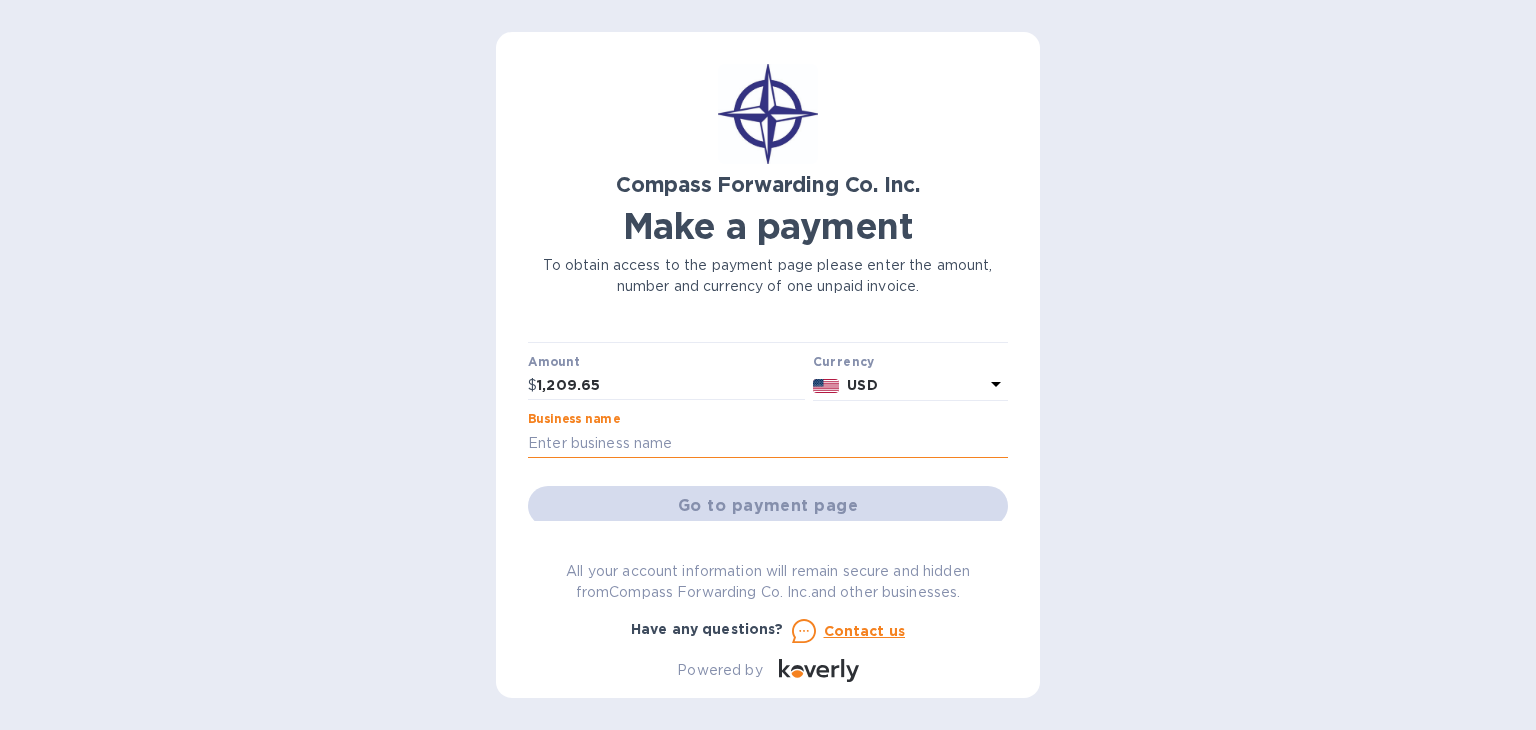 click at bounding box center (768, 443) 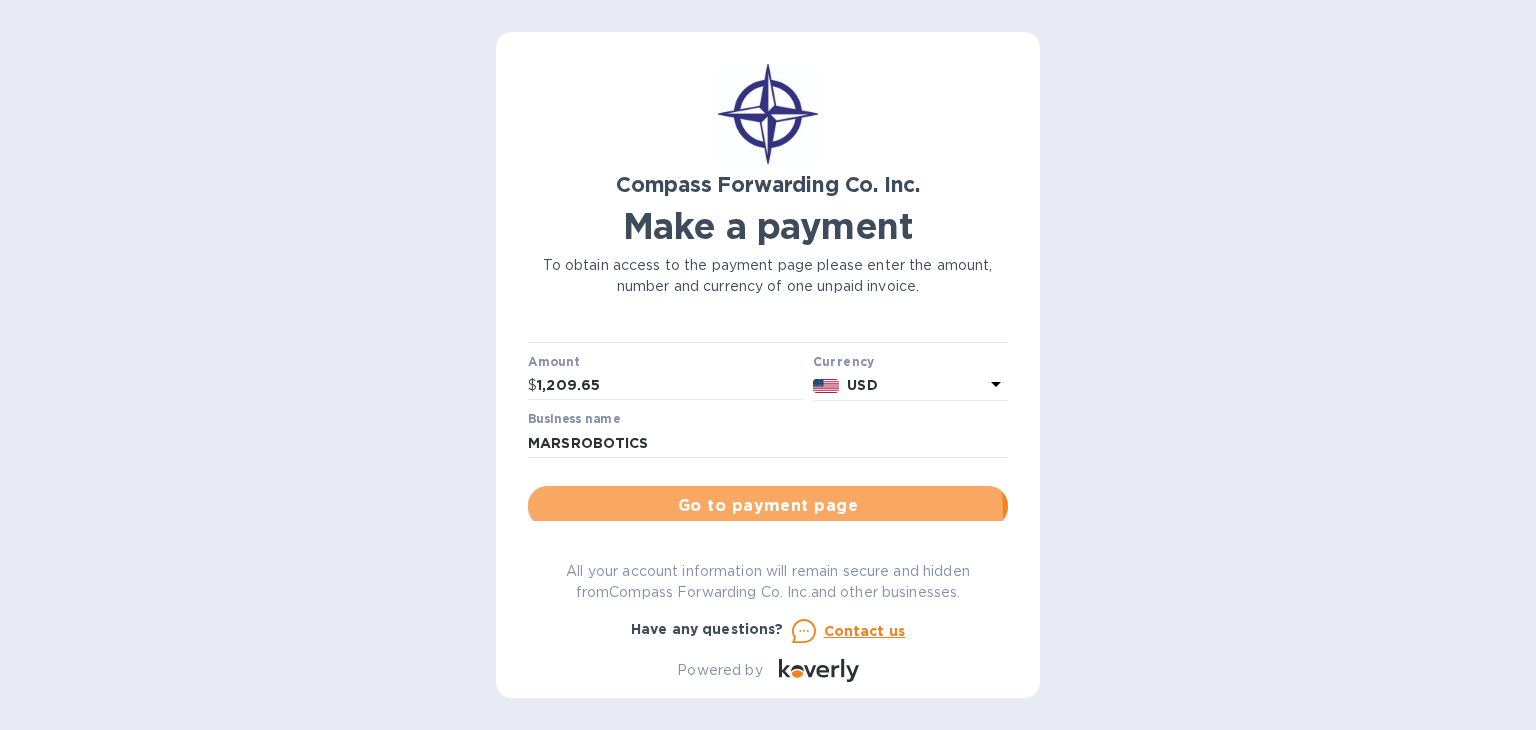 click on "Go to payment page" at bounding box center [768, 506] 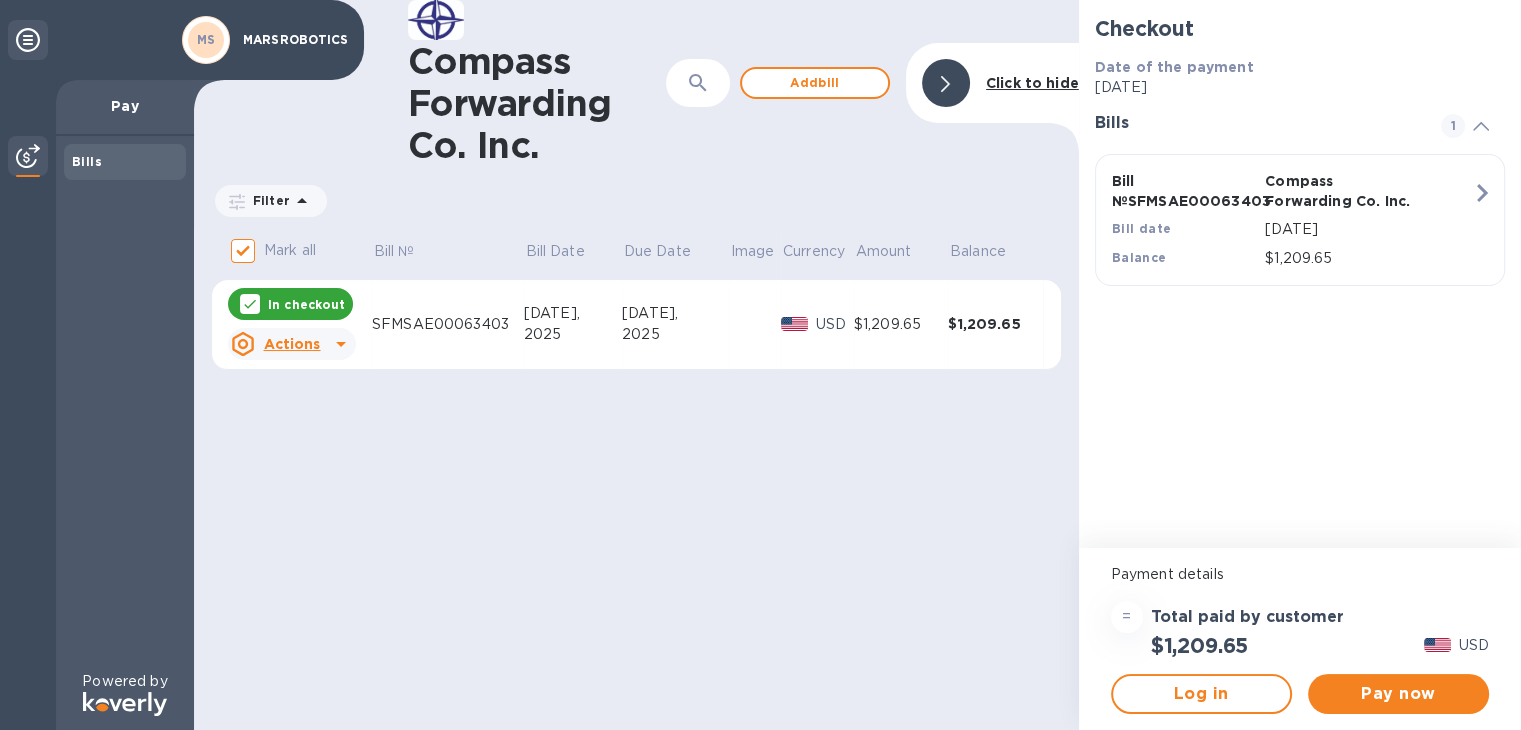 click 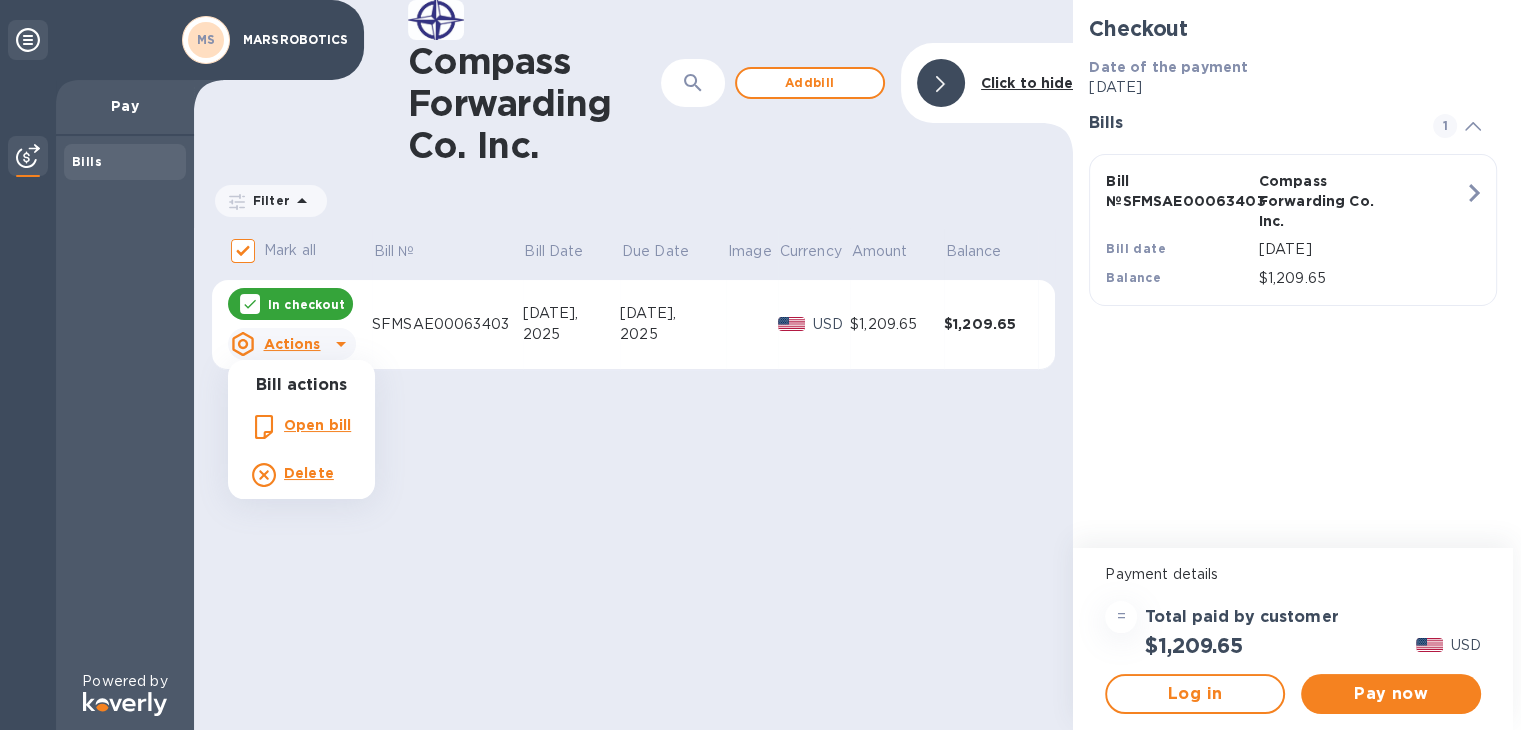 click at bounding box center (760, 365) 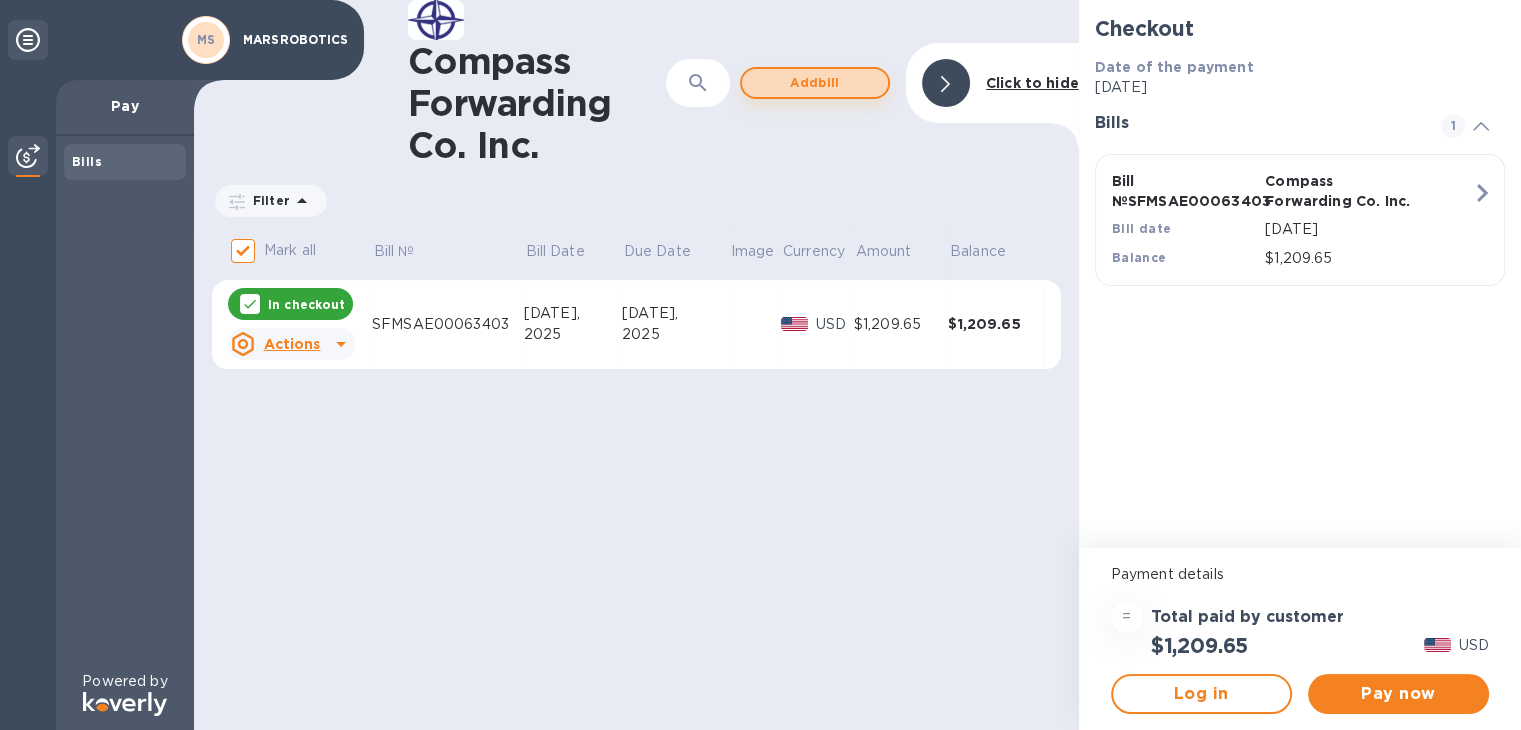click on "Add   bill" at bounding box center (815, 83) 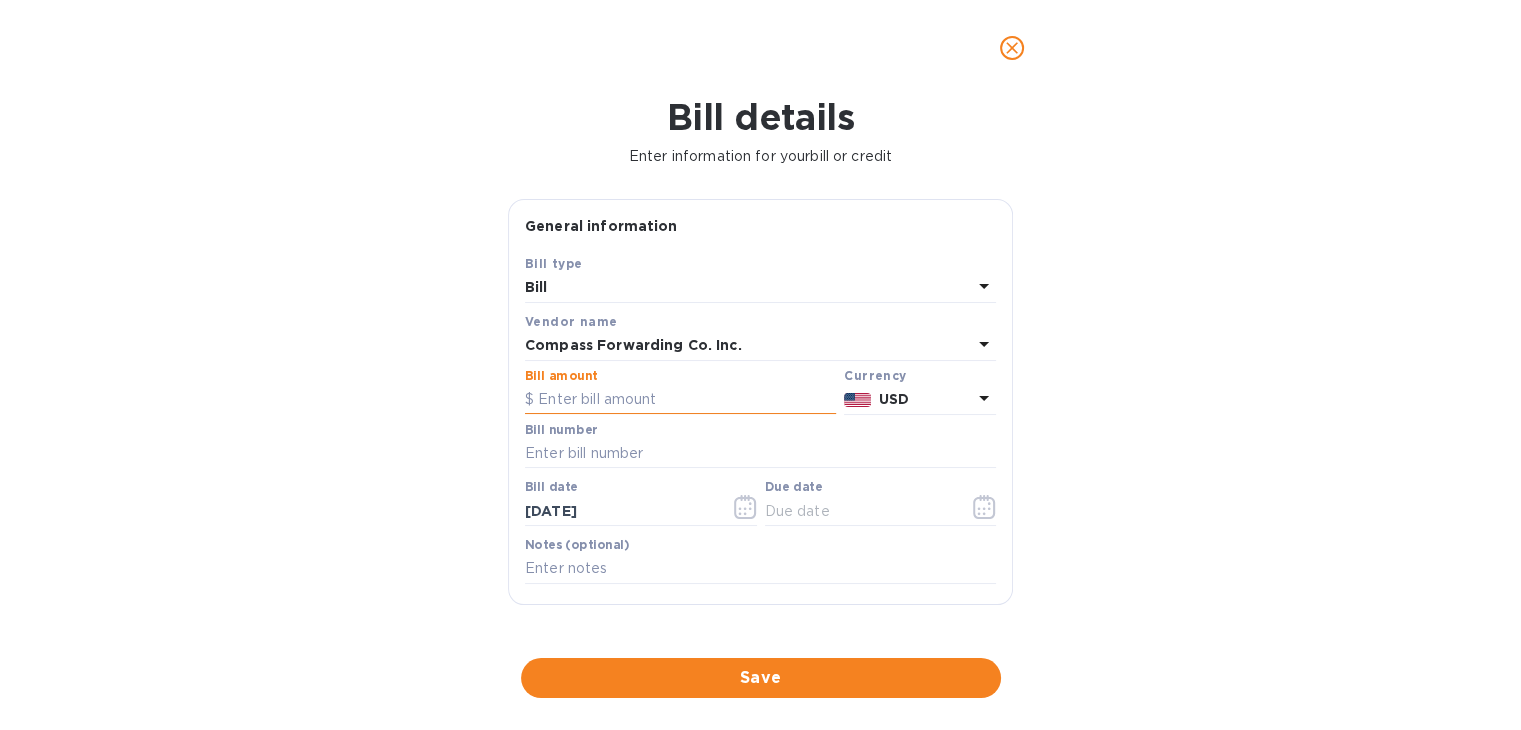 click at bounding box center [680, 400] 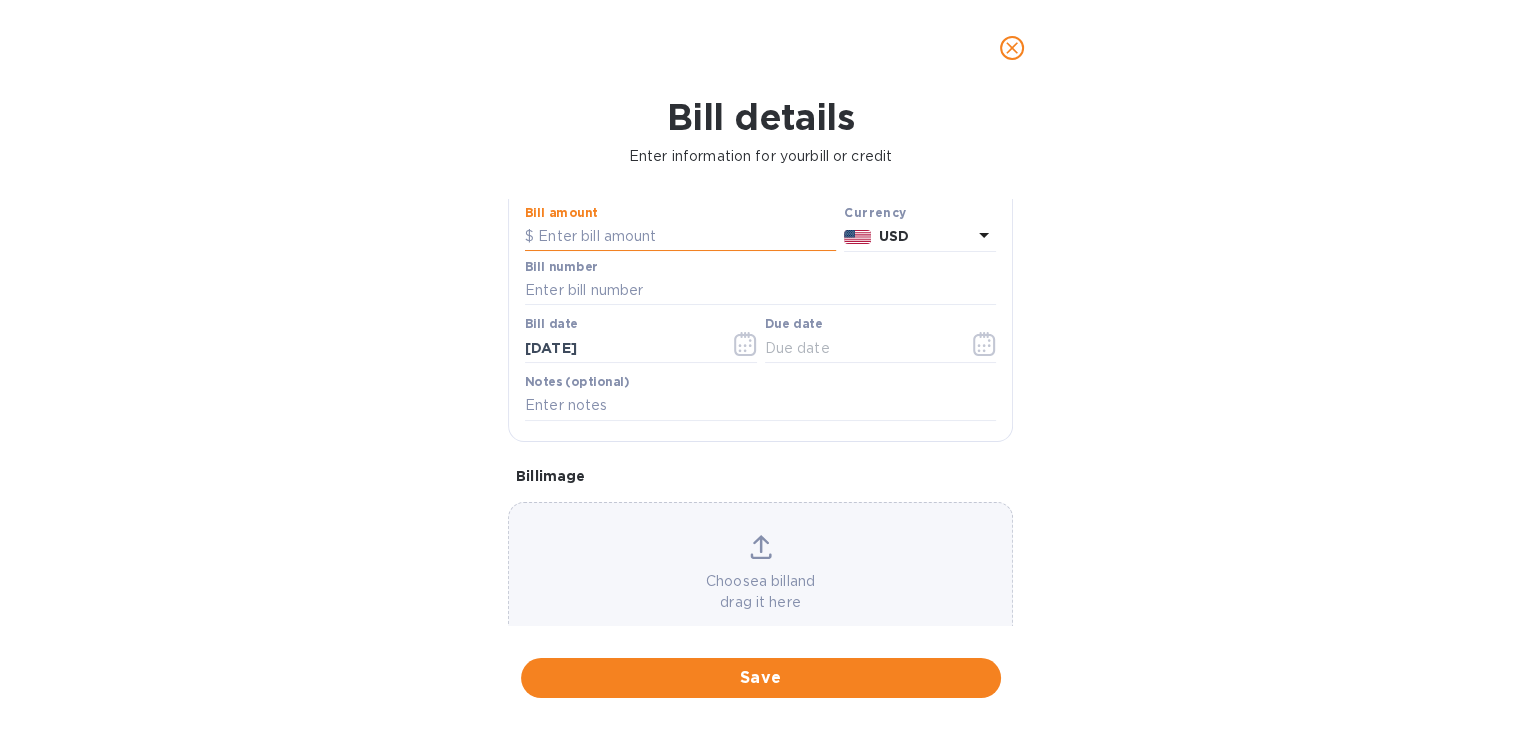 scroll, scrollTop: 208, scrollLeft: 0, axis: vertical 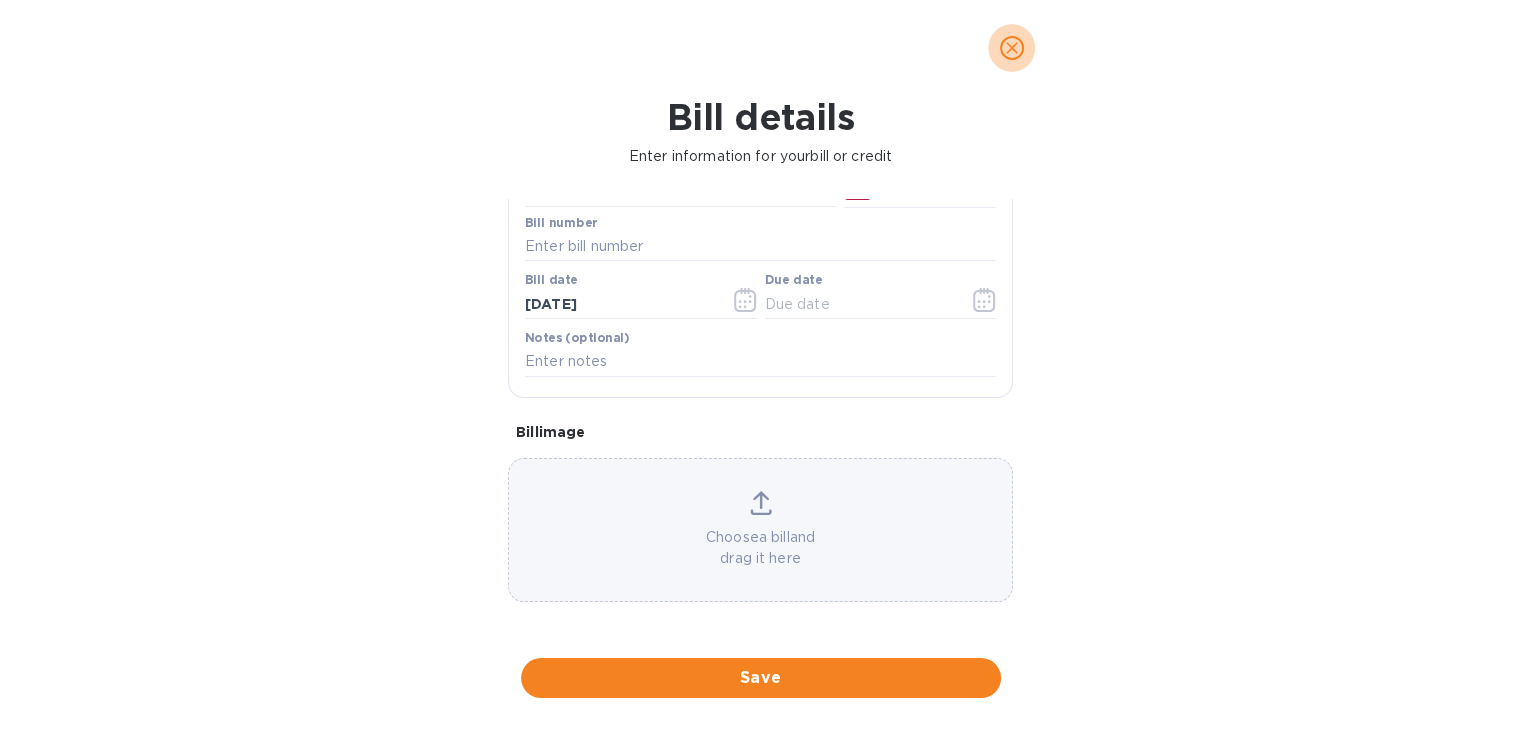 click 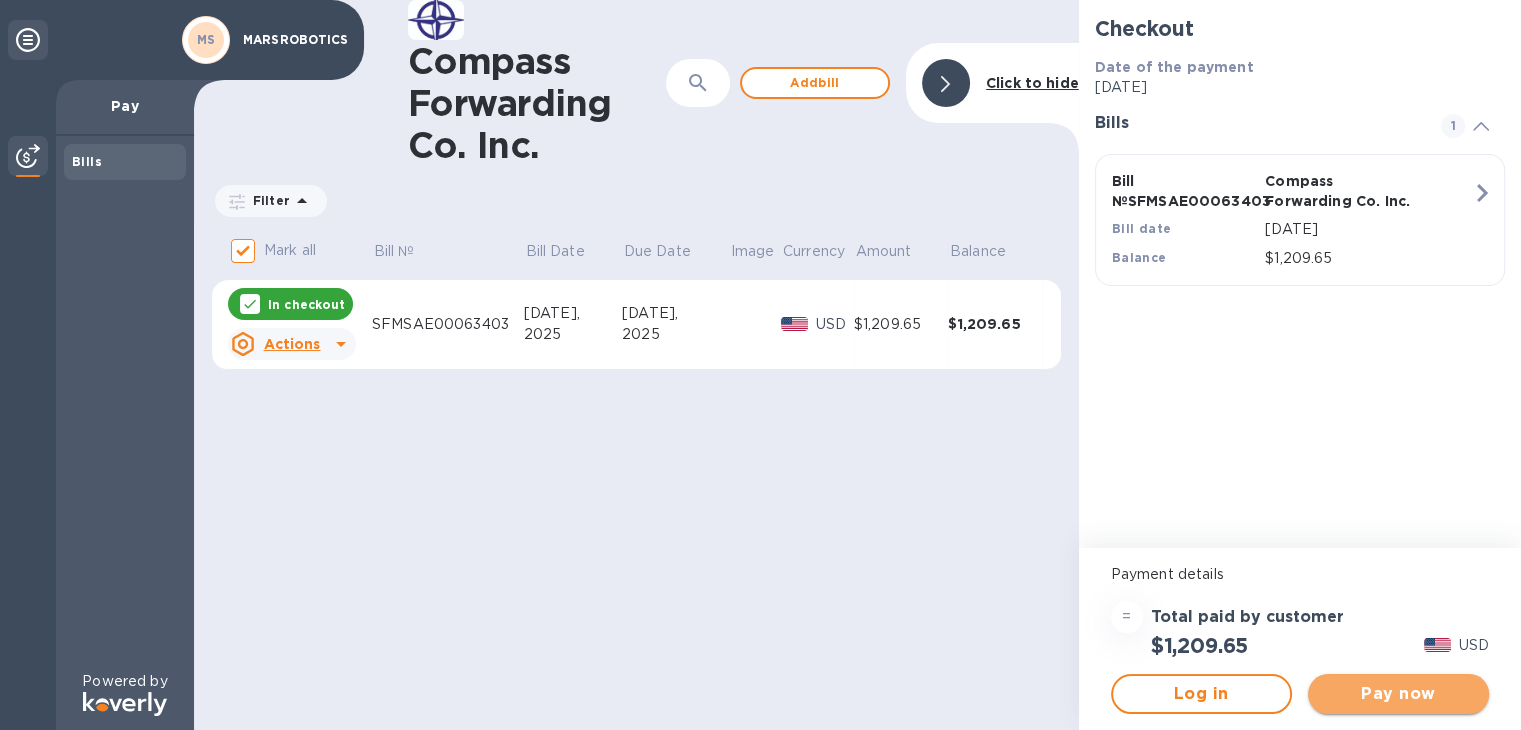 click on "Pay now" at bounding box center (1398, 694) 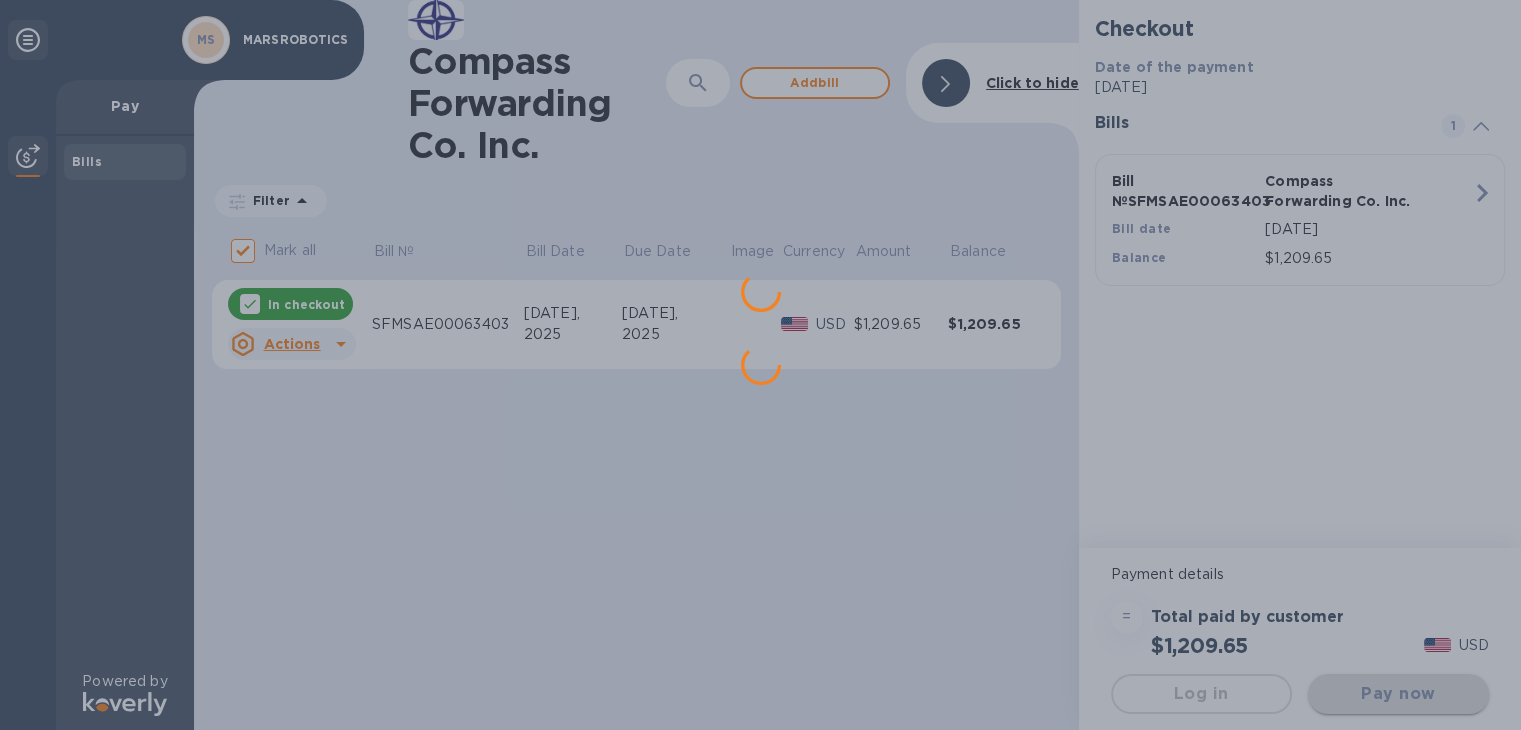 scroll, scrollTop: 0, scrollLeft: 0, axis: both 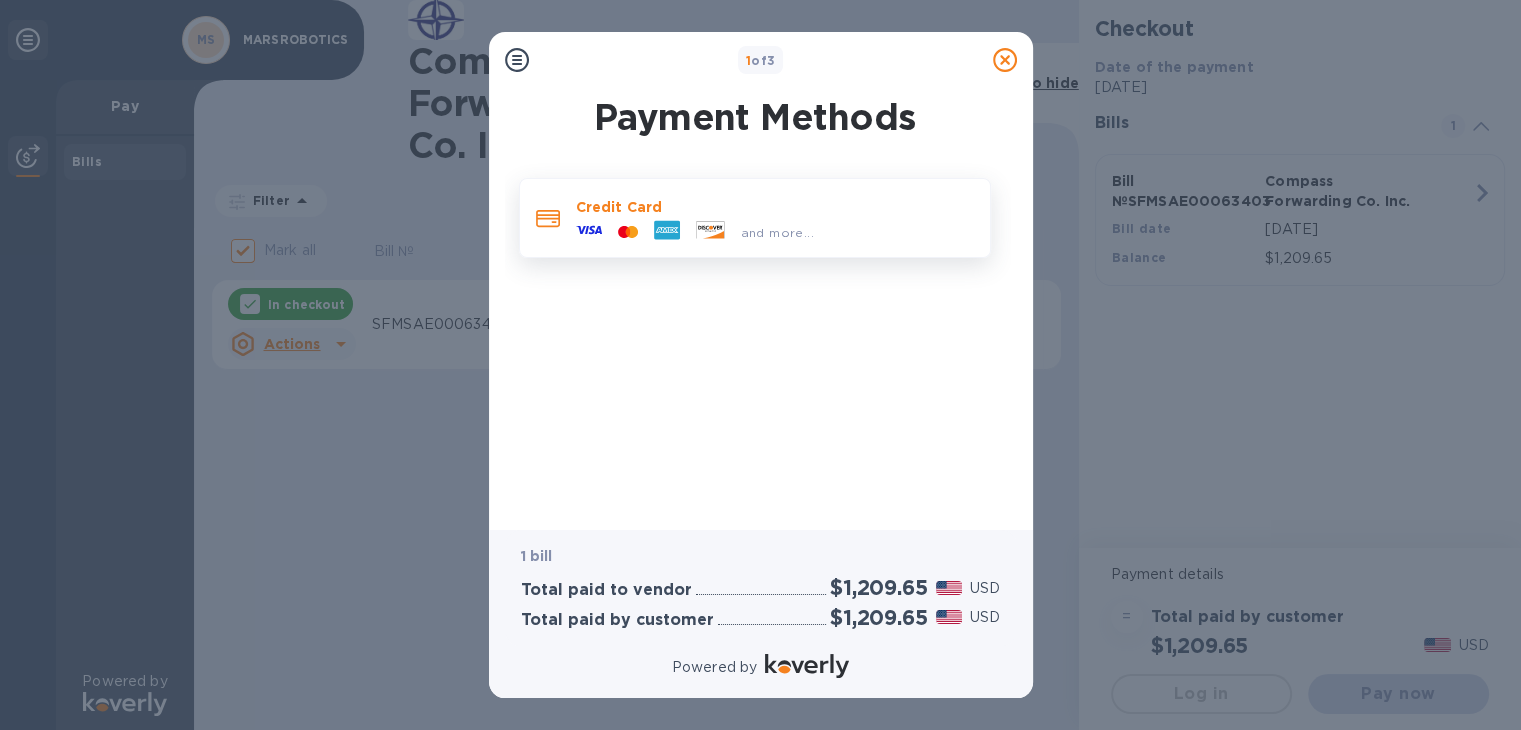 click on "and more..." at bounding box center (777, 232) 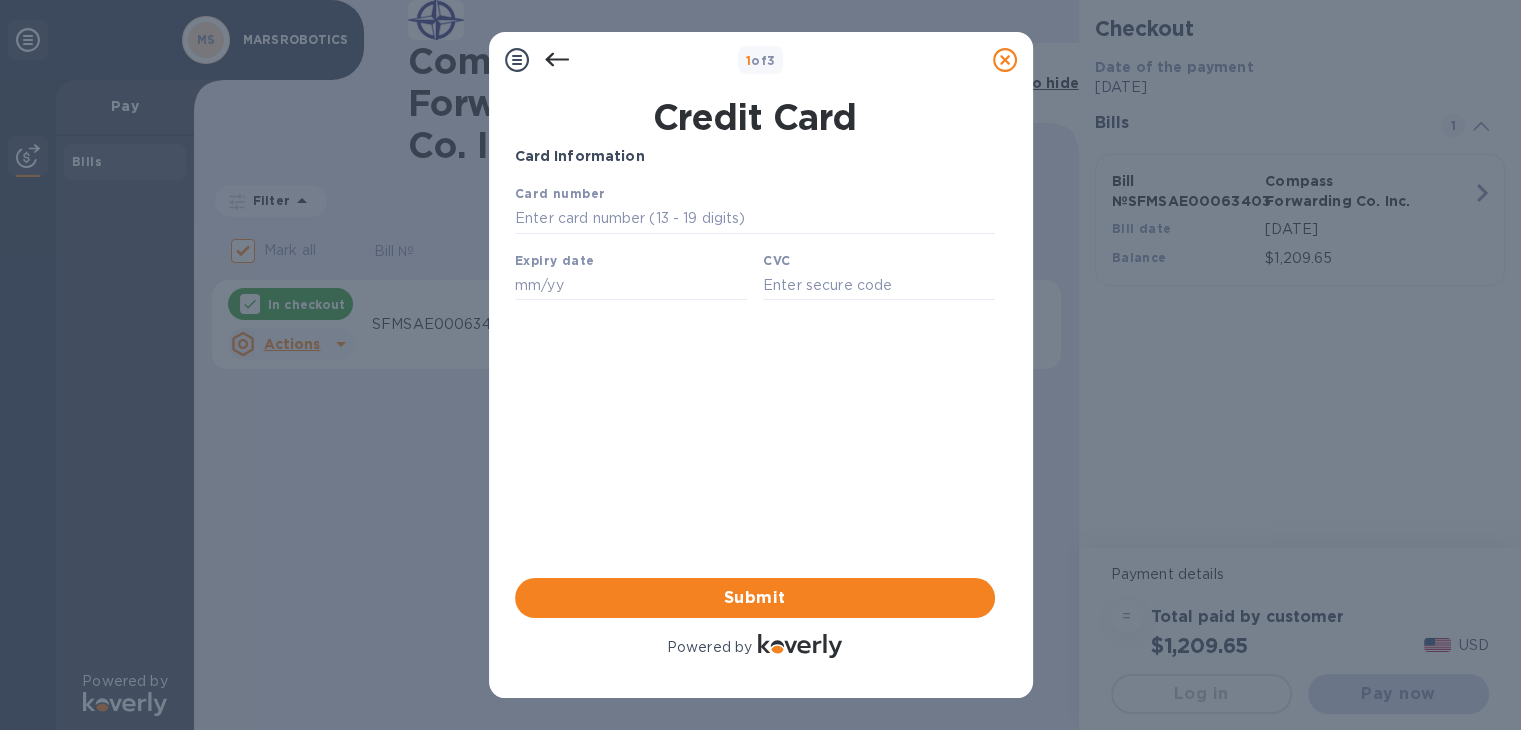 scroll, scrollTop: 0, scrollLeft: 0, axis: both 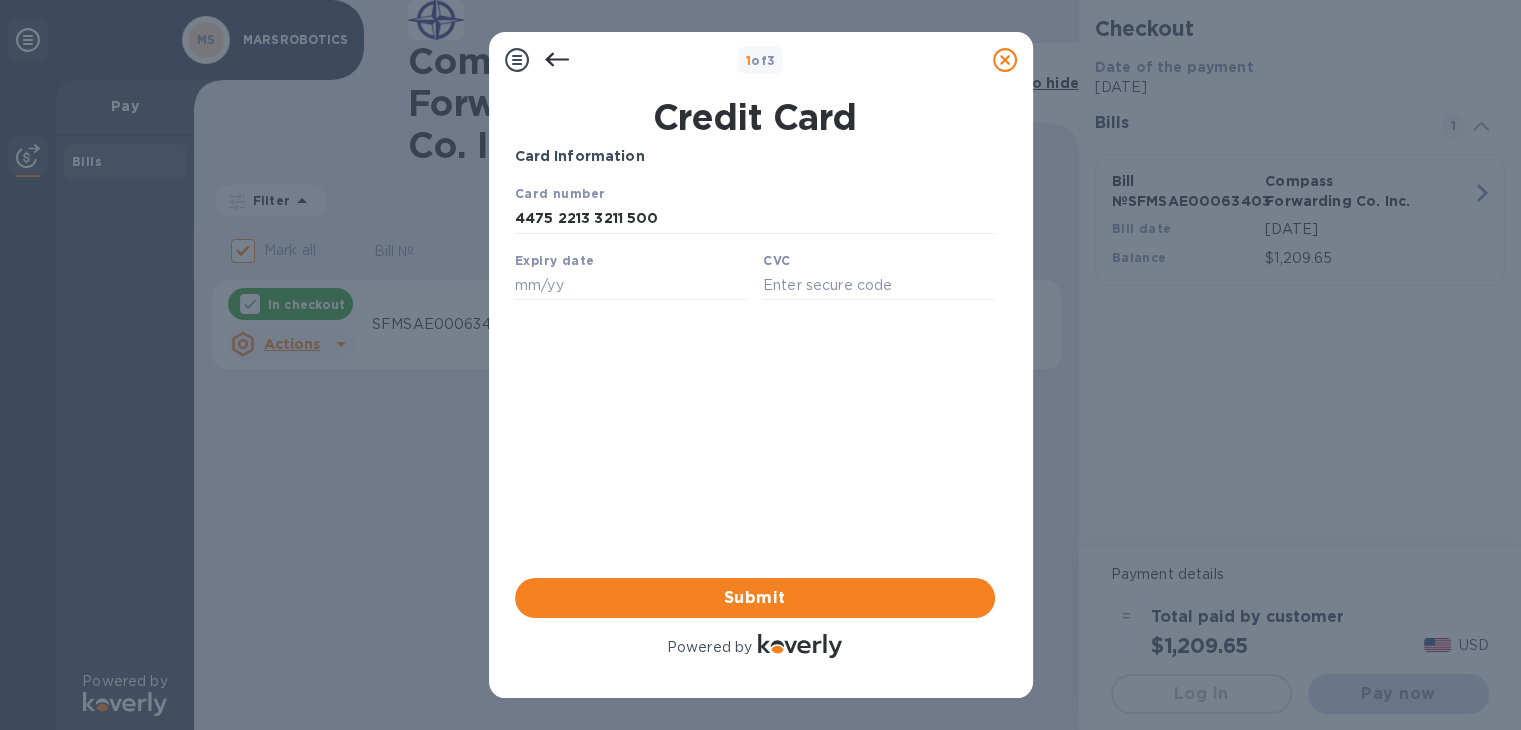 type on "4475 2213 3211 500" 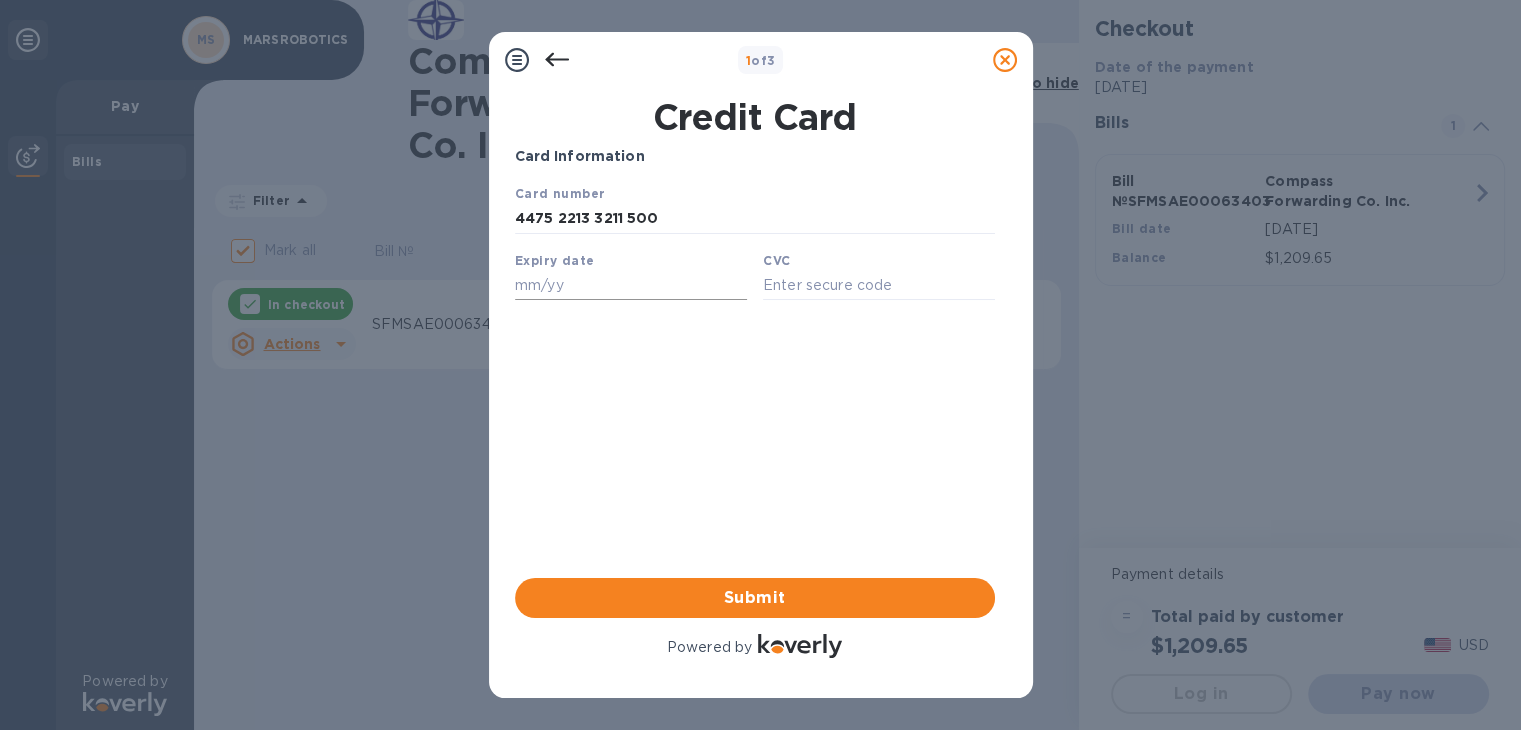 click at bounding box center [630, 285] 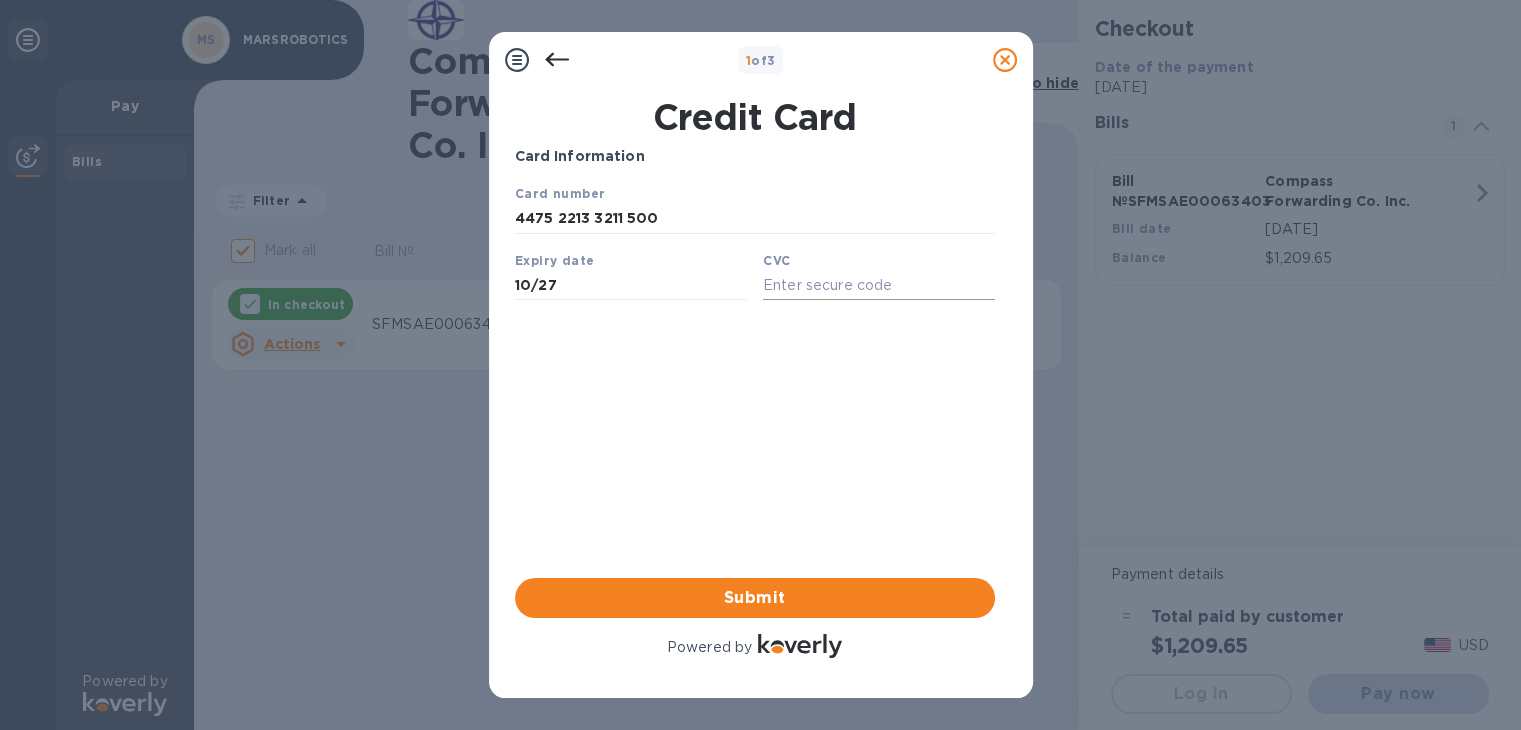 type on "10/27" 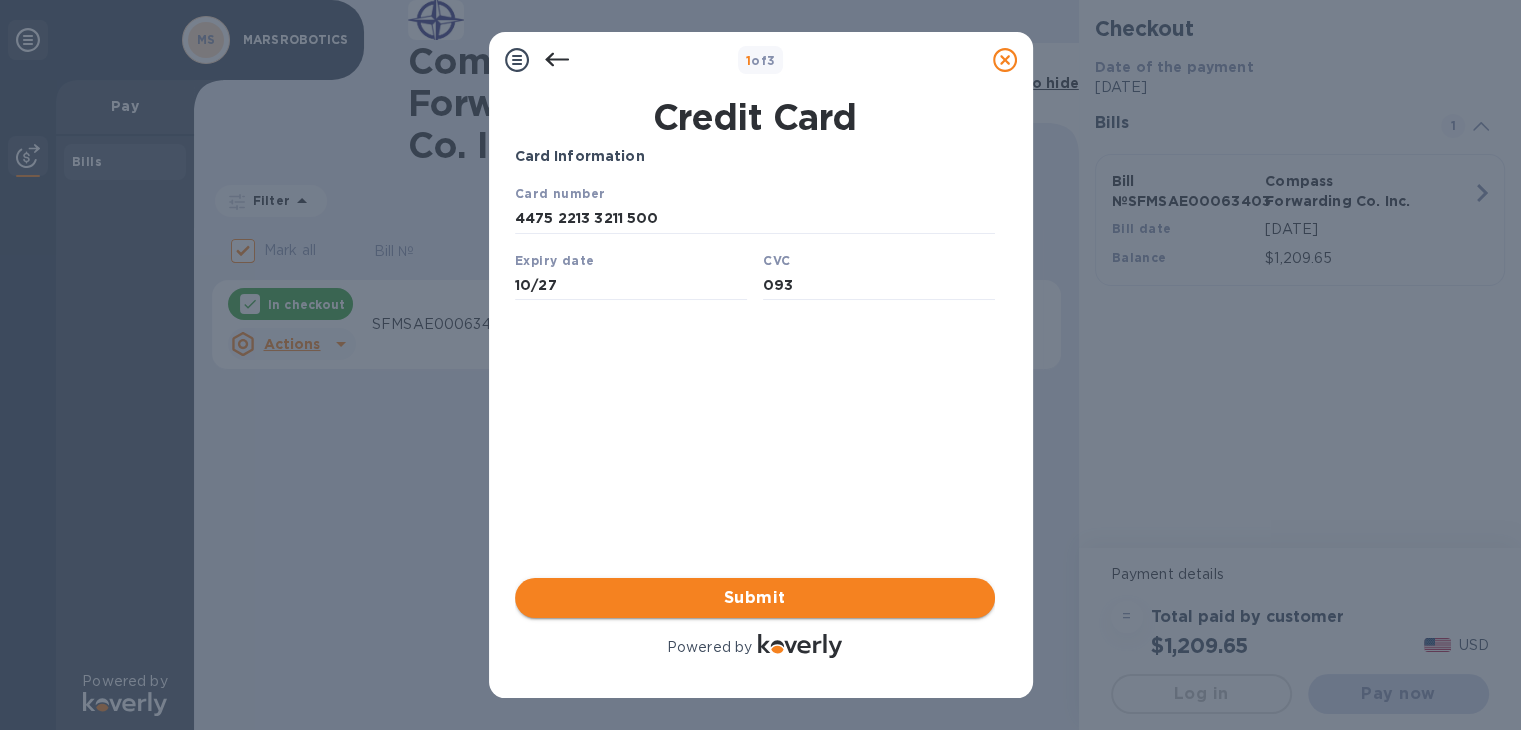 type on "093" 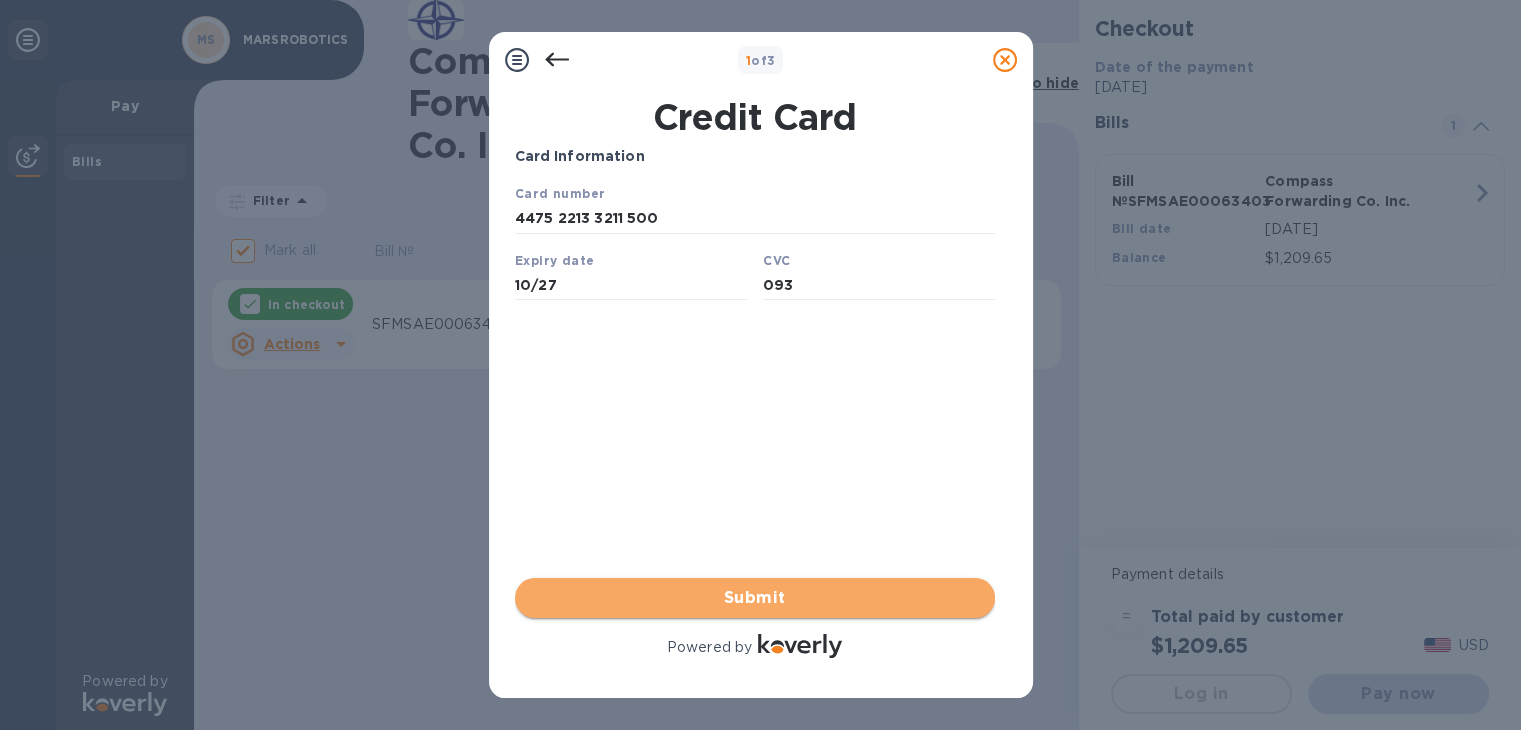click on "Submit" at bounding box center [755, 598] 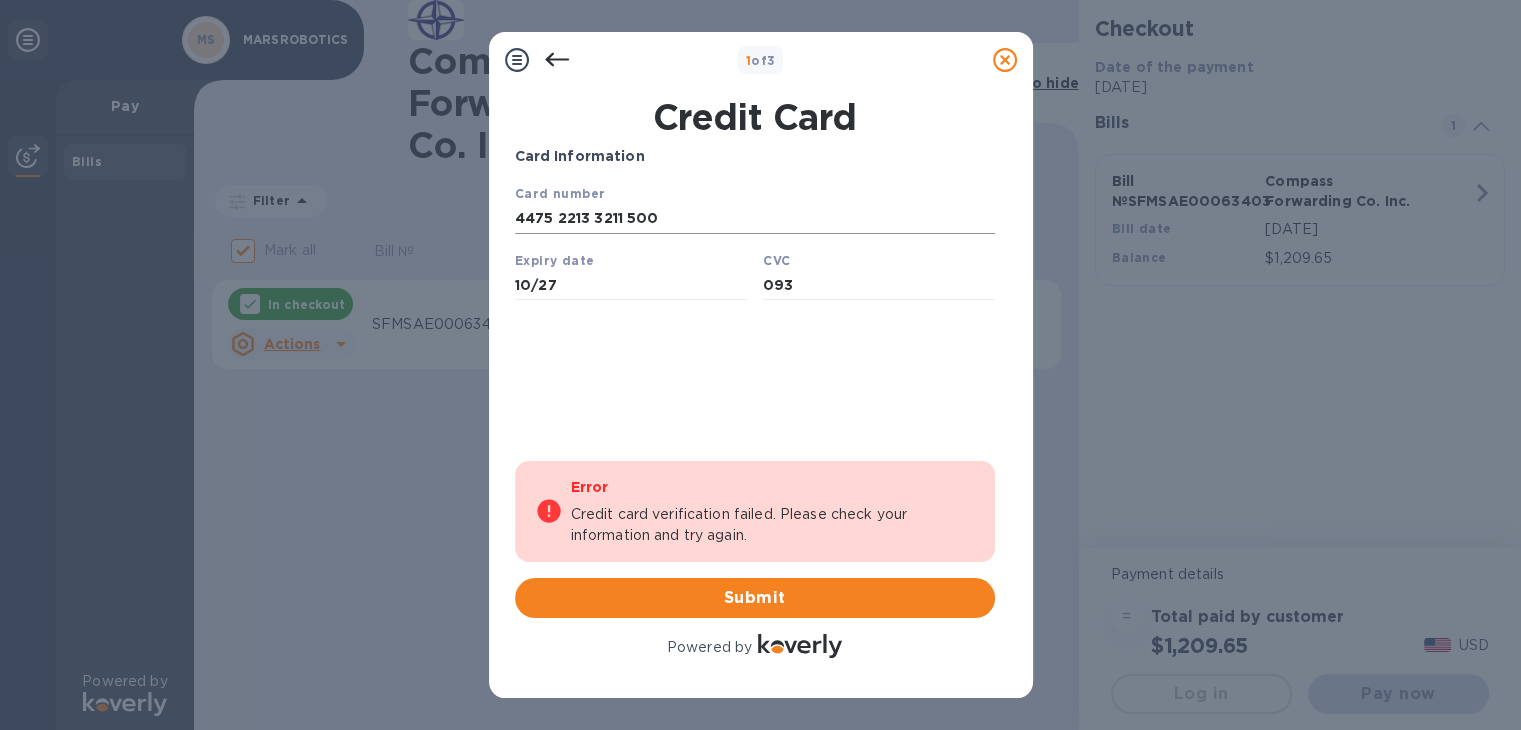 scroll, scrollTop: 0, scrollLeft: 0, axis: both 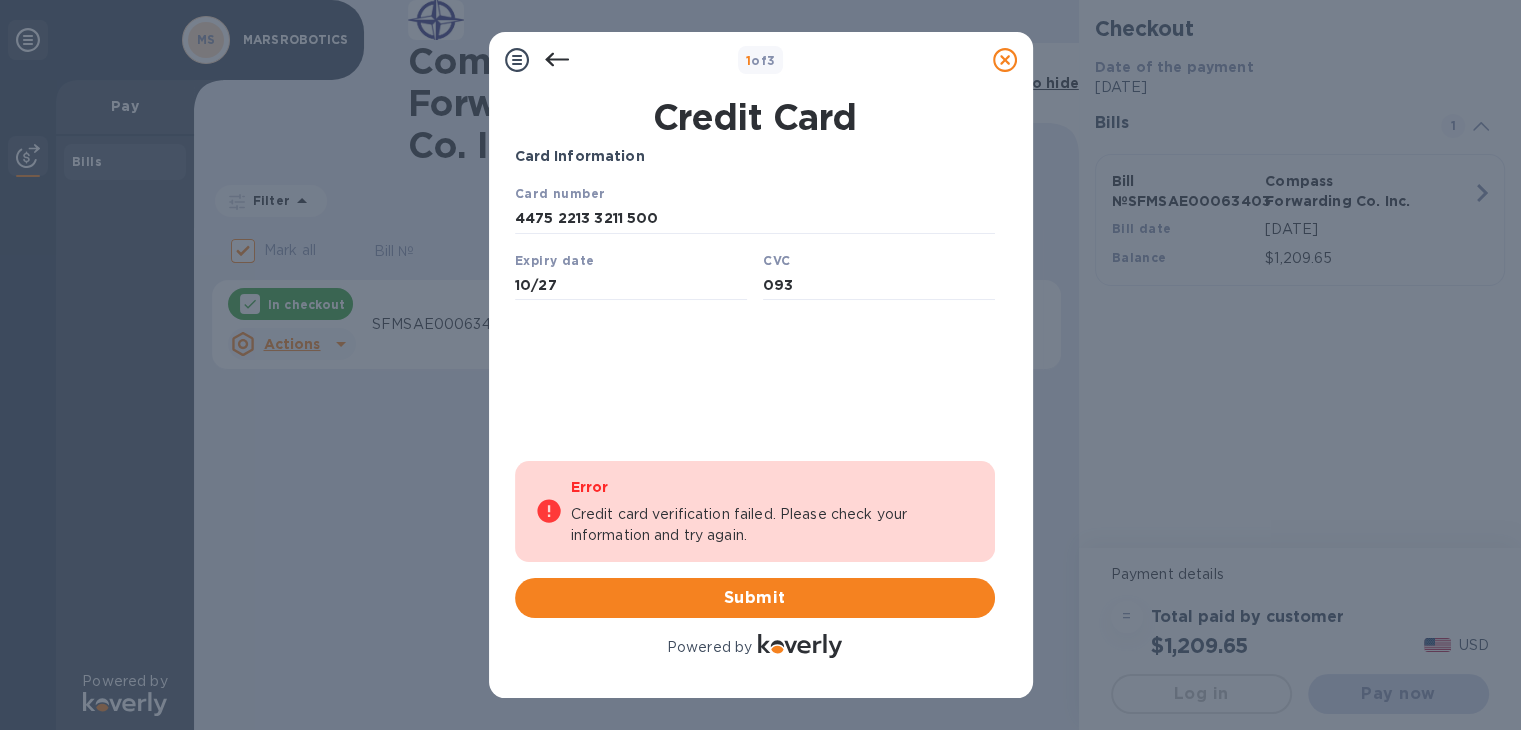 drag, startPoint x: 681, startPoint y: 213, endPoint x: 407, endPoint y: 189, distance: 275.04907 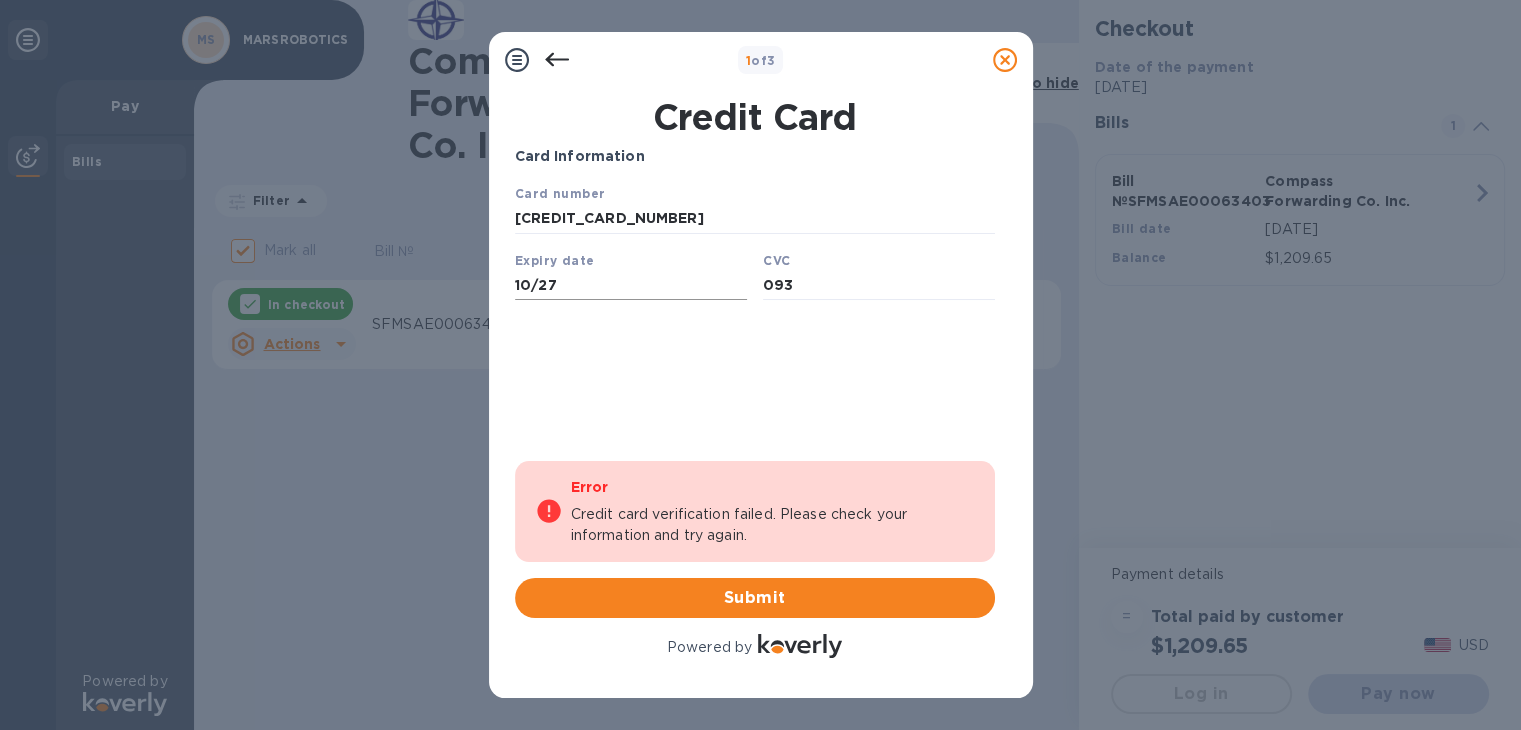 type on "[CREDIT_CARD_NUMBER]" 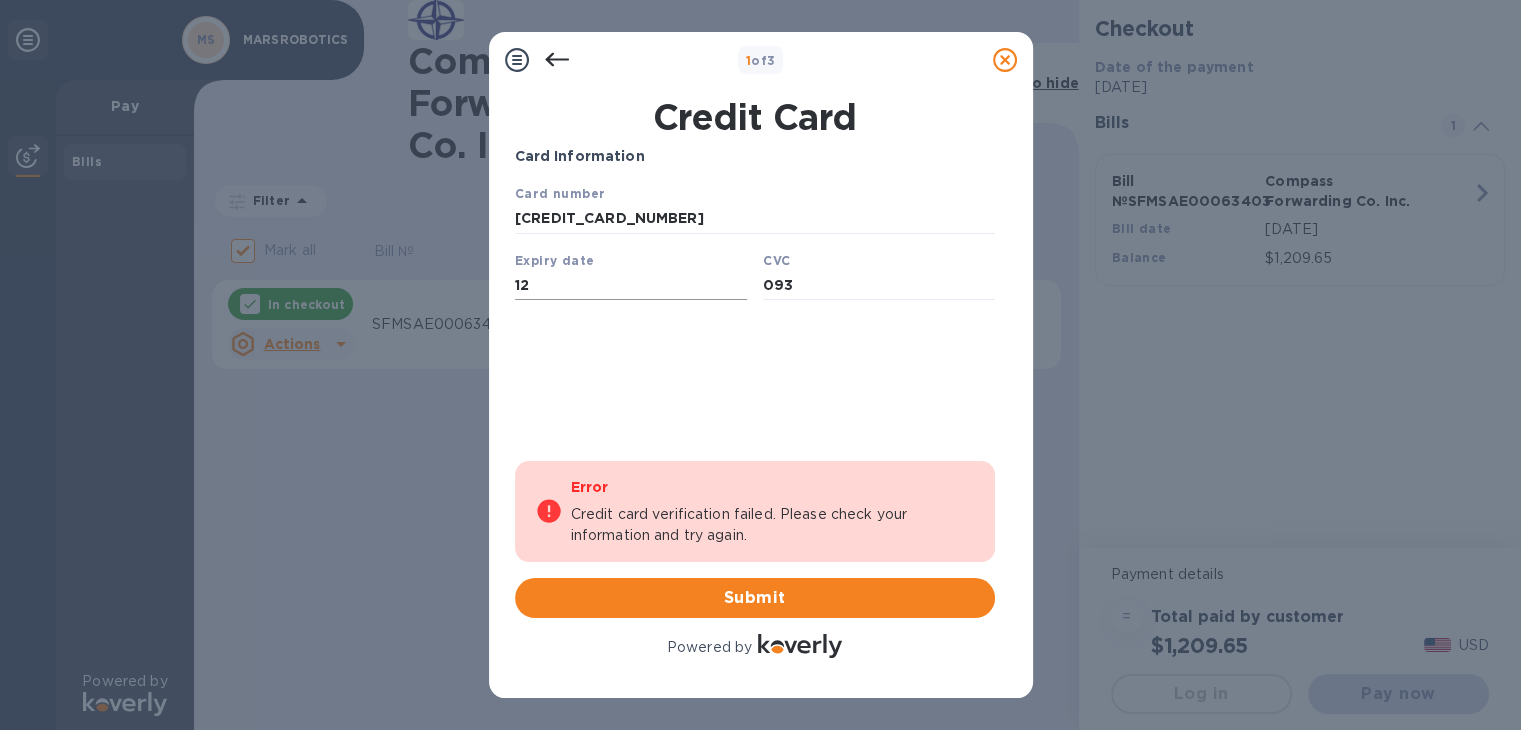 type on "1" 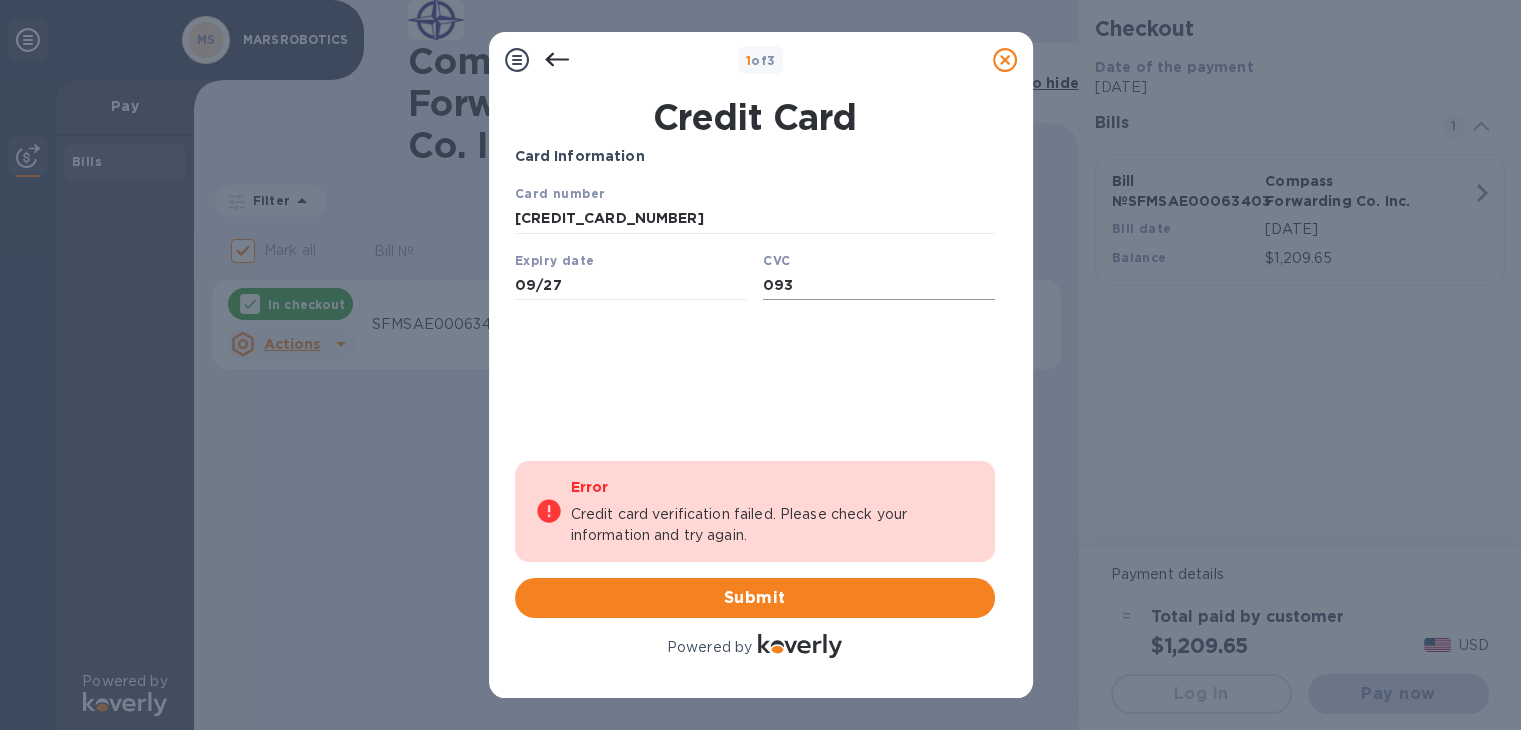type on "09/27" 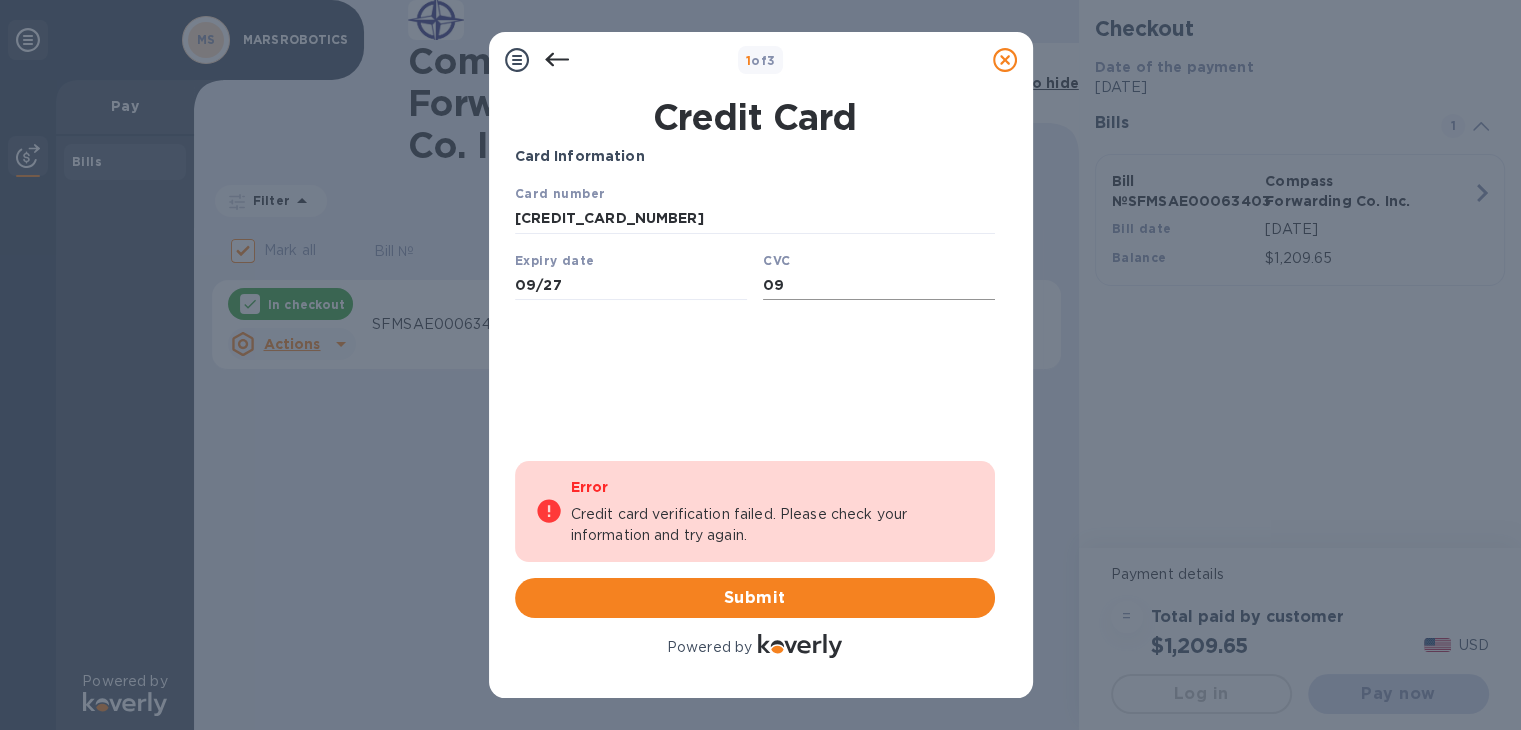 type on "0" 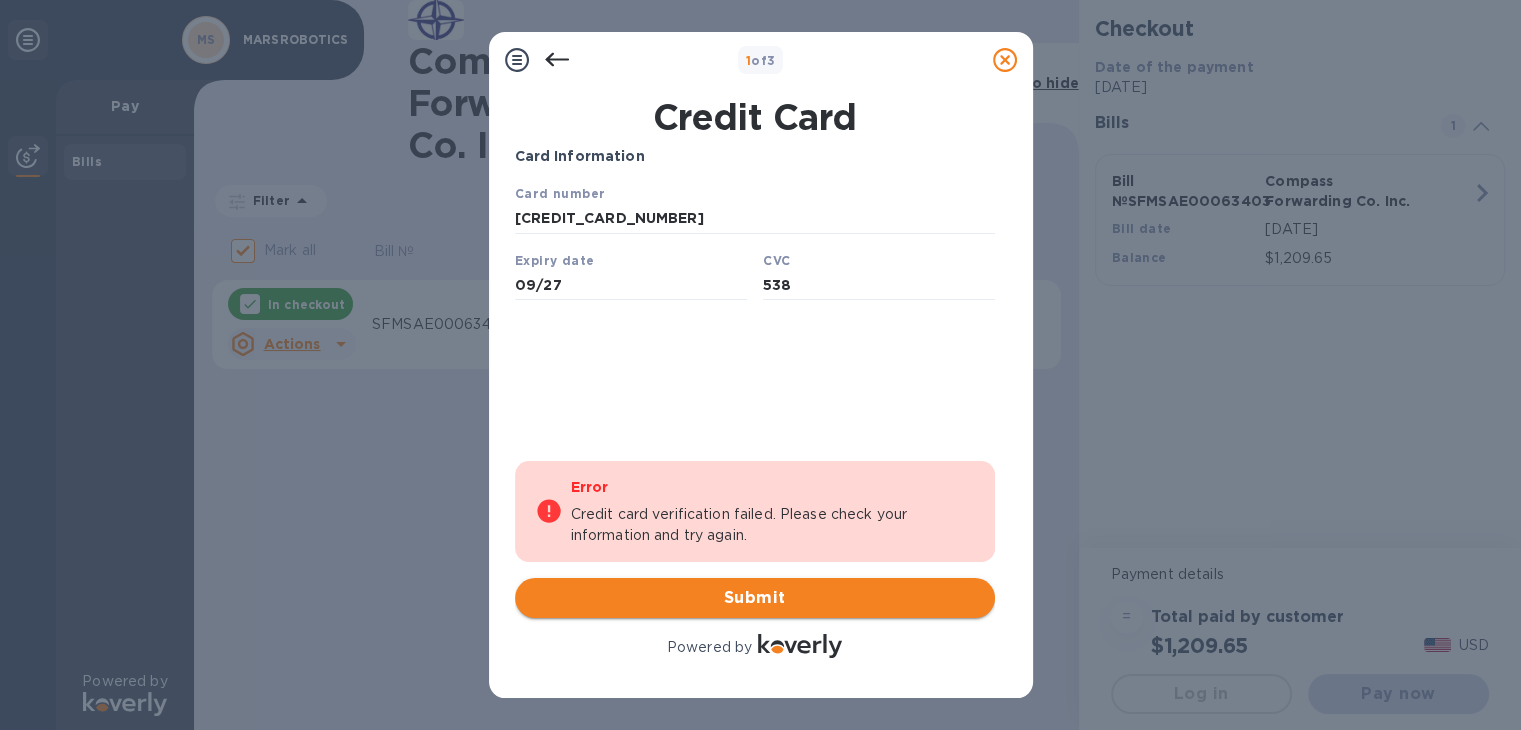 type on "538" 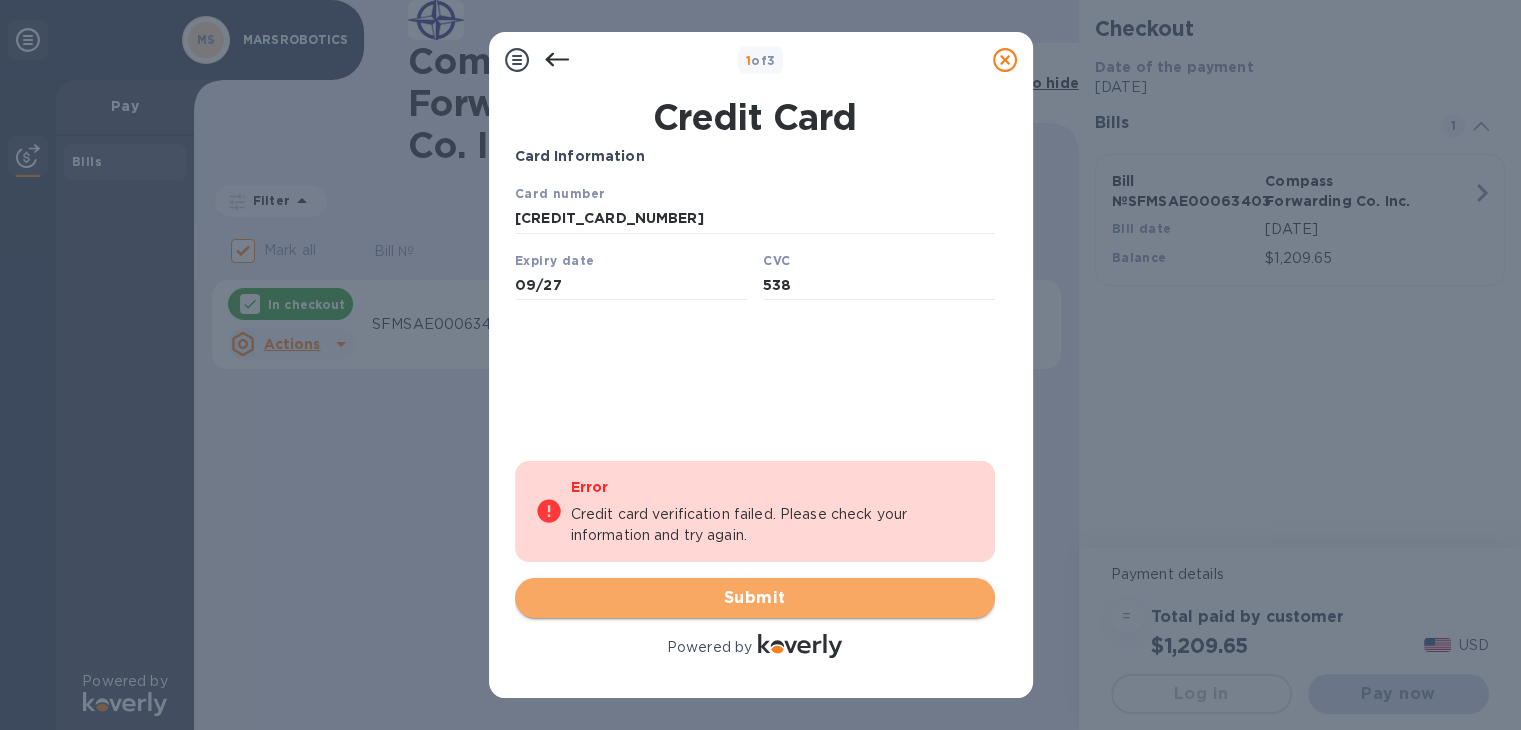click on "Submit" at bounding box center [755, 598] 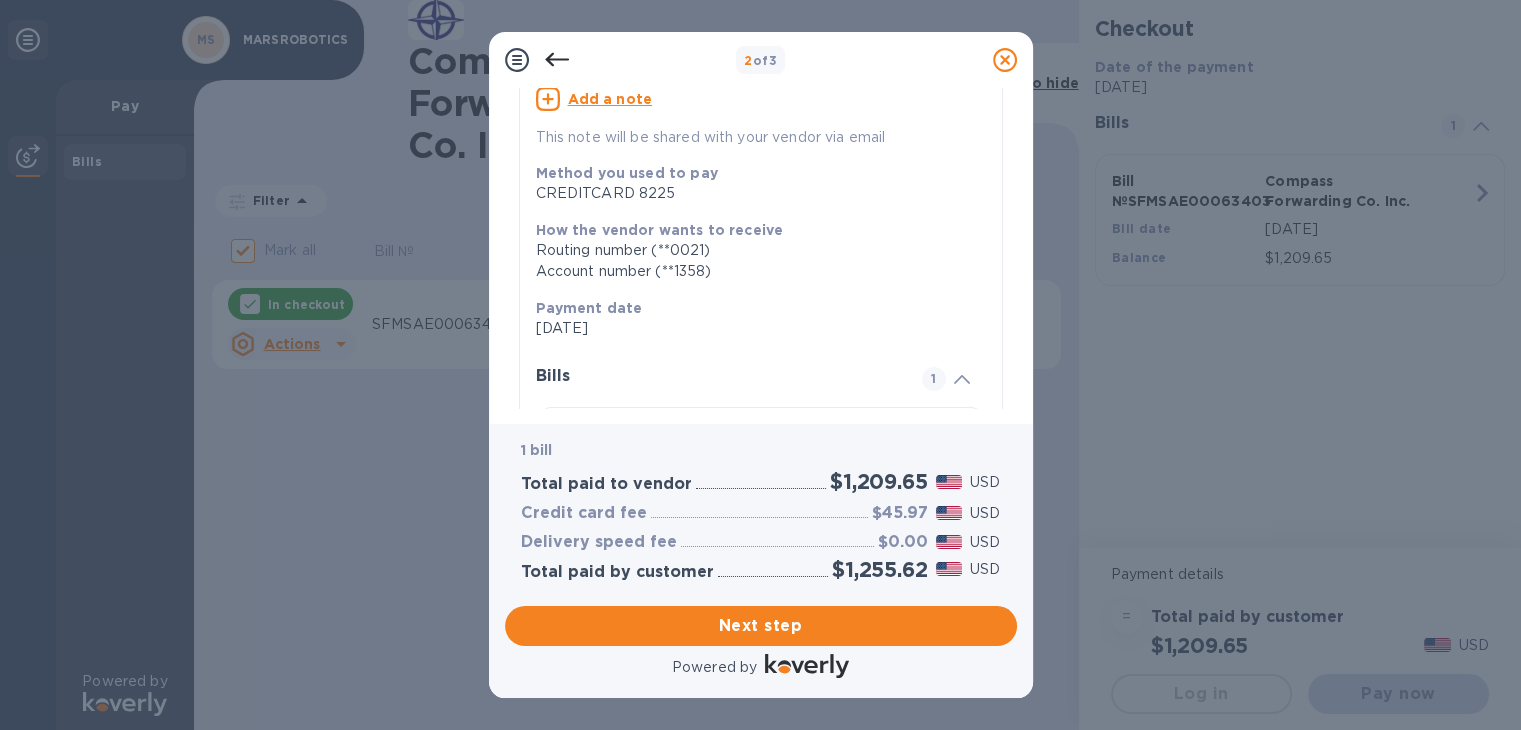 scroll, scrollTop: 199, scrollLeft: 0, axis: vertical 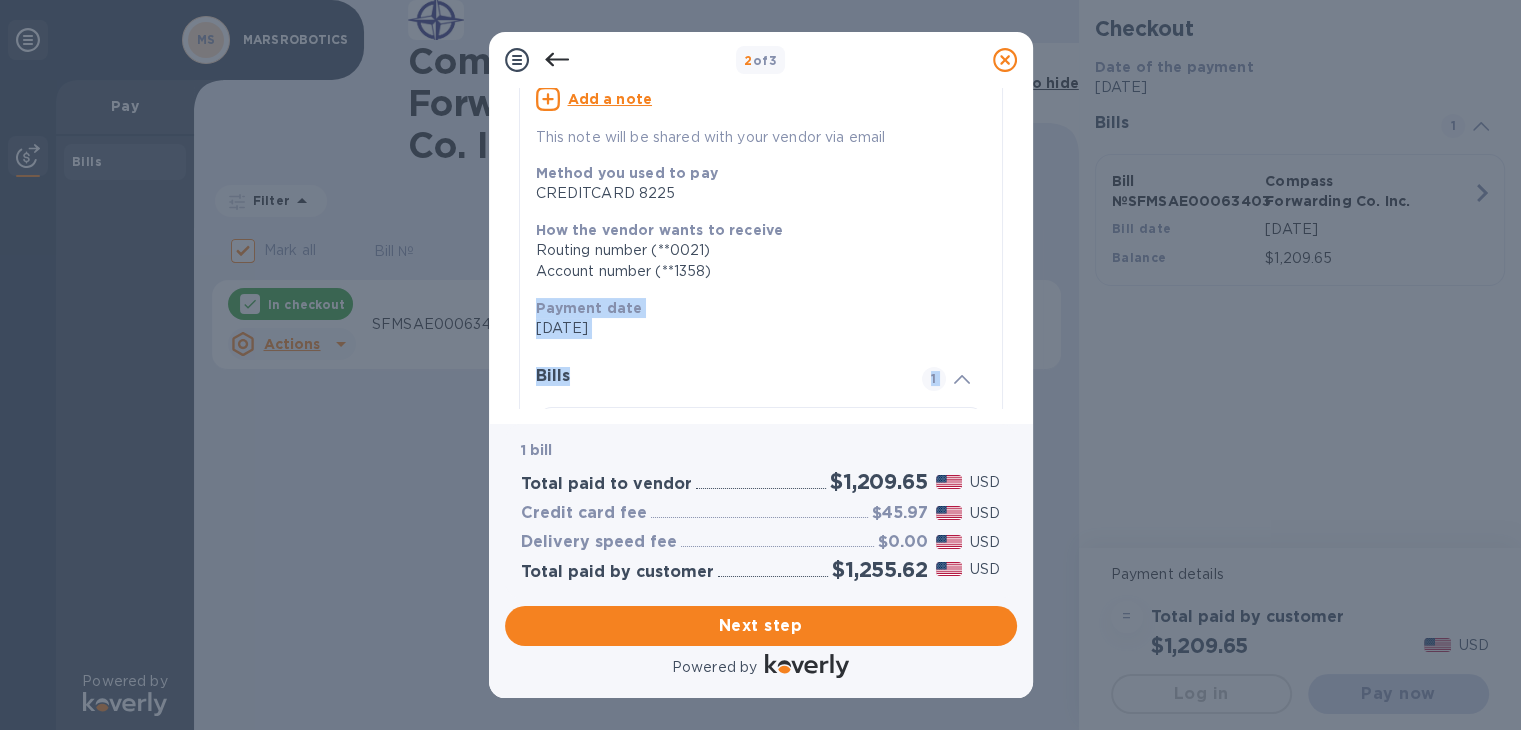 drag, startPoint x: 1016, startPoint y: 288, endPoint x: 1025, endPoint y: 432, distance: 144.28098 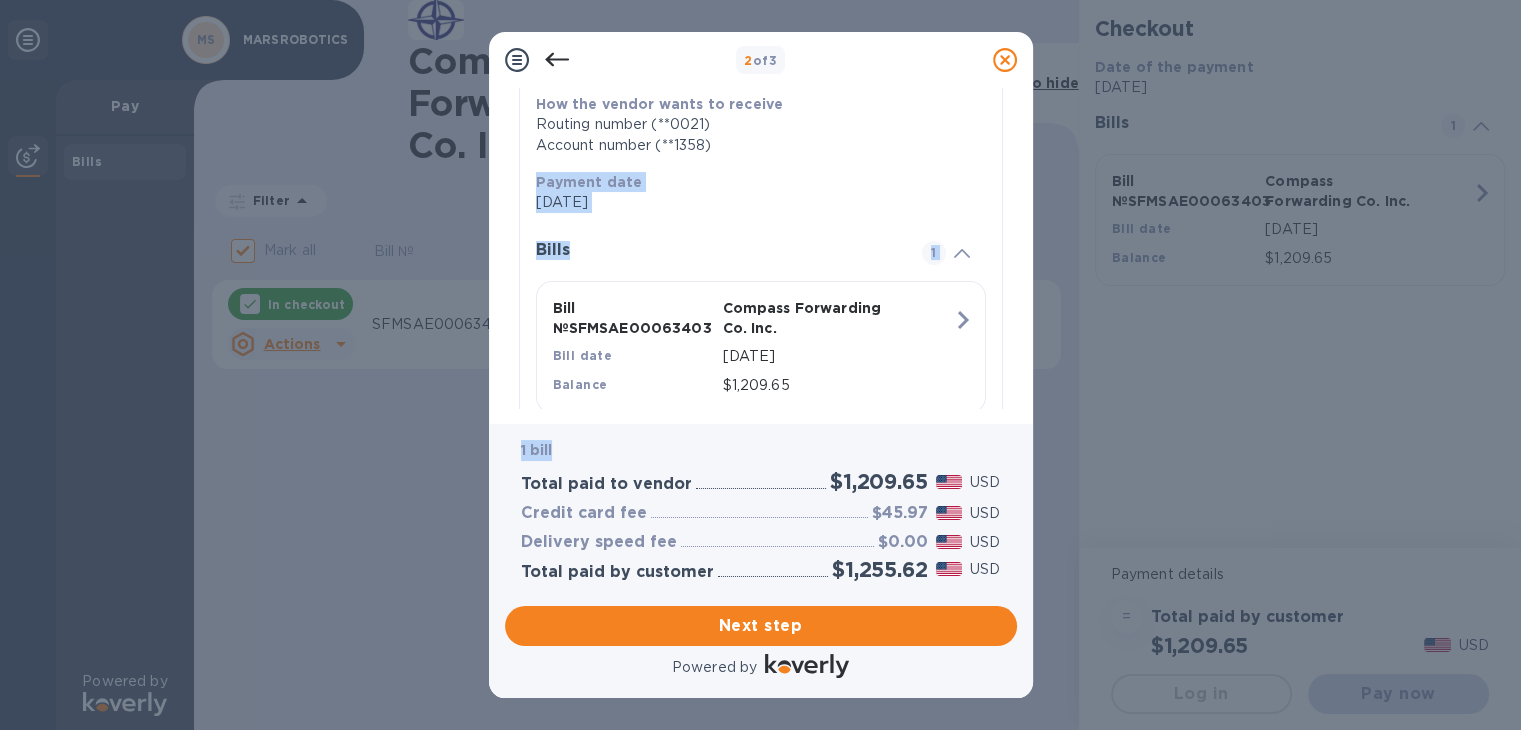 scroll, scrollTop: 380, scrollLeft: 0, axis: vertical 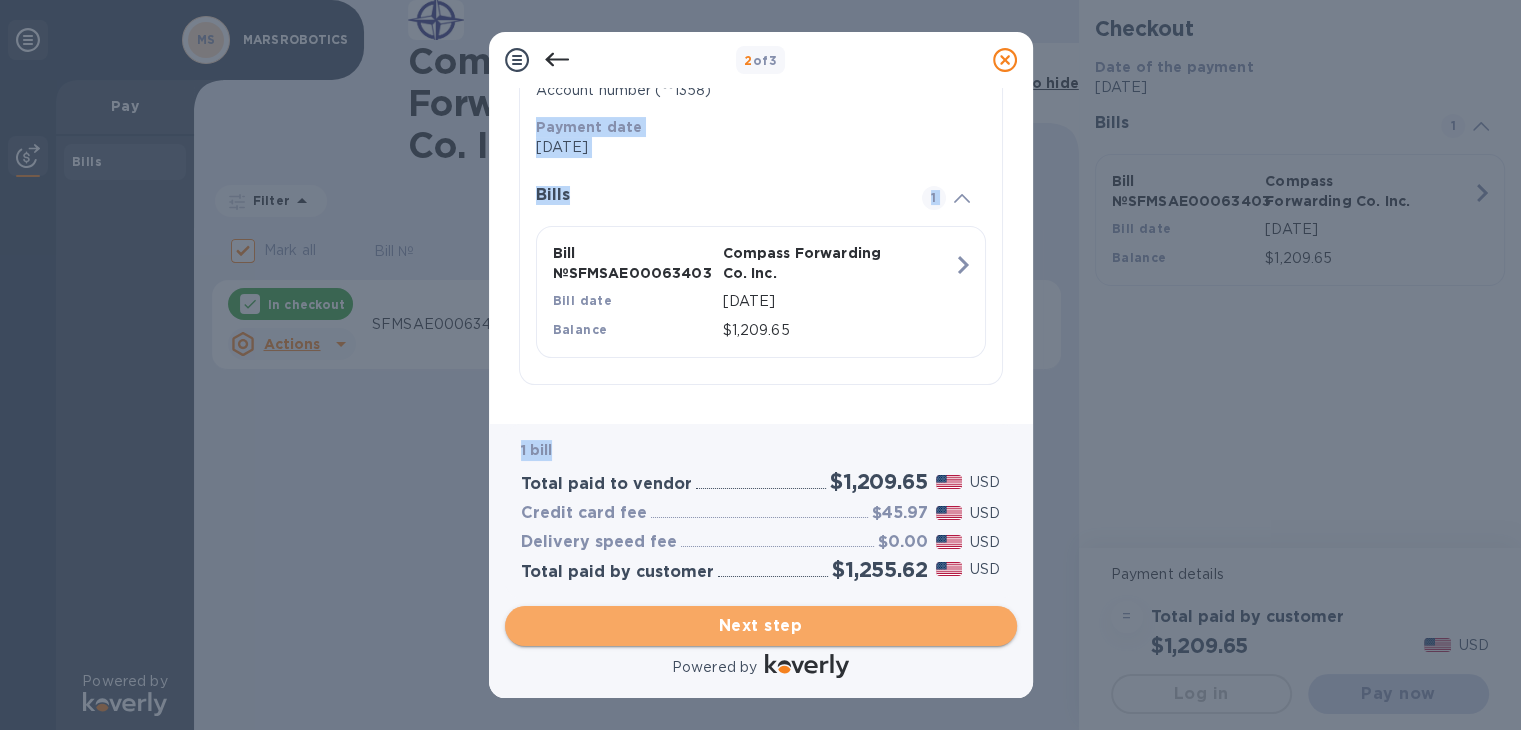 click on "Next step" at bounding box center (761, 626) 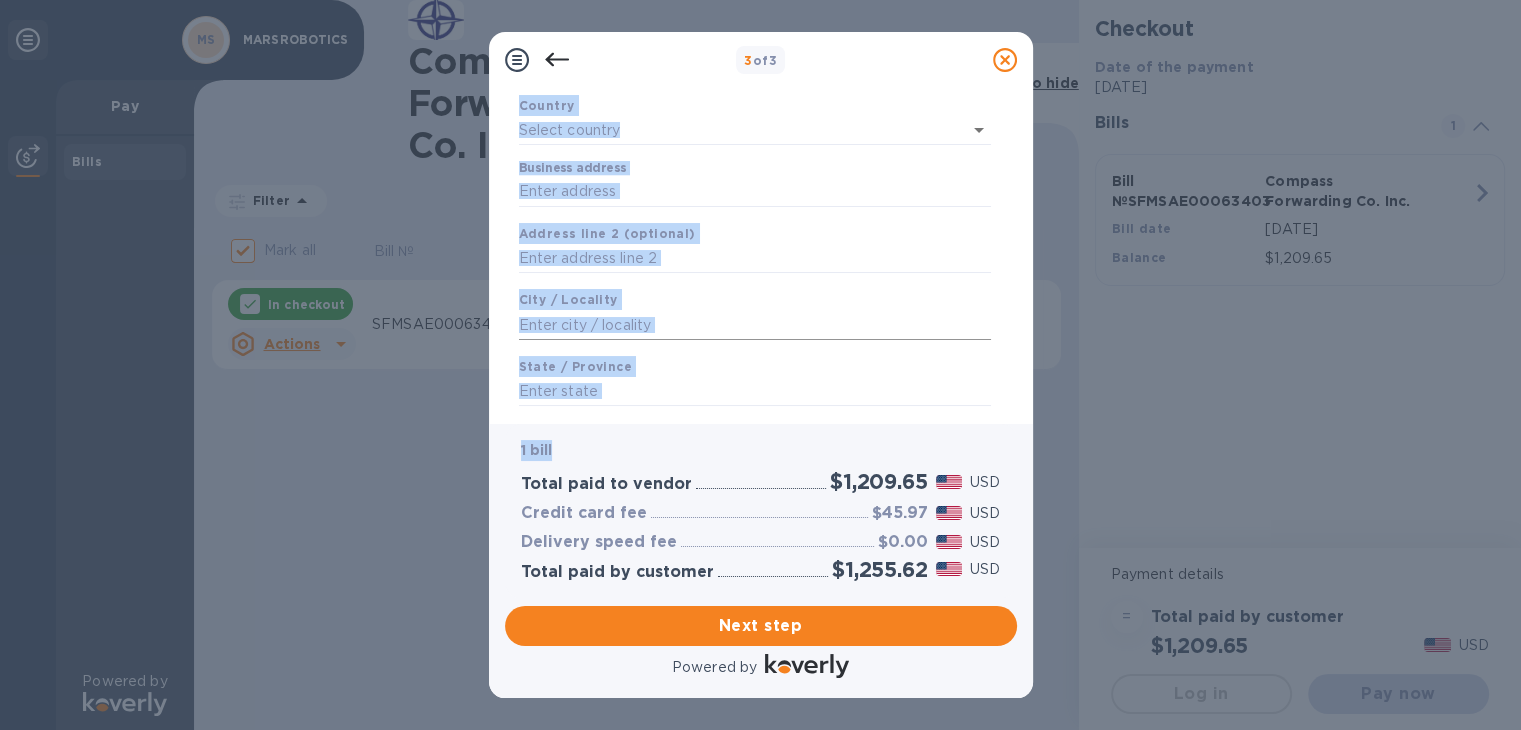 scroll, scrollTop: 0, scrollLeft: 0, axis: both 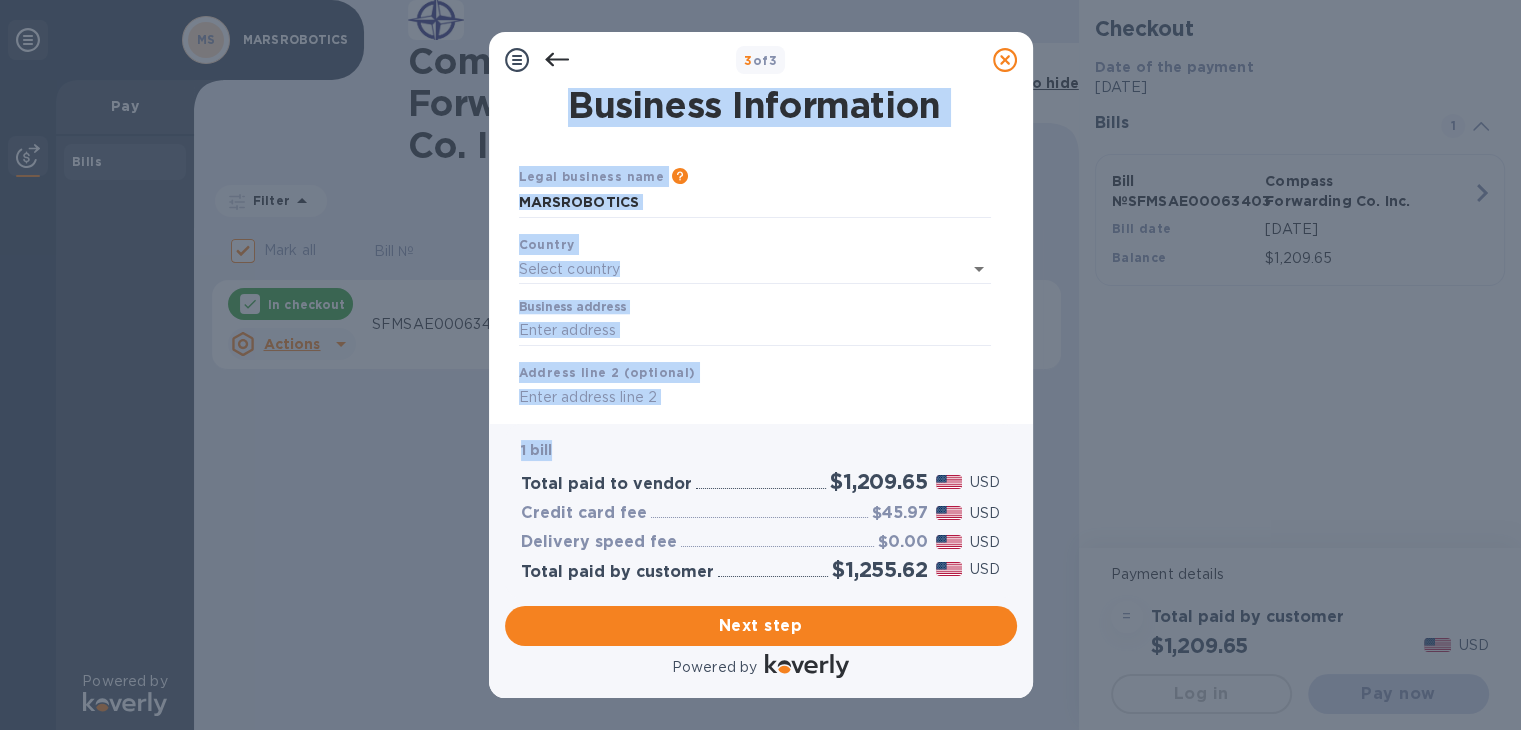 click on "Country" at bounding box center [755, 259] 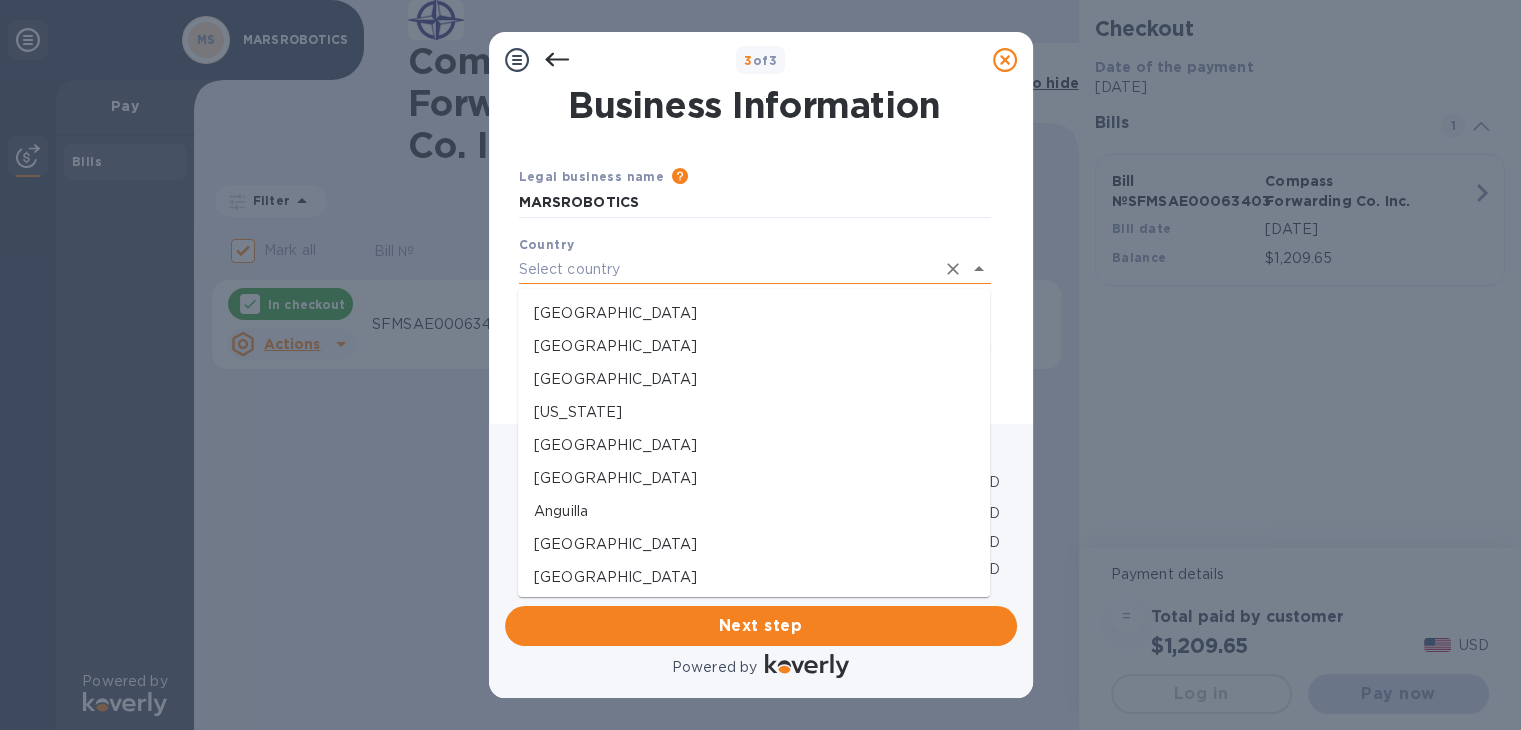 click at bounding box center [727, 269] 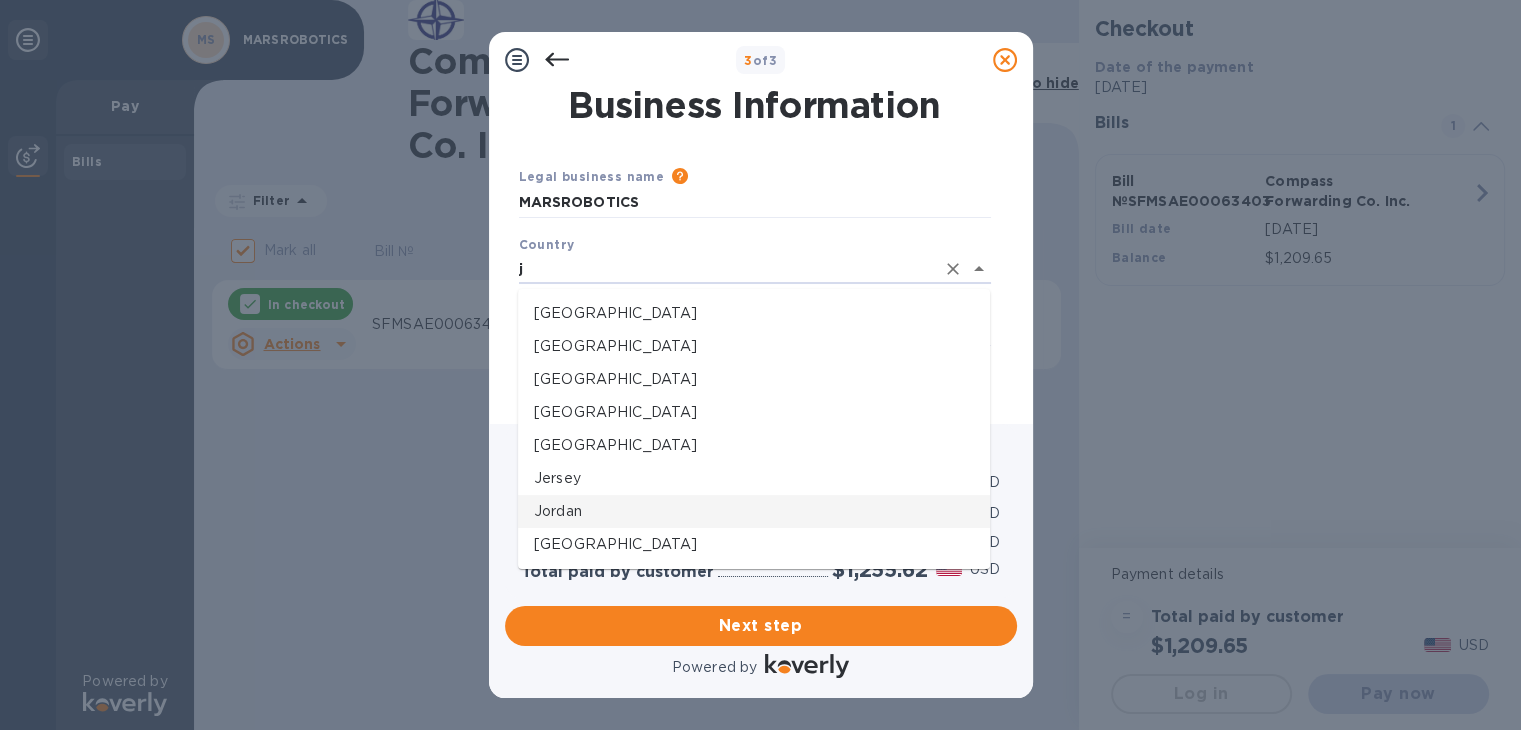 click on "Jordan" at bounding box center [754, 511] 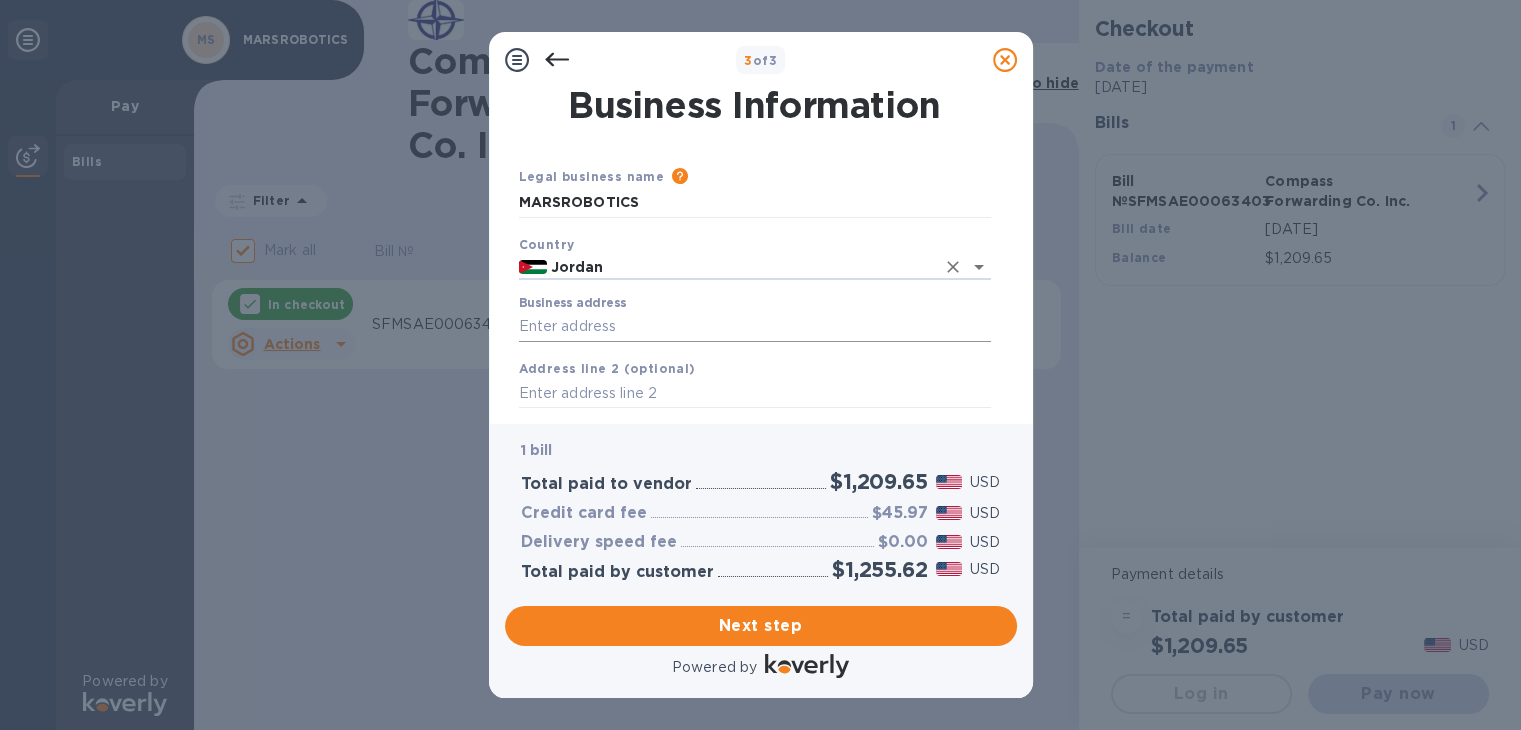 type on "Jordan" 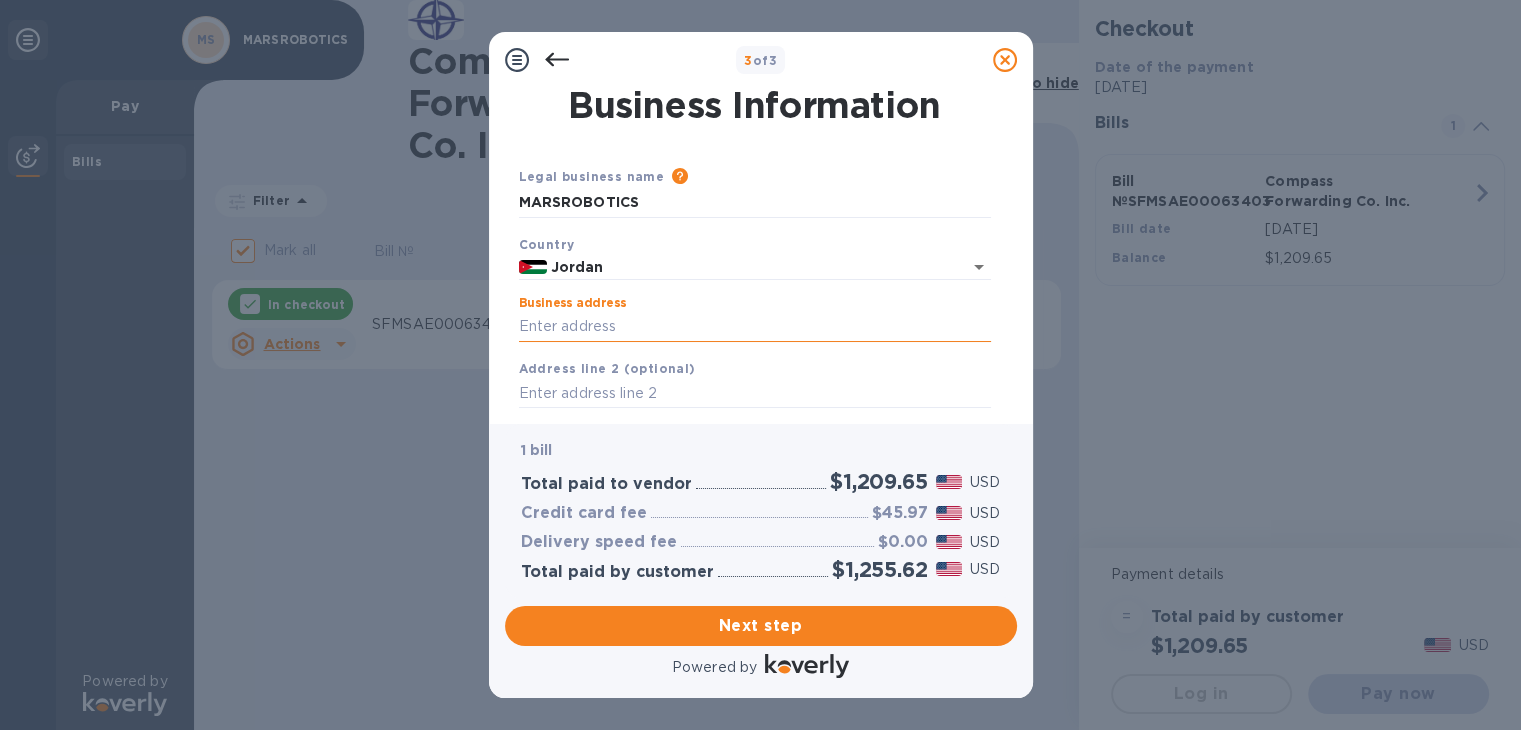 click on "Business address" at bounding box center [755, 327] 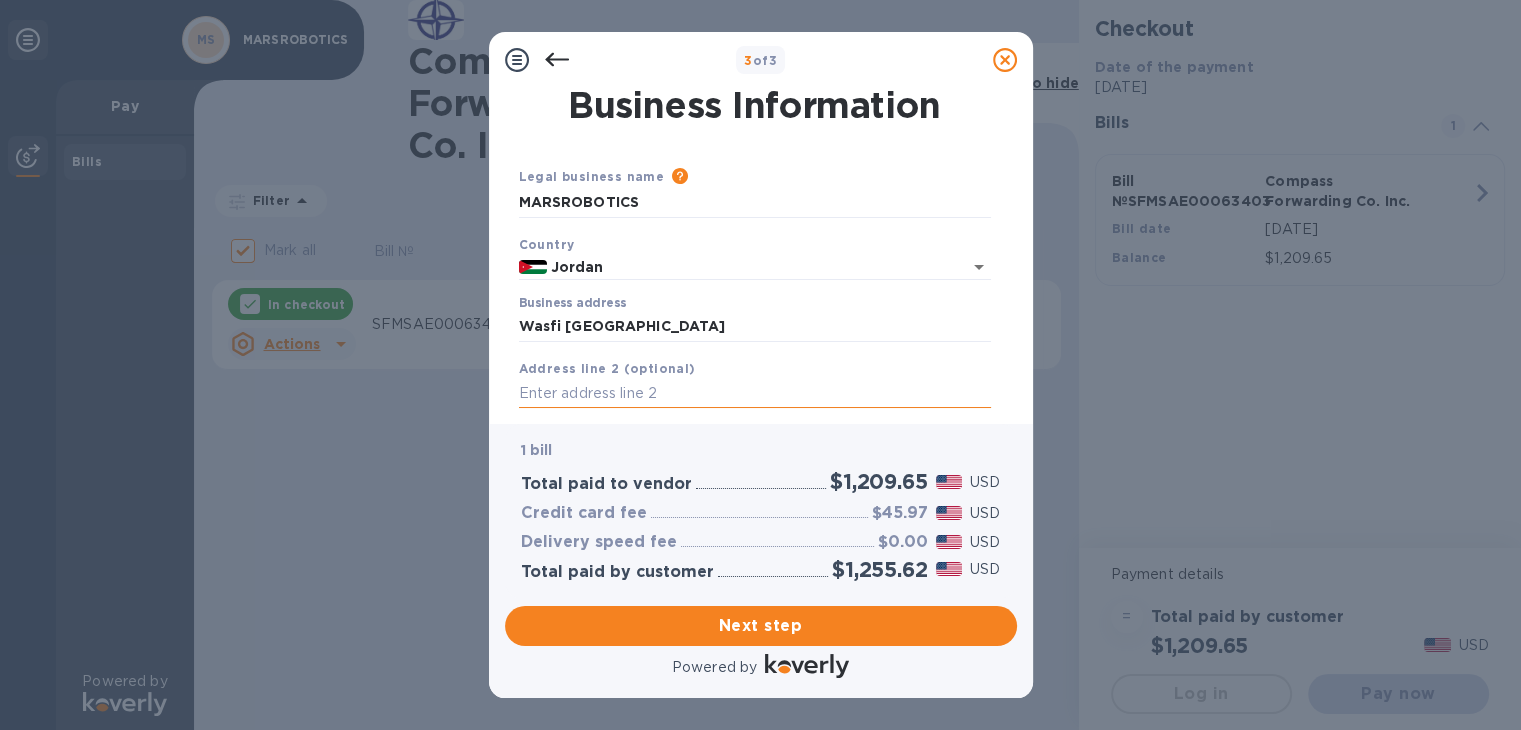 click at bounding box center [755, 394] 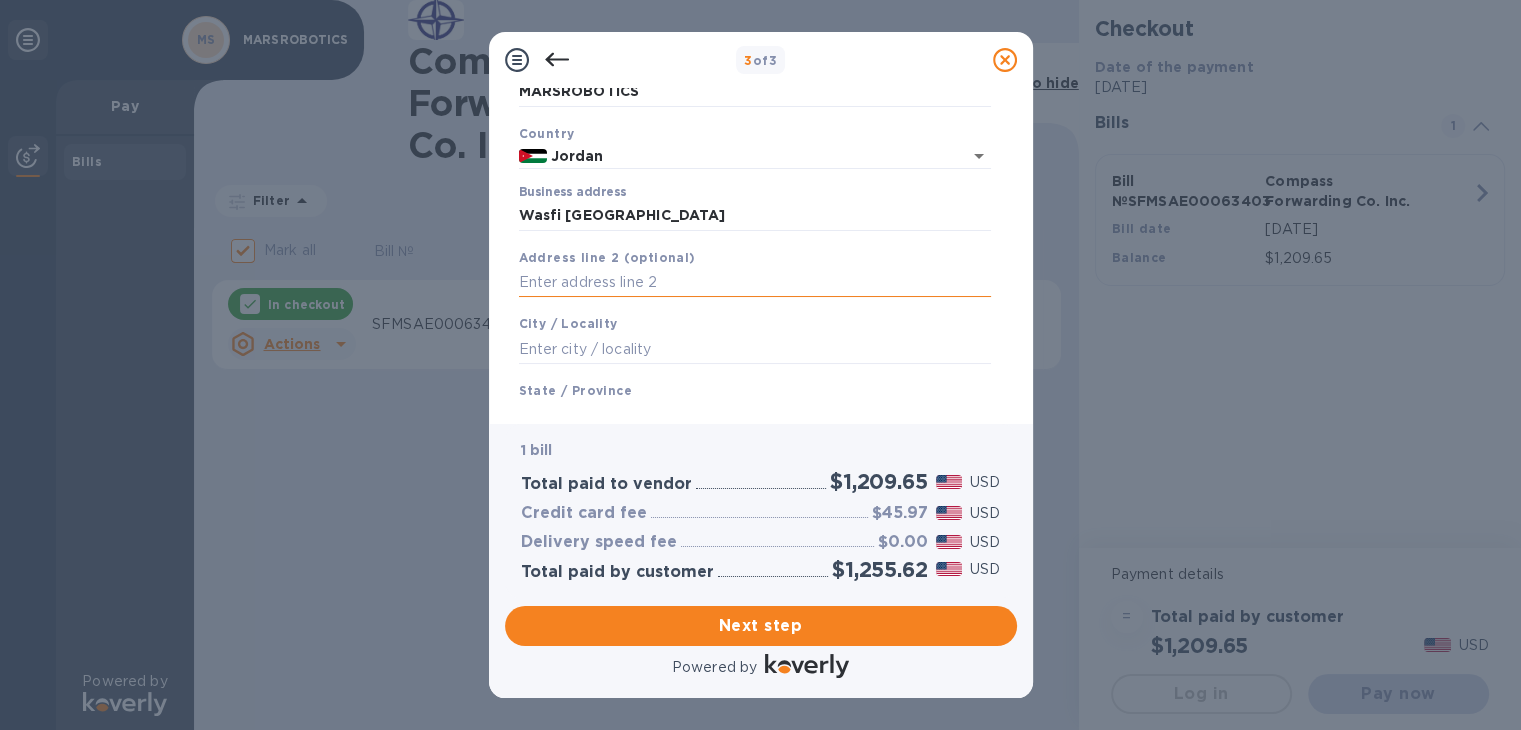 scroll, scrollTop: 124, scrollLeft: 0, axis: vertical 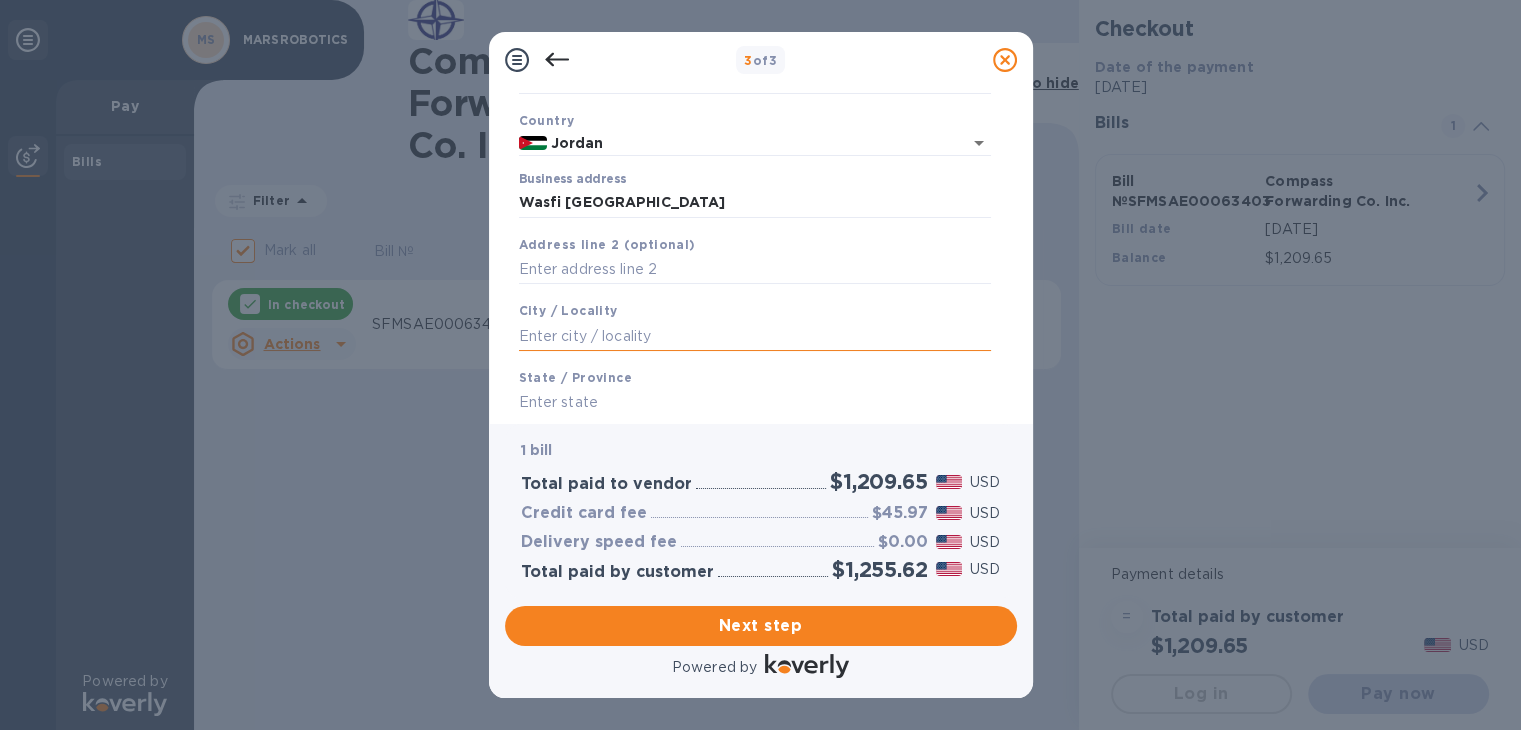 click at bounding box center (755, 336) 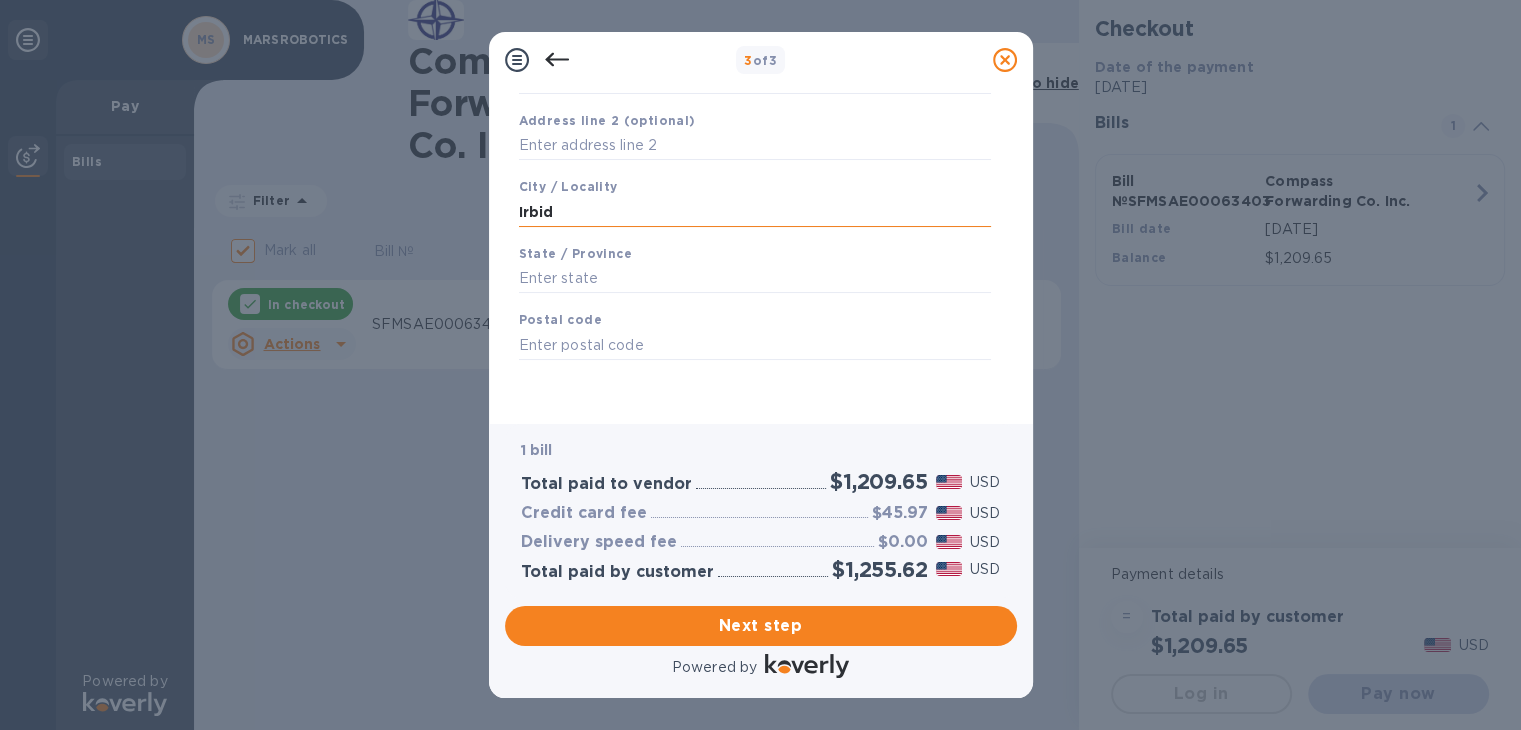 scroll, scrollTop: 251, scrollLeft: 0, axis: vertical 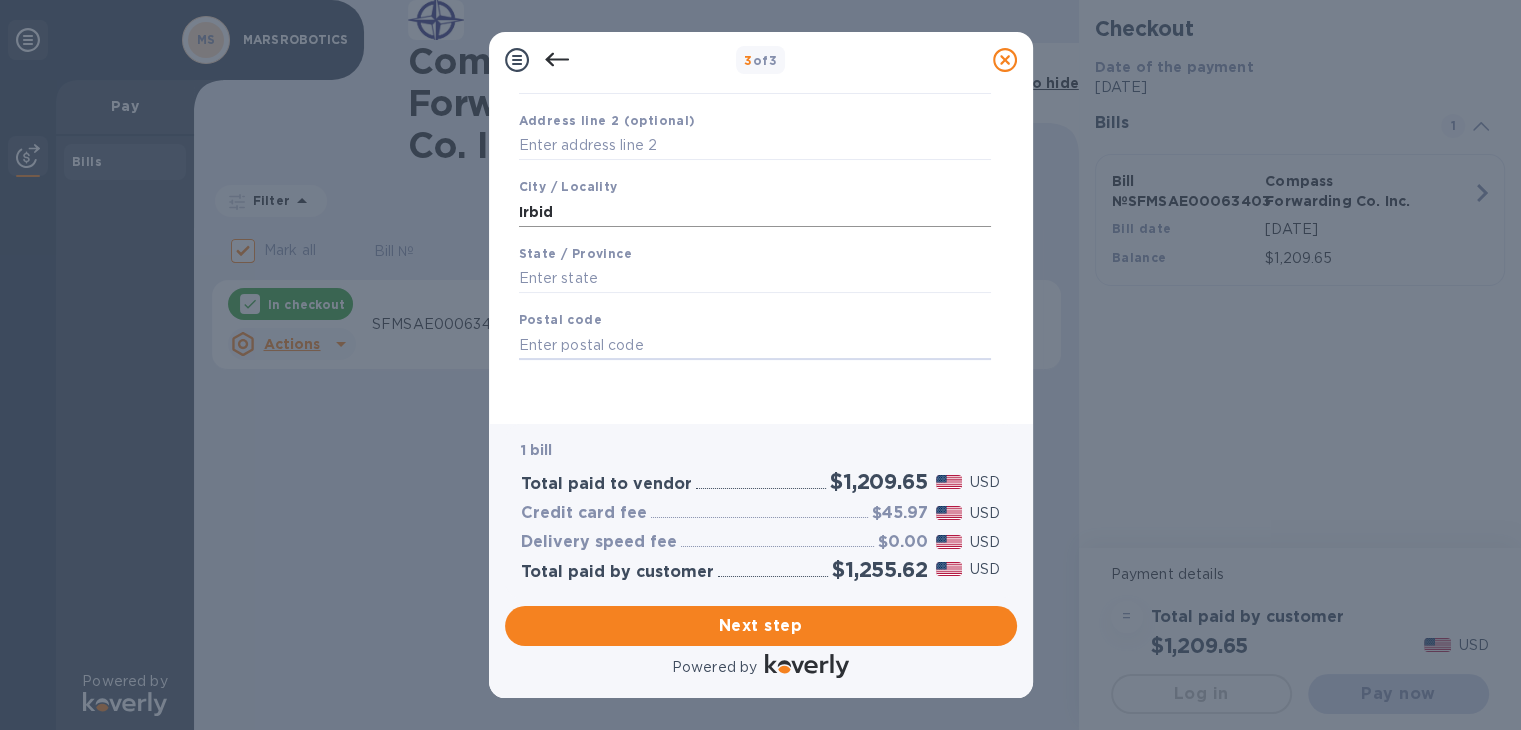 click at bounding box center [755, 345] 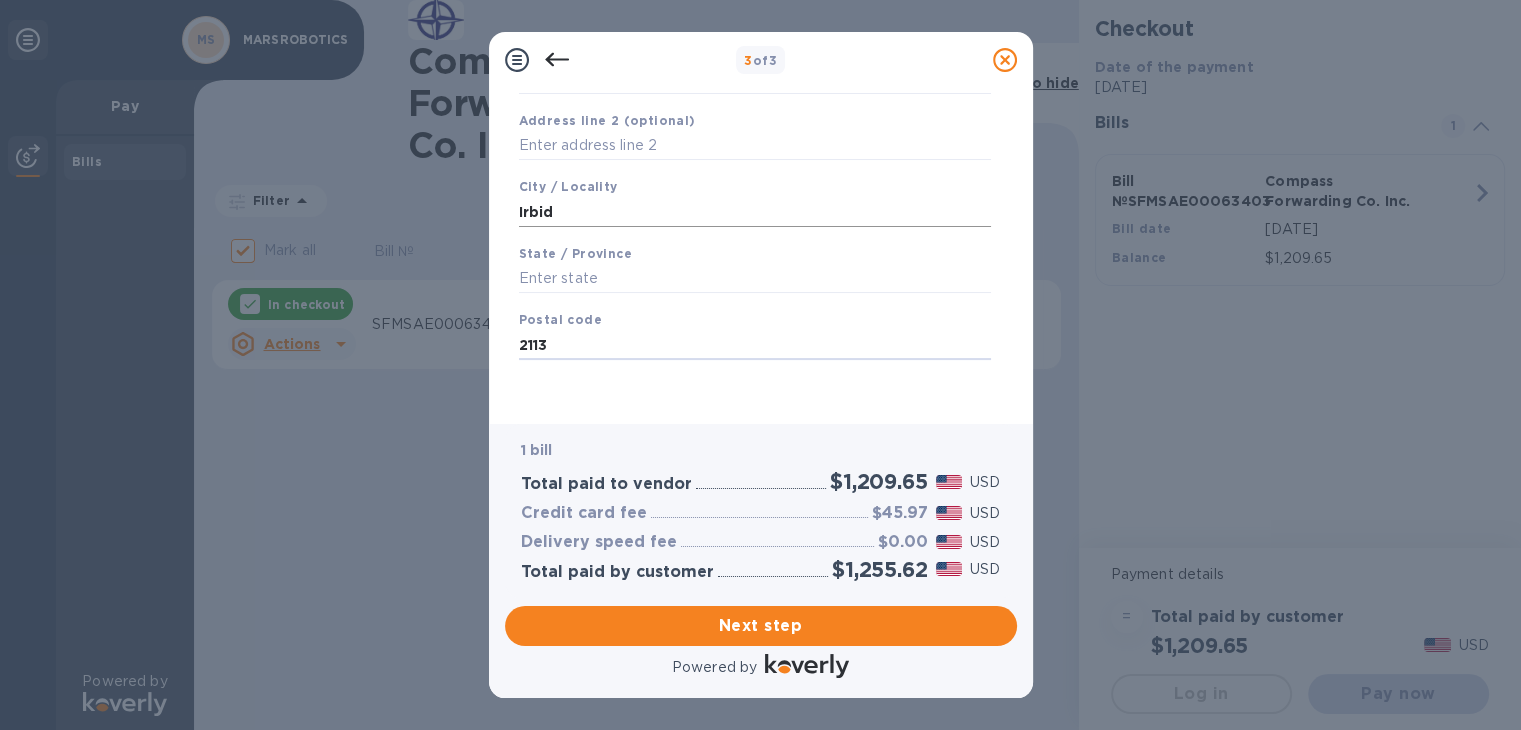 scroll, scrollTop: 0, scrollLeft: 0, axis: both 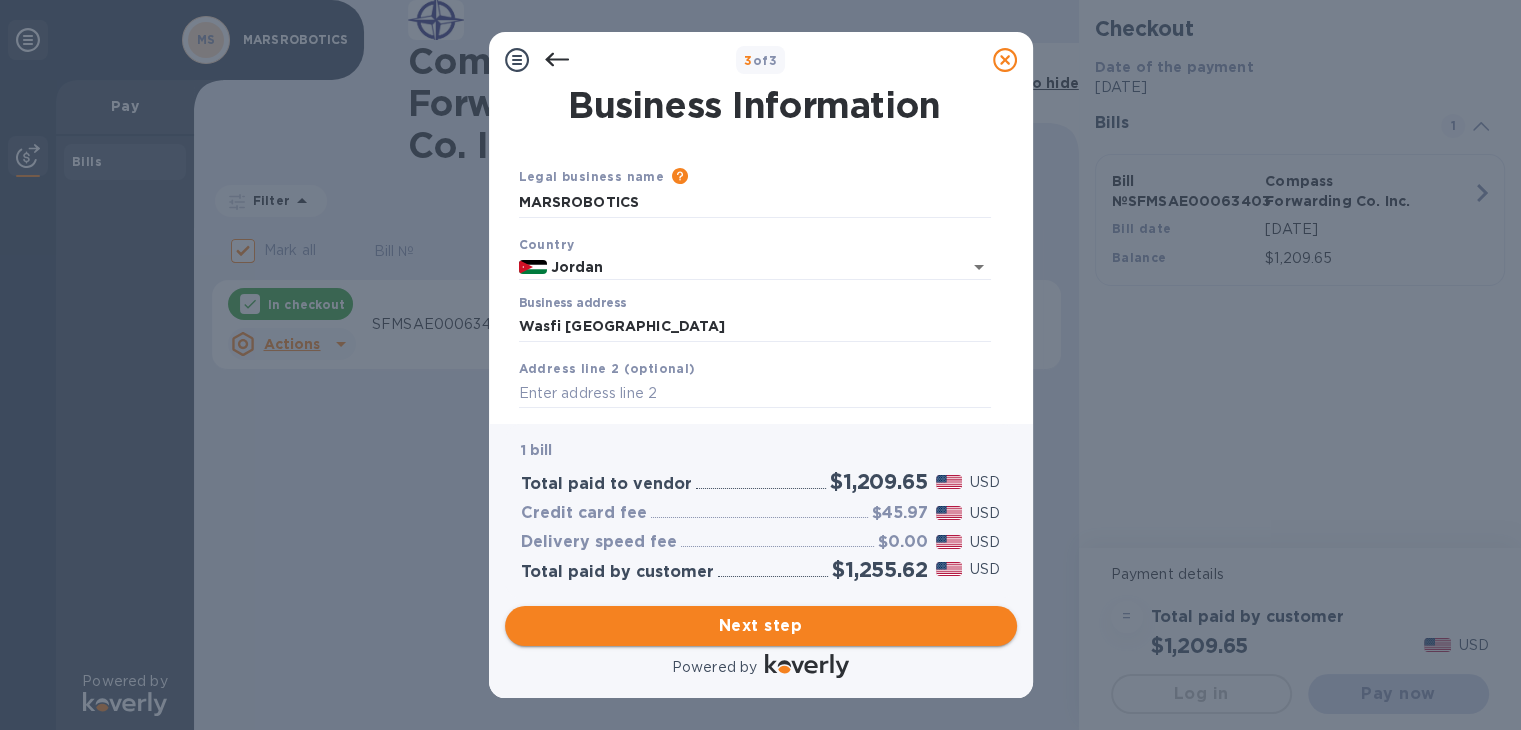 type on "2113" 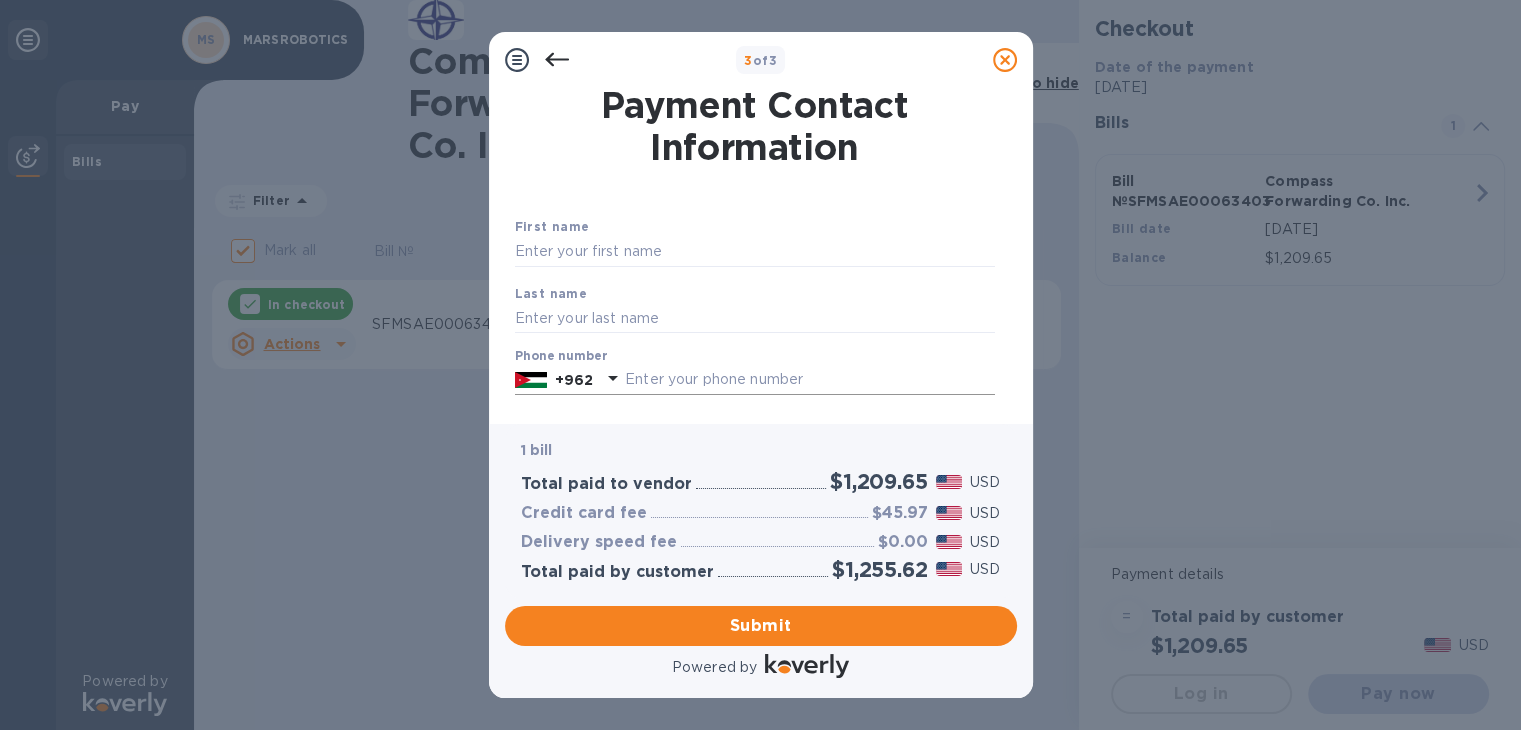 click at bounding box center (809, 380) 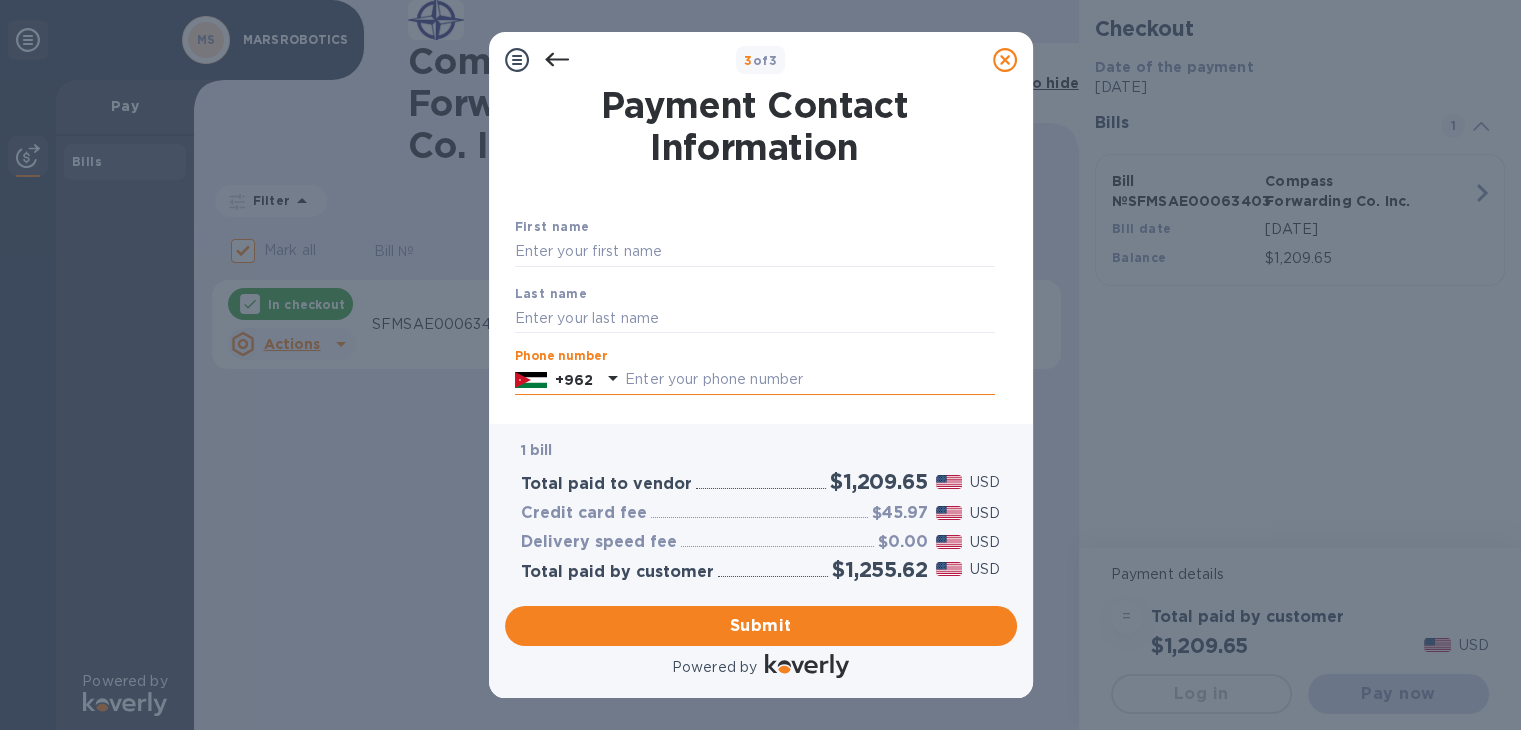 click at bounding box center (809, 380) 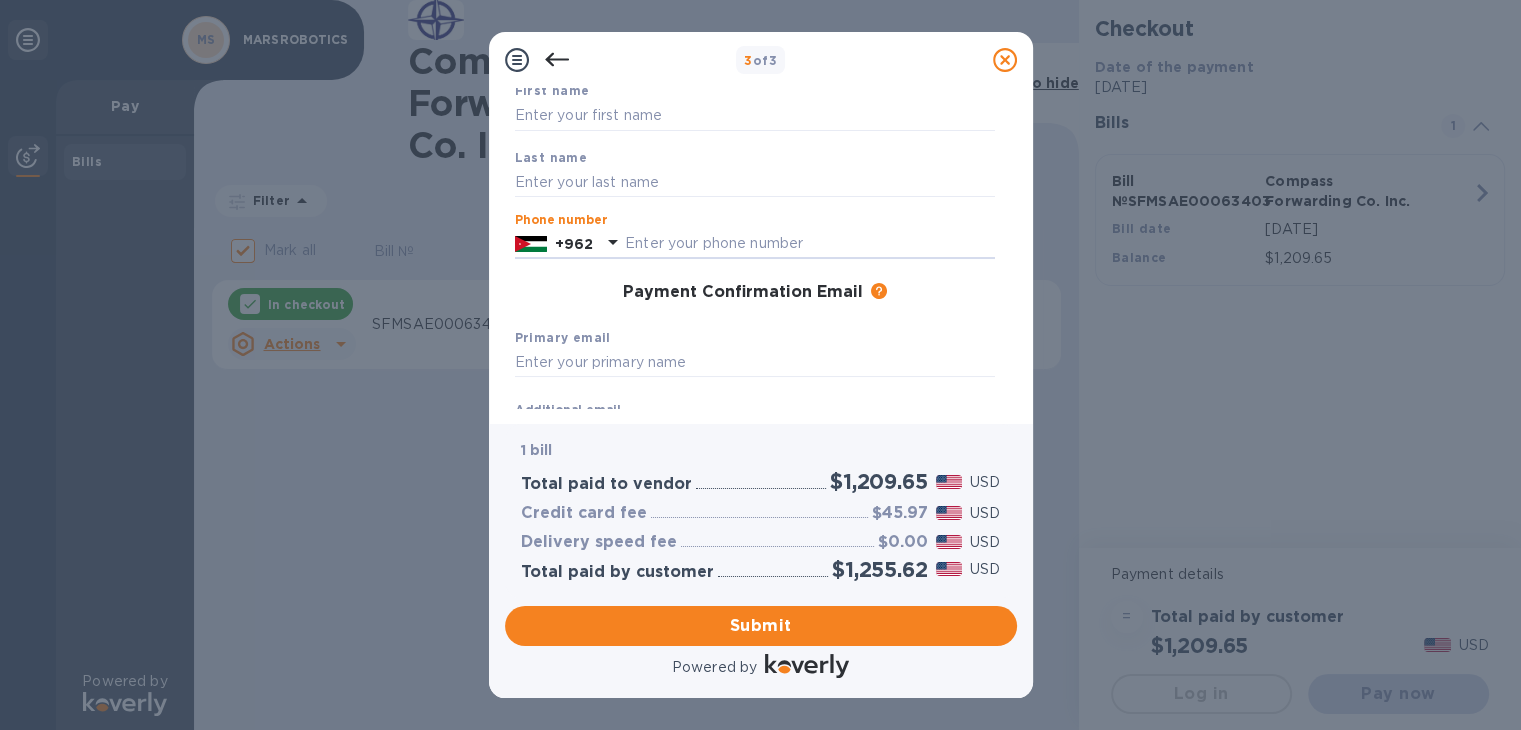 scroll, scrollTop: 134, scrollLeft: 0, axis: vertical 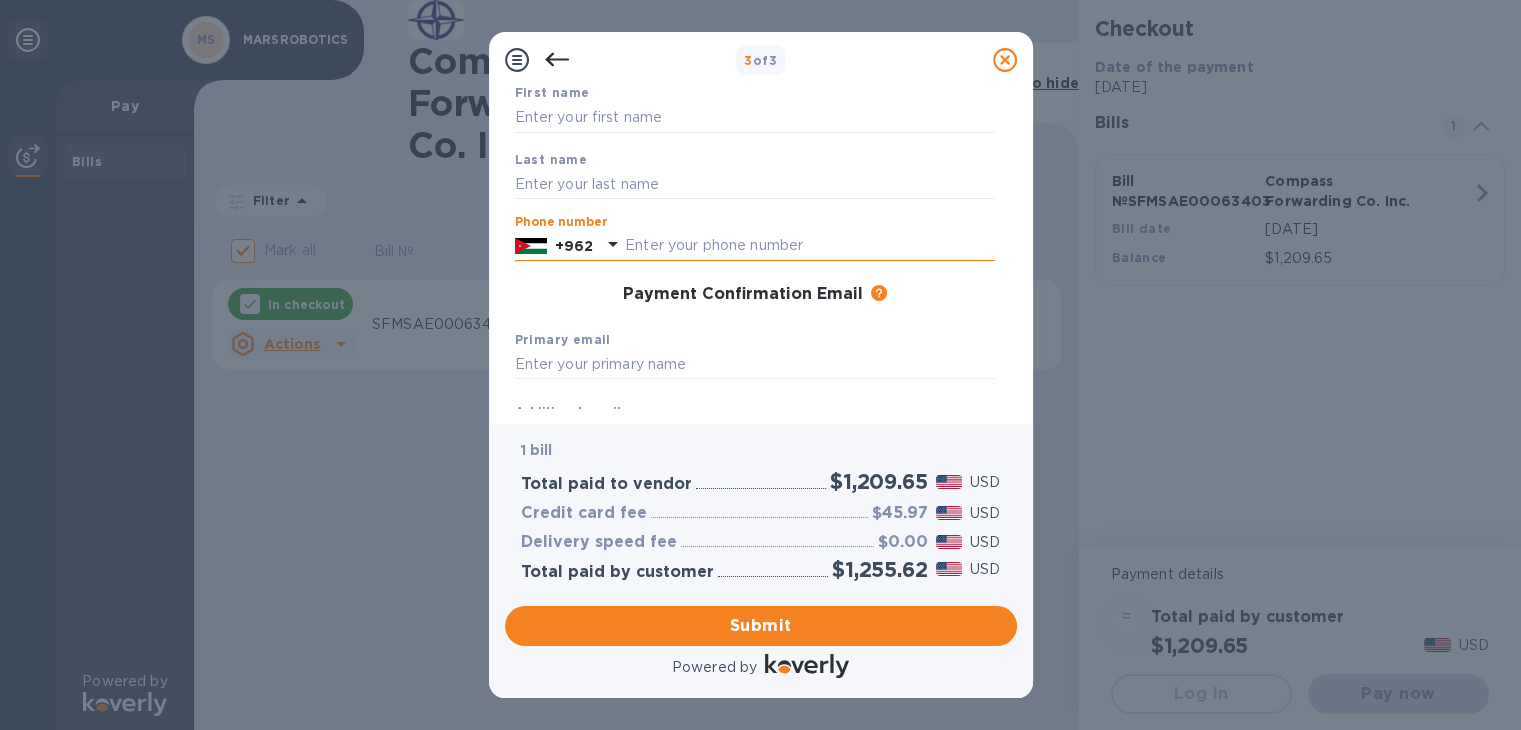 click at bounding box center [809, 246] 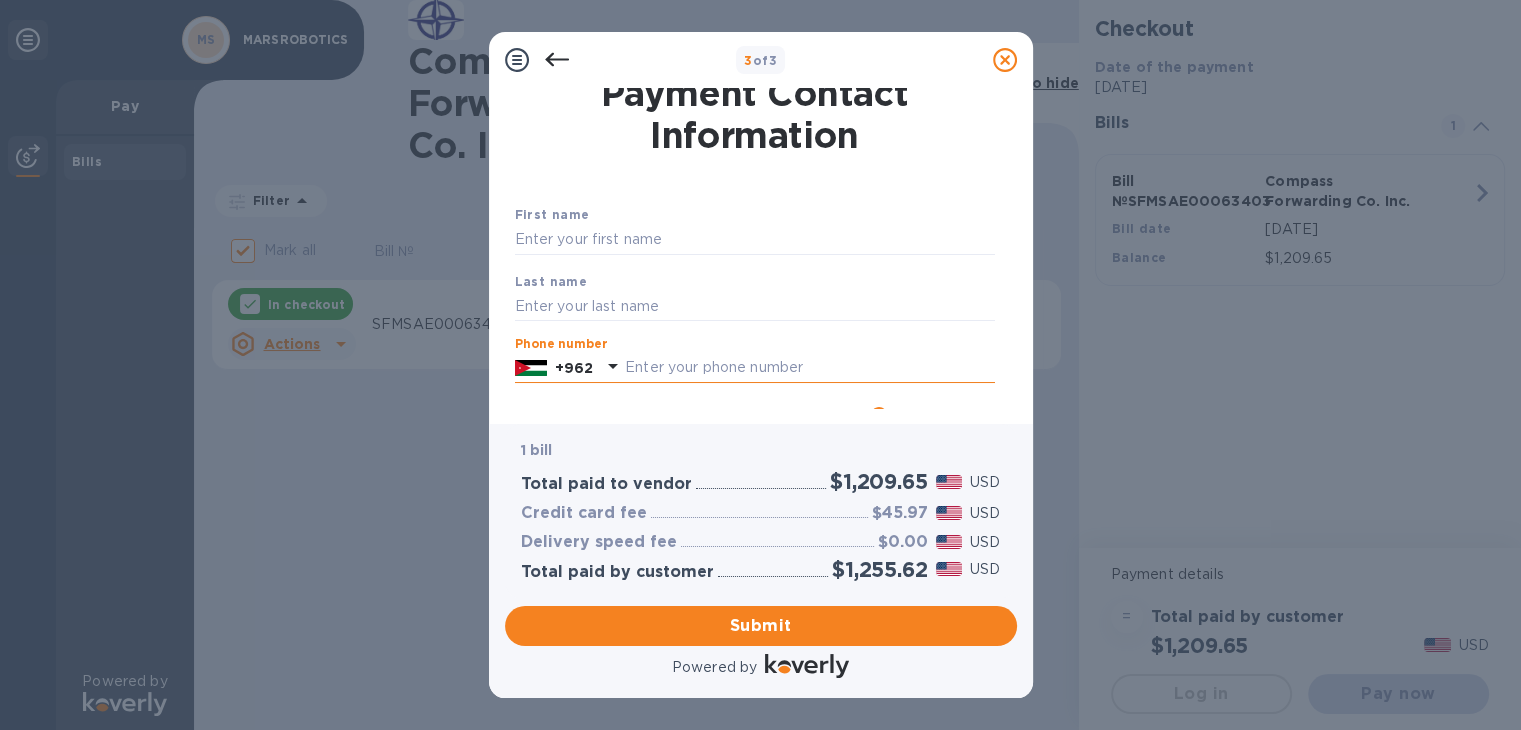 scroll, scrollTop: 9, scrollLeft: 0, axis: vertical 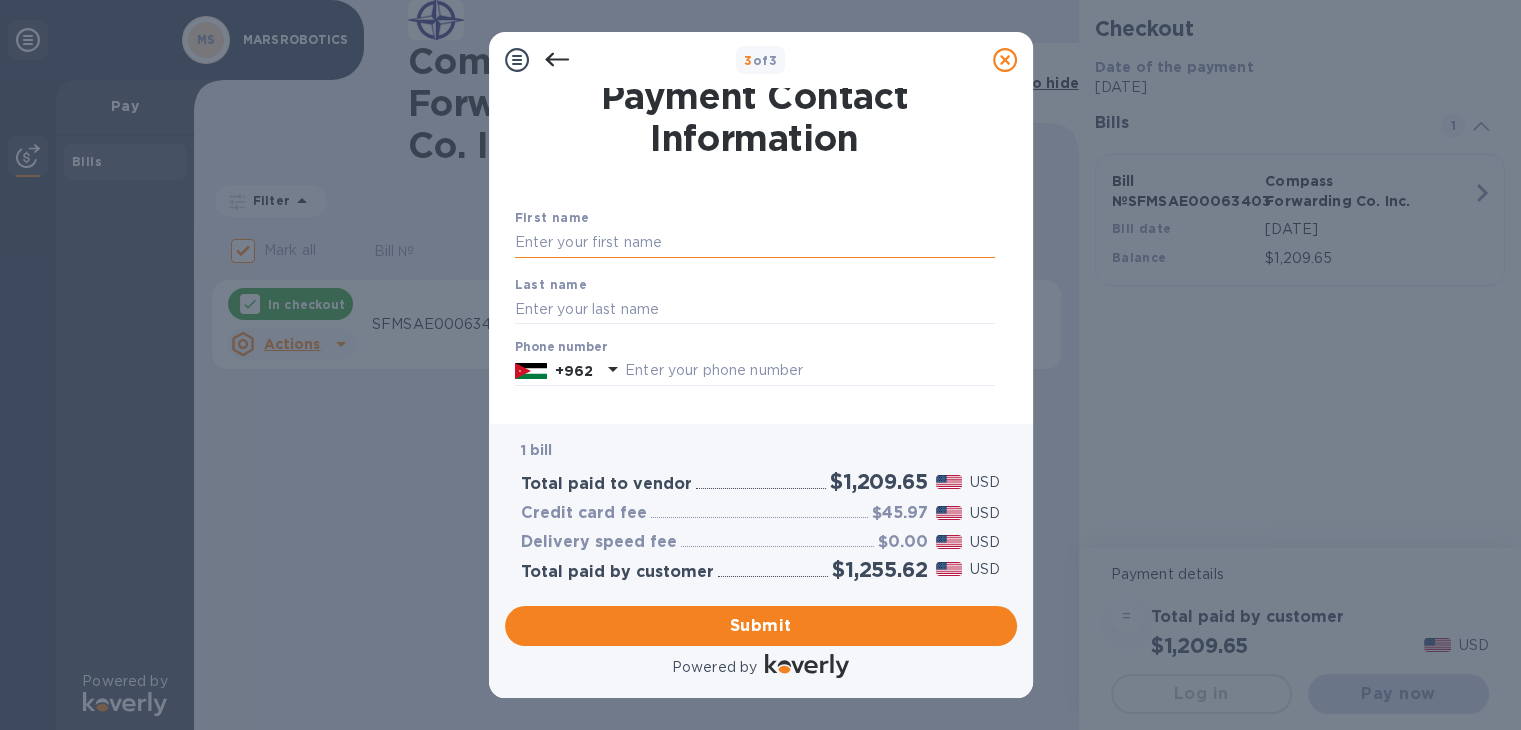 click at bounding box center (755, 243) 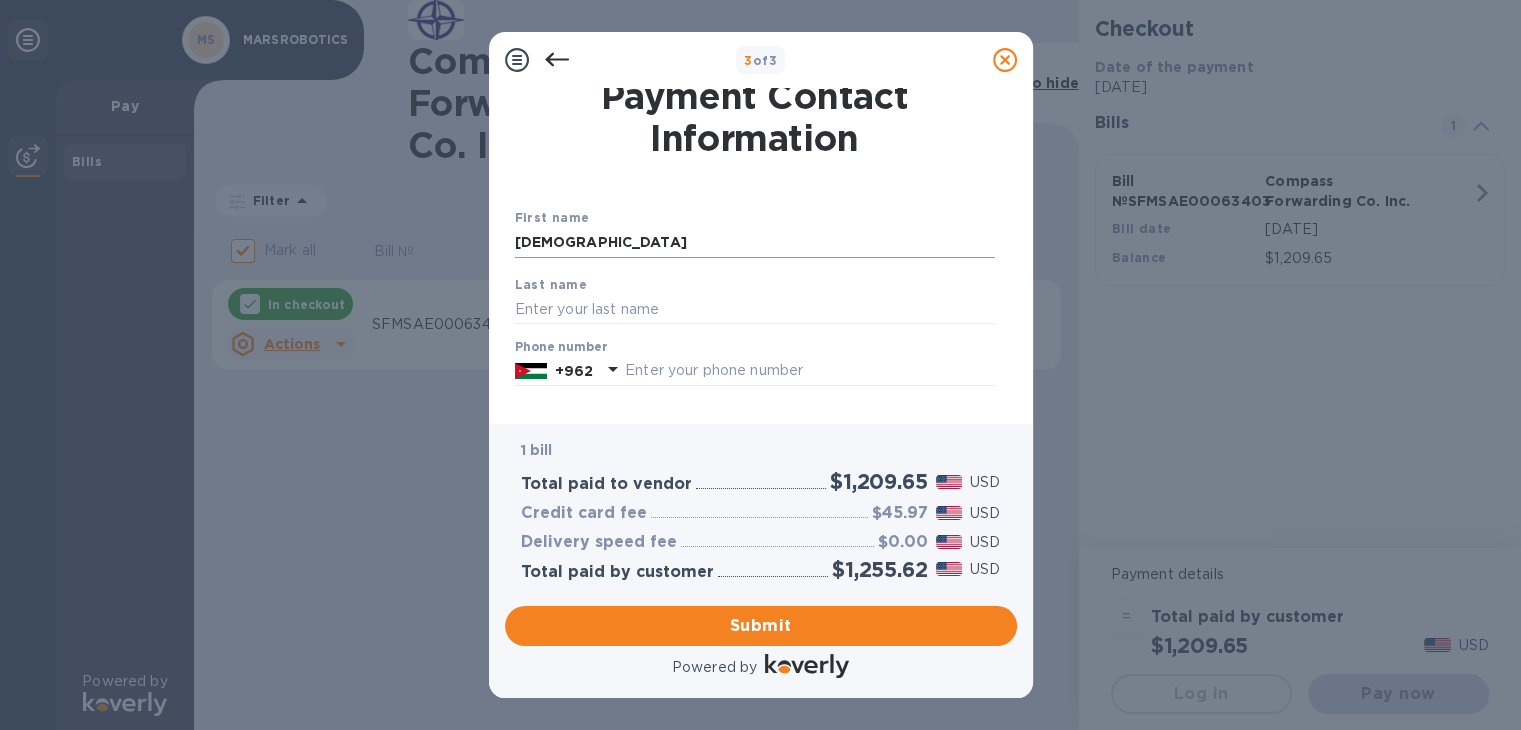 type on "Al Jarrah" 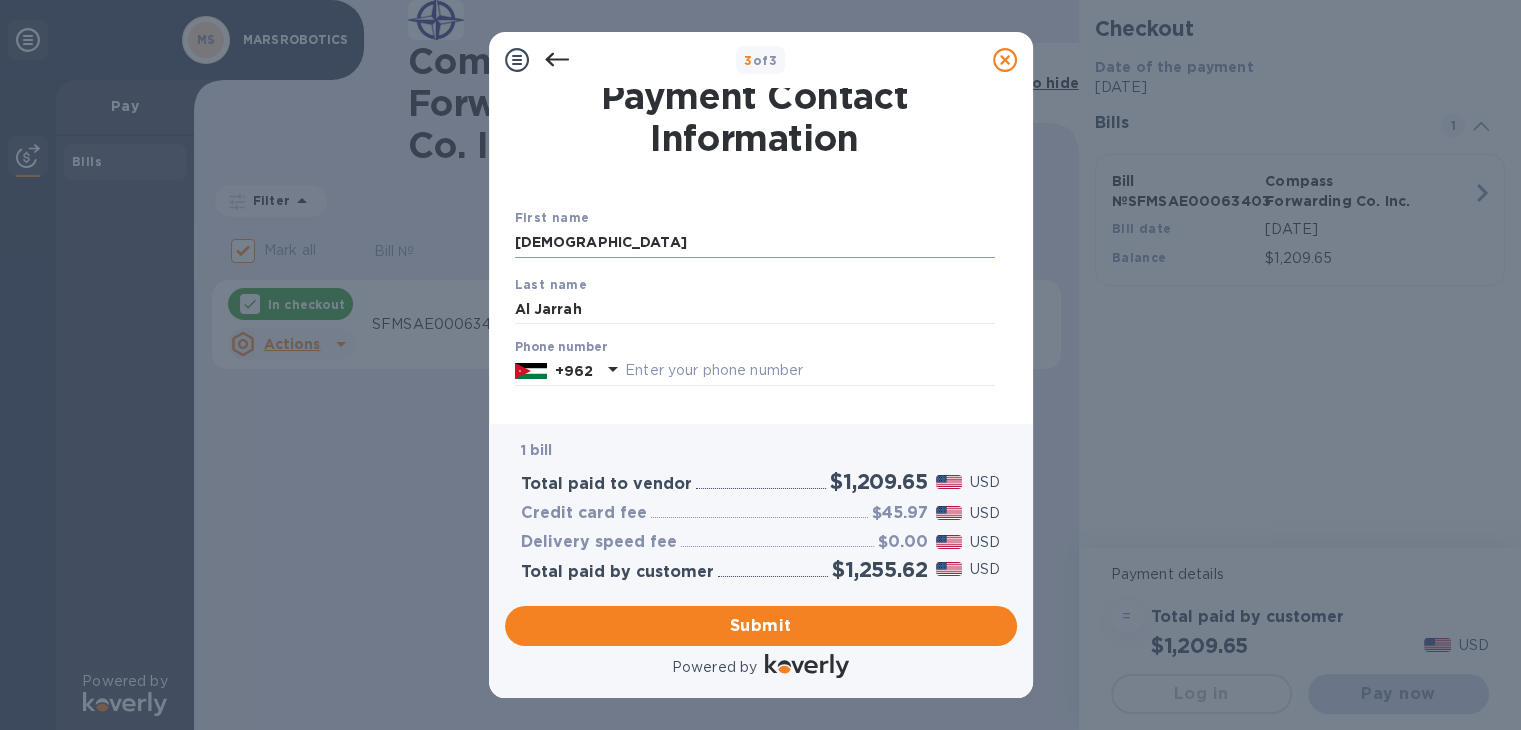 type on "0777785072" 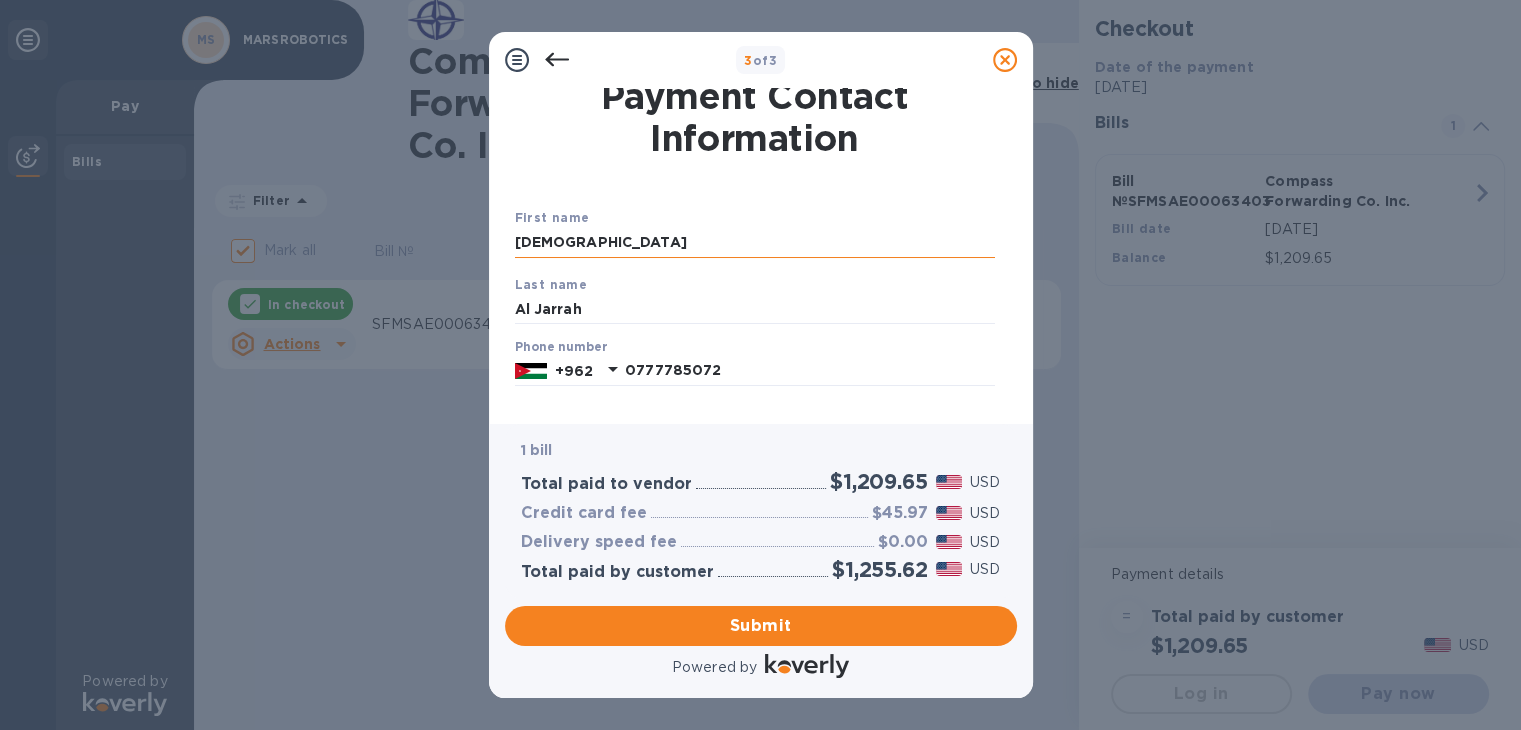 type on "[EMAIL_ADDRESS][DOMAIN_NAME]" 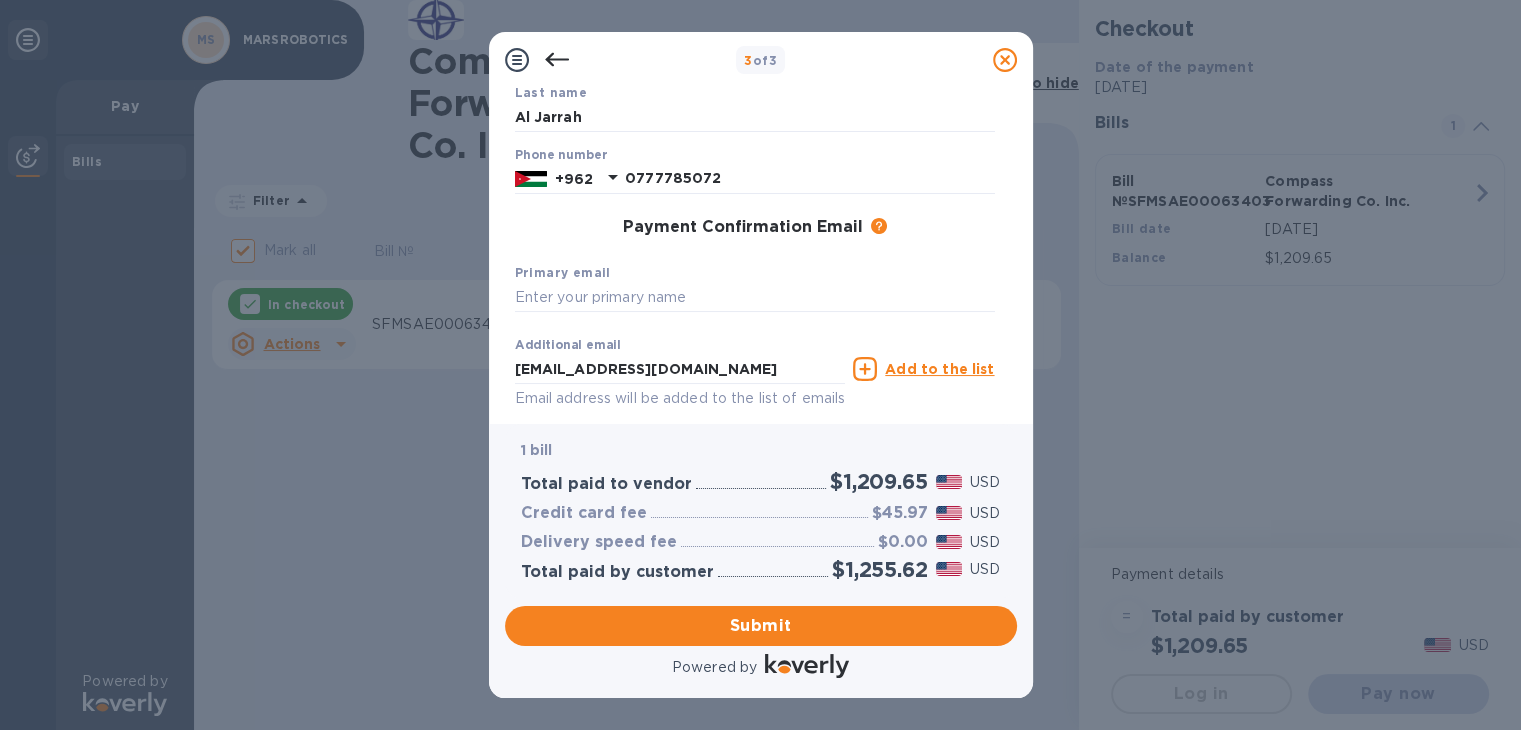 scroll, scrollTop: 222, scrollLeft: 0, axis: vertical 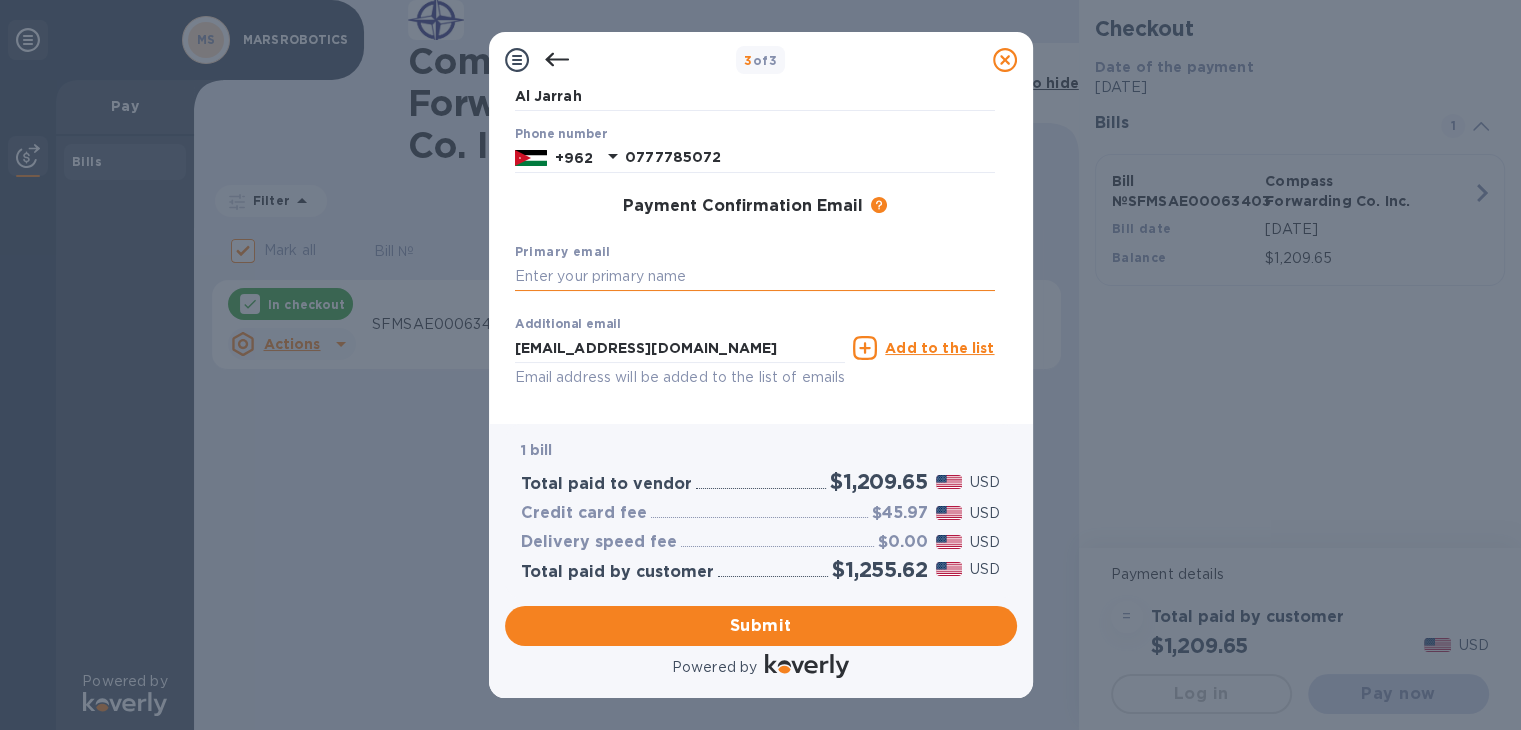 click at bounding box center (755, 277) 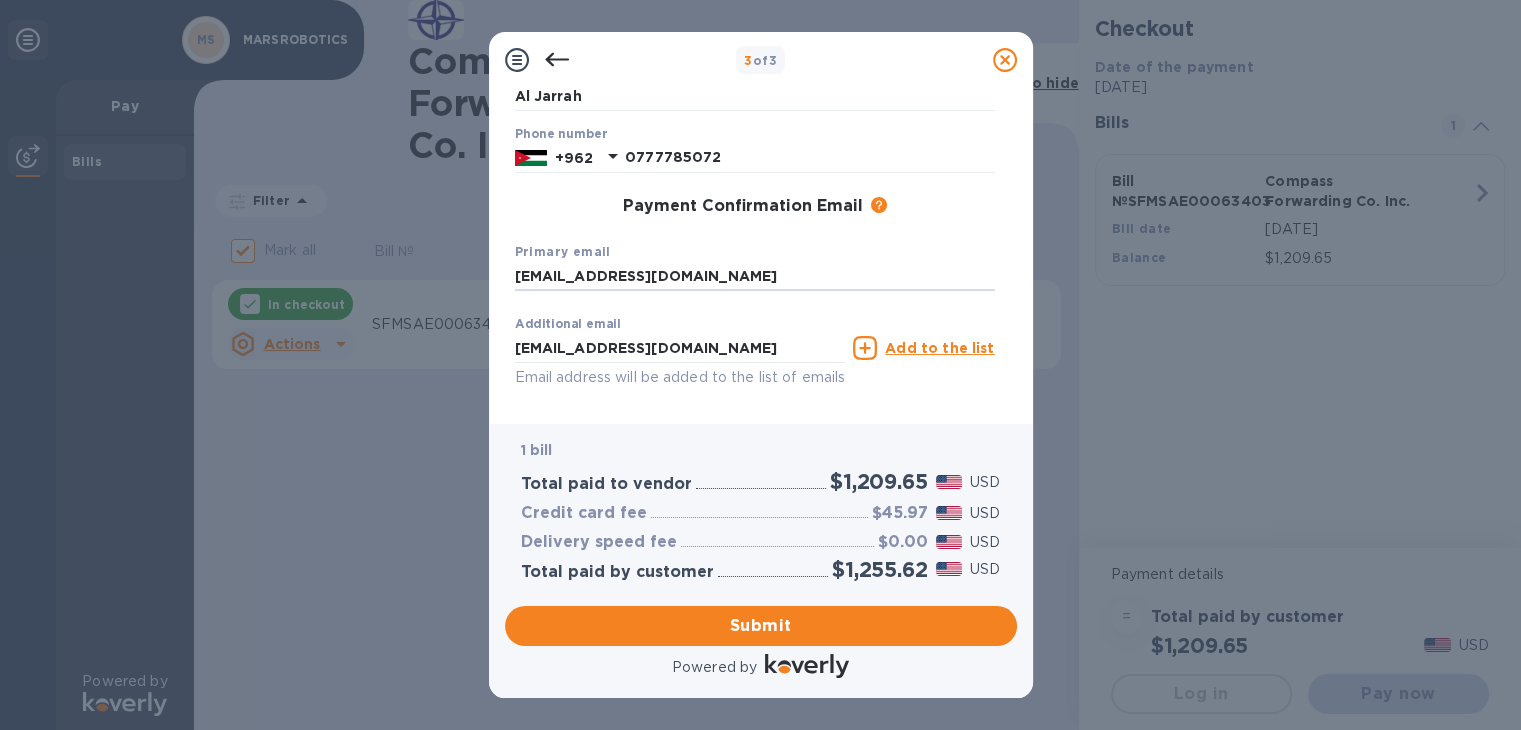 scroll, scrollTop: 297, scrollLeft: 0, axis: vertical 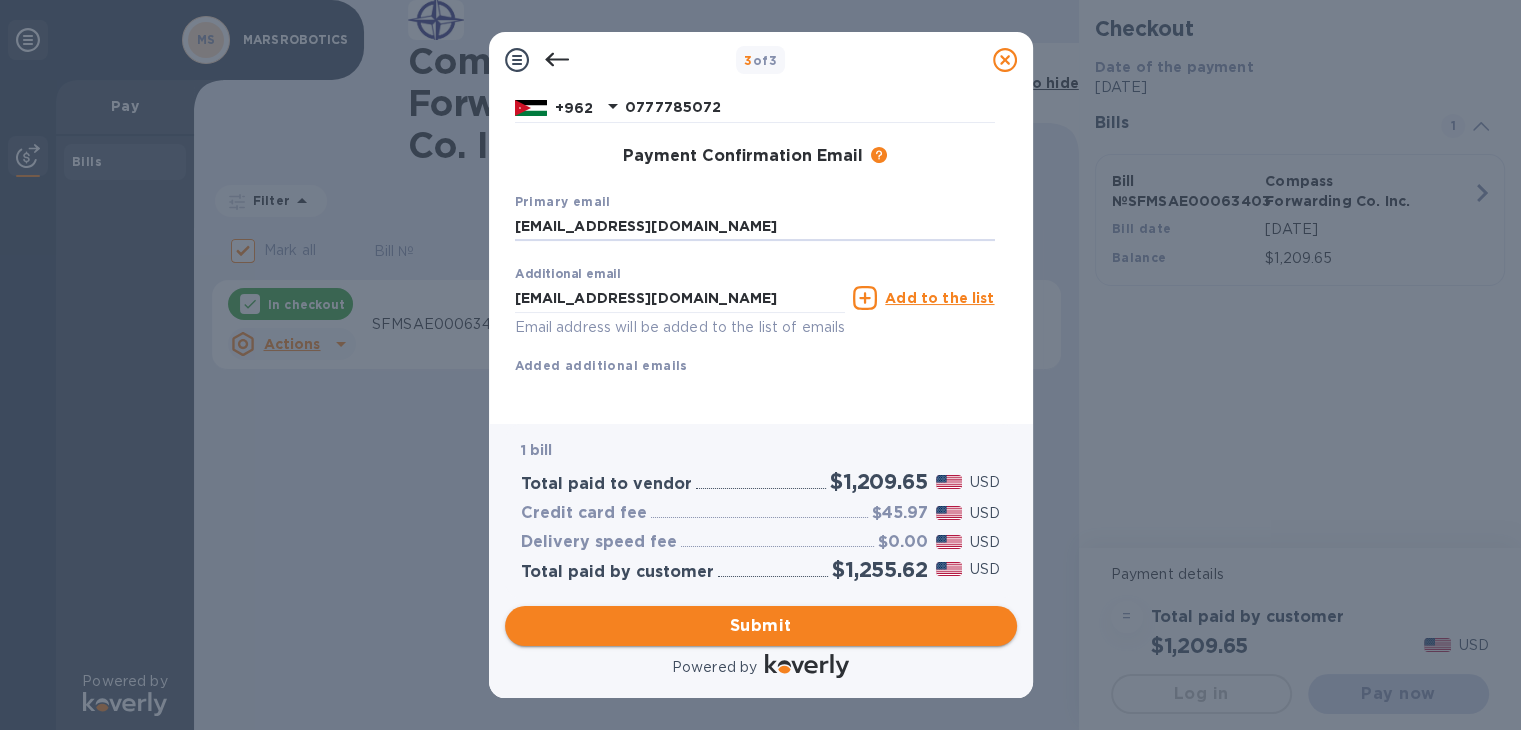 type on "[EMAIL_ADDRESS][DOMAIN_NAME]" 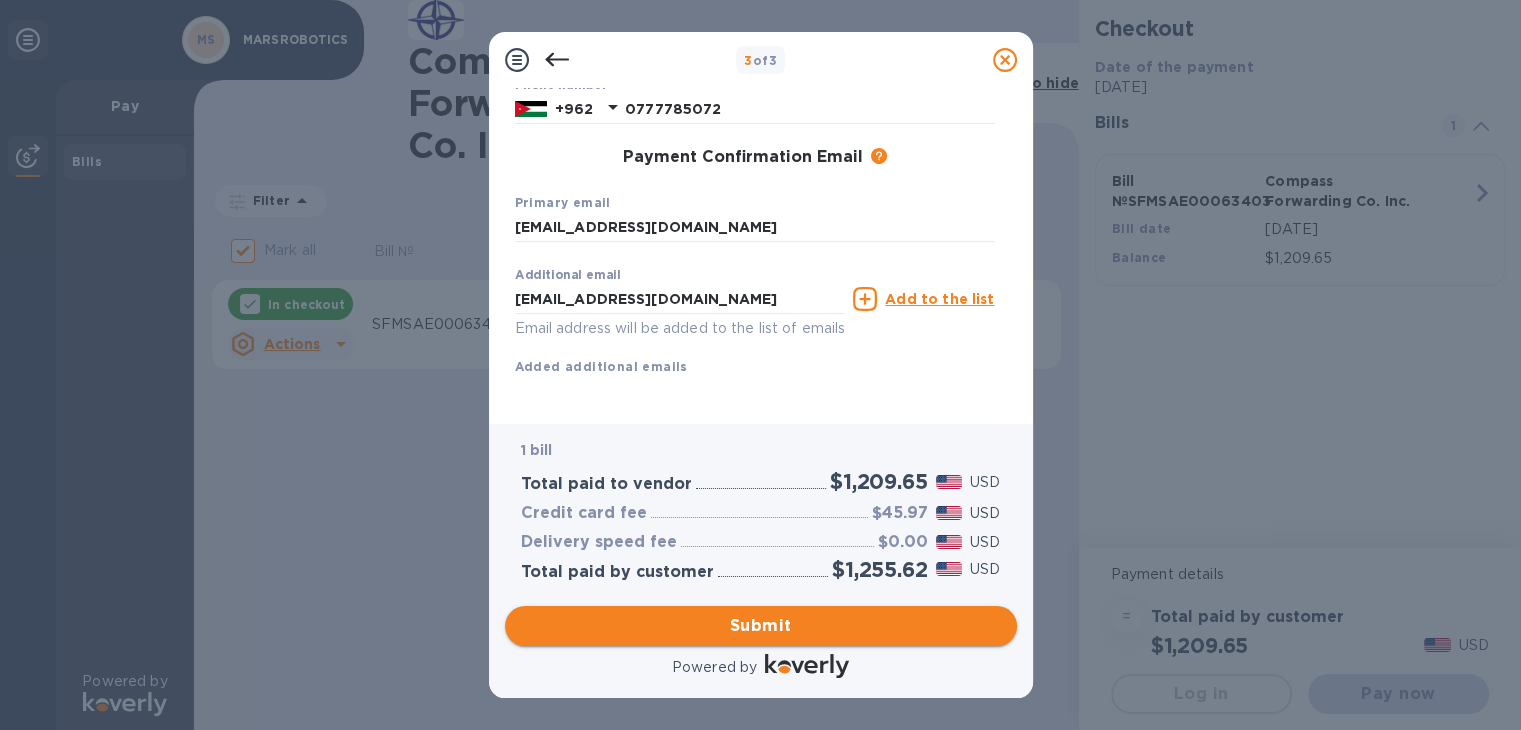 scroll, scrollTop: 324, scrollLeft: 0, axis: vertical 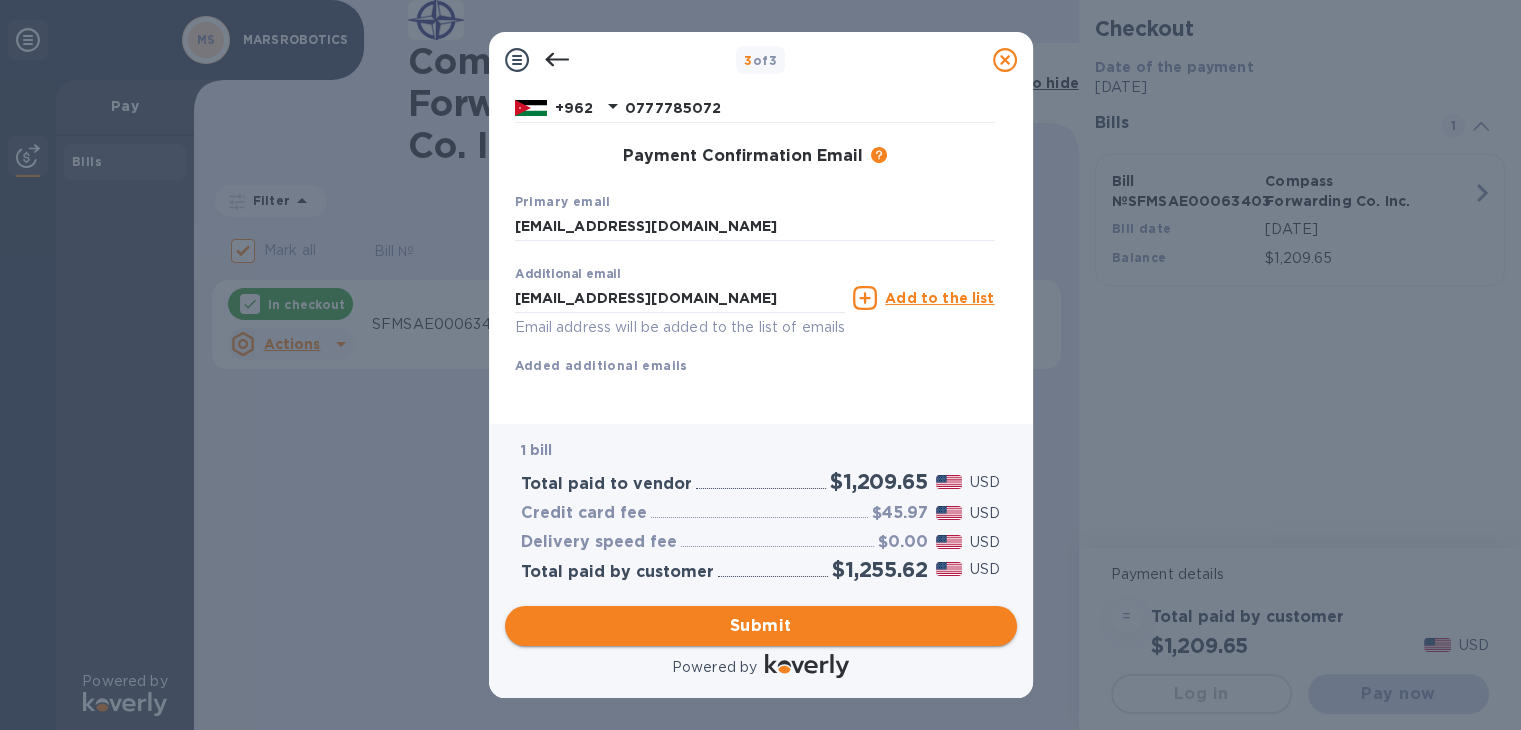 click on "Submit" at bounding box center (761, 626) 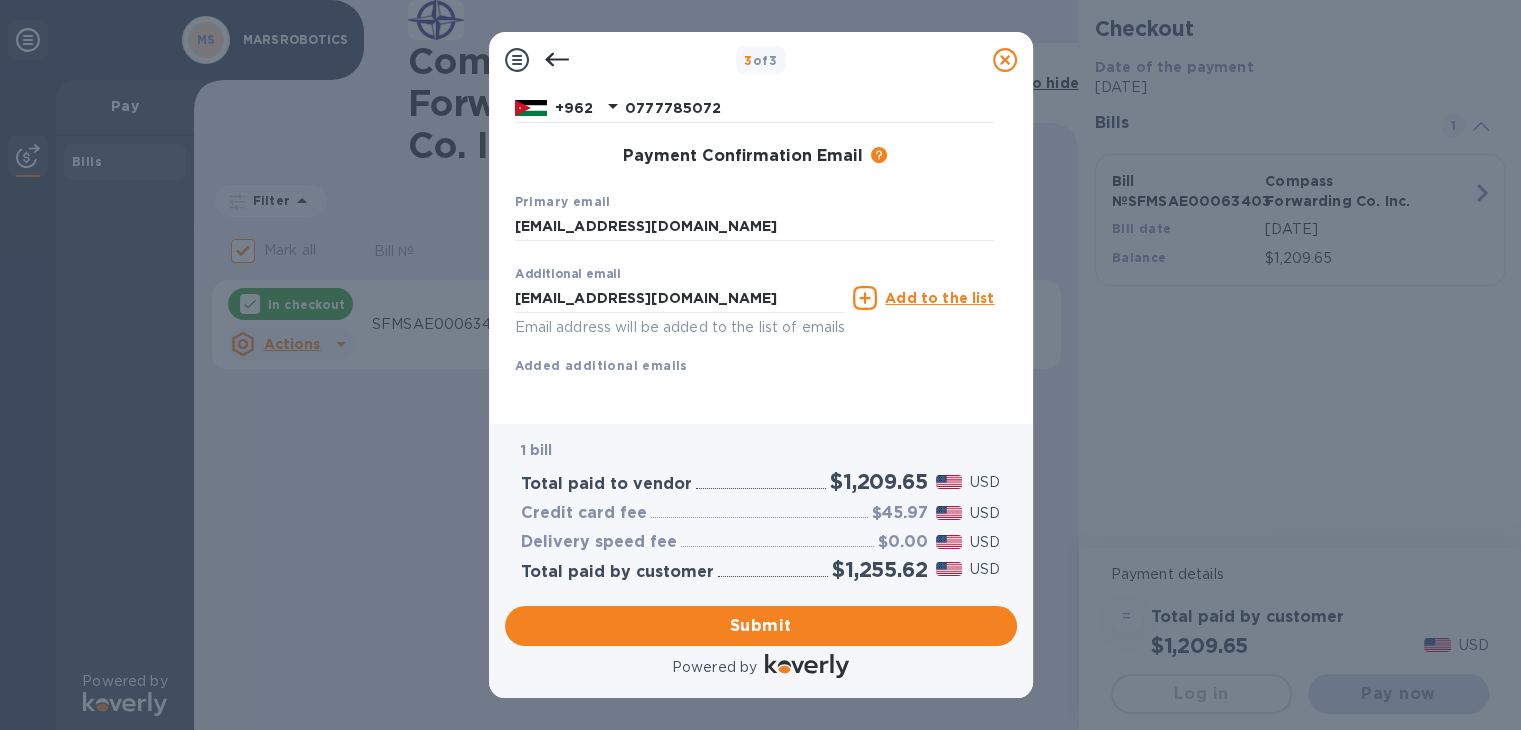 scroll, scrollTop: 0, scrollLeft: 0, axis: both 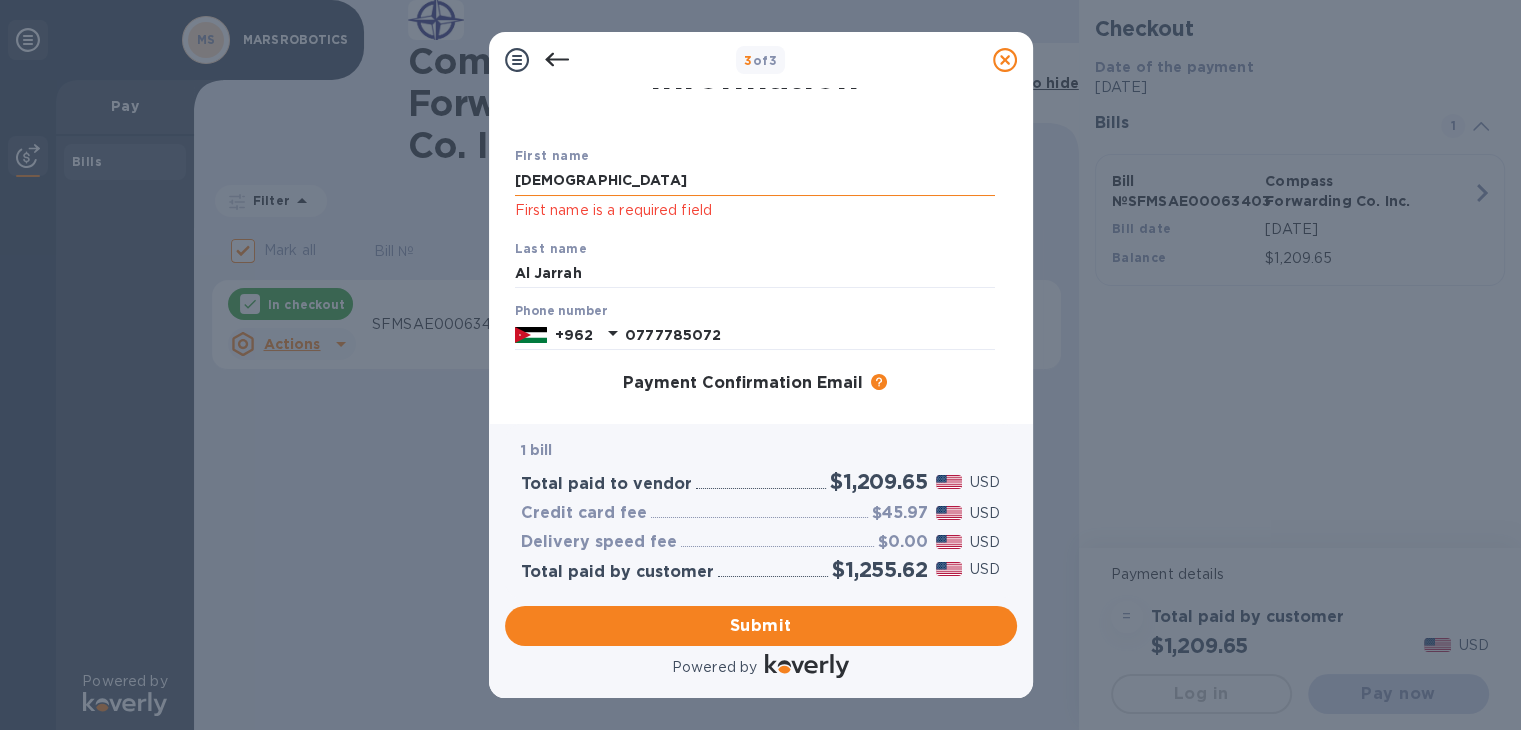 click on "[DEMOGRAPHIC_DATA]" at bounding box center [755, 181] 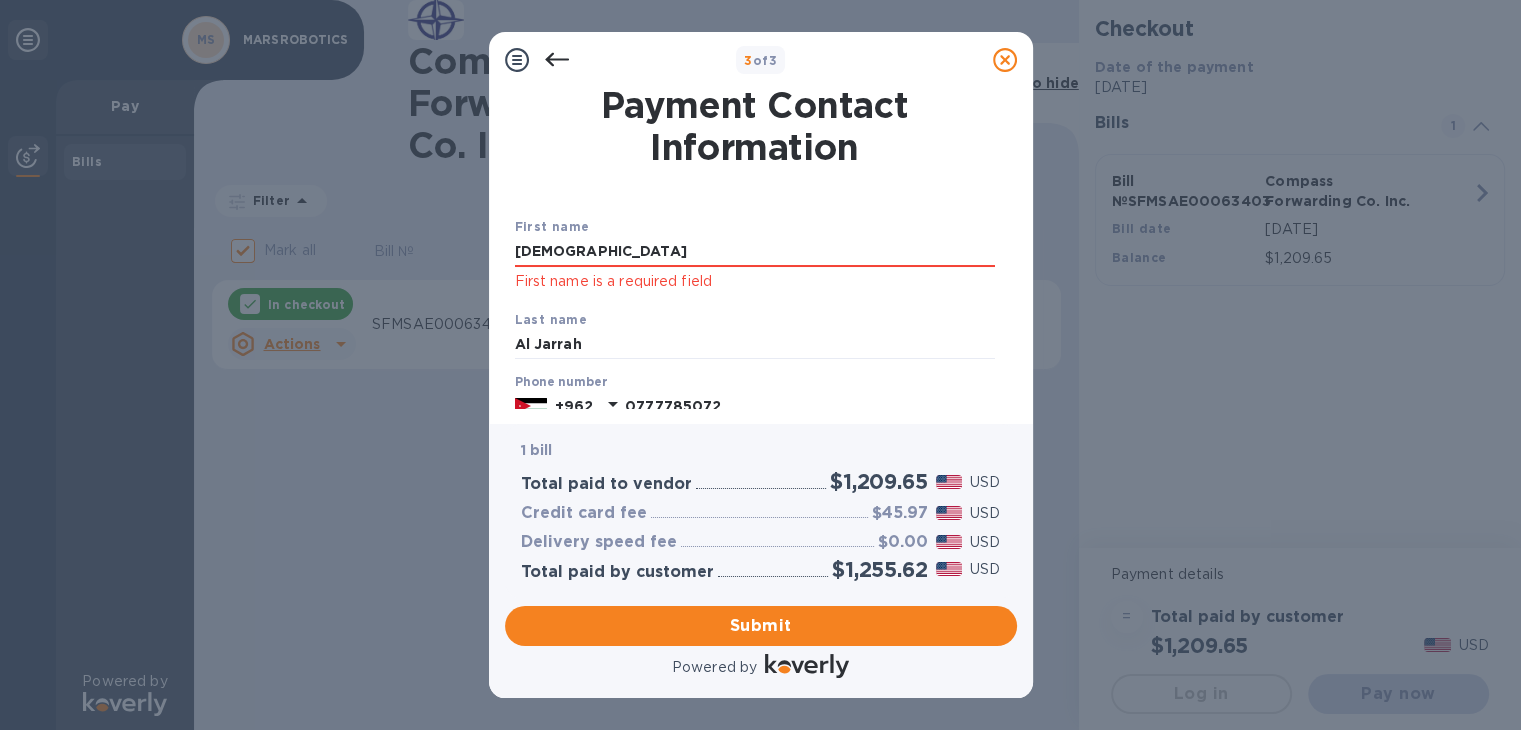 scroll, scrollTop: 0, scrollLeft: 0, axis: both 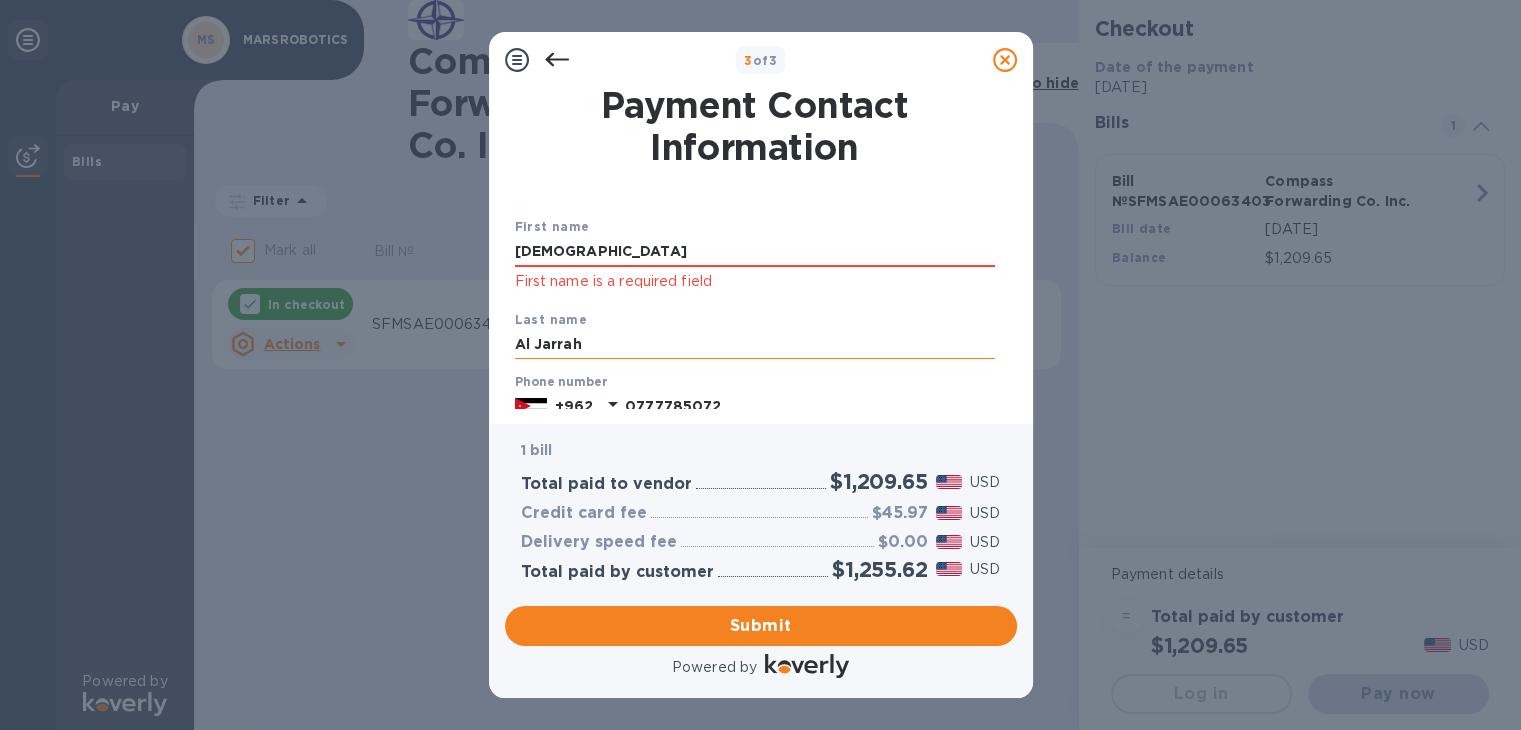 click on "Al Jarrah" at bounding box center [755, 345] 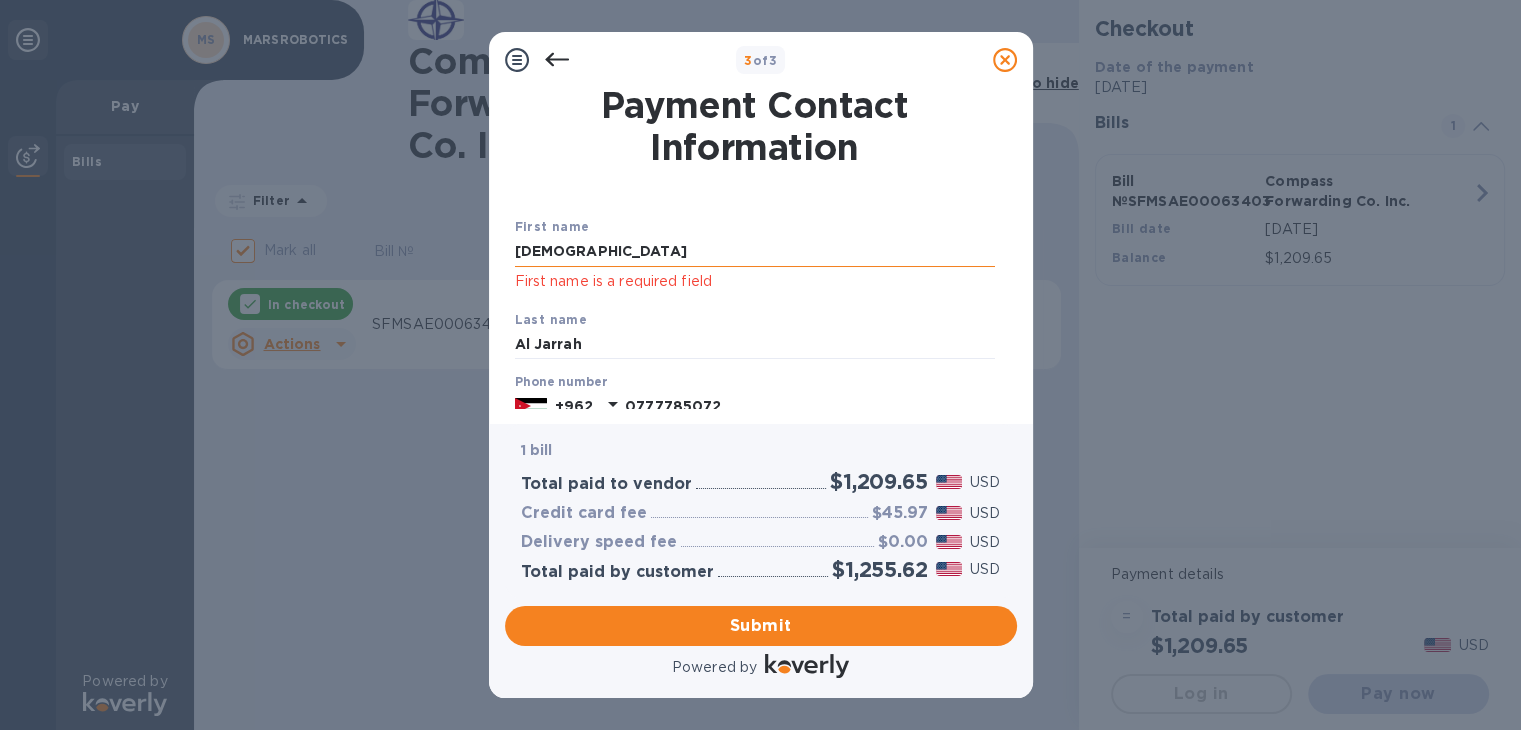 click on "[DEMOGRAPHIC_DATA]" at bounding box center (755, 252) 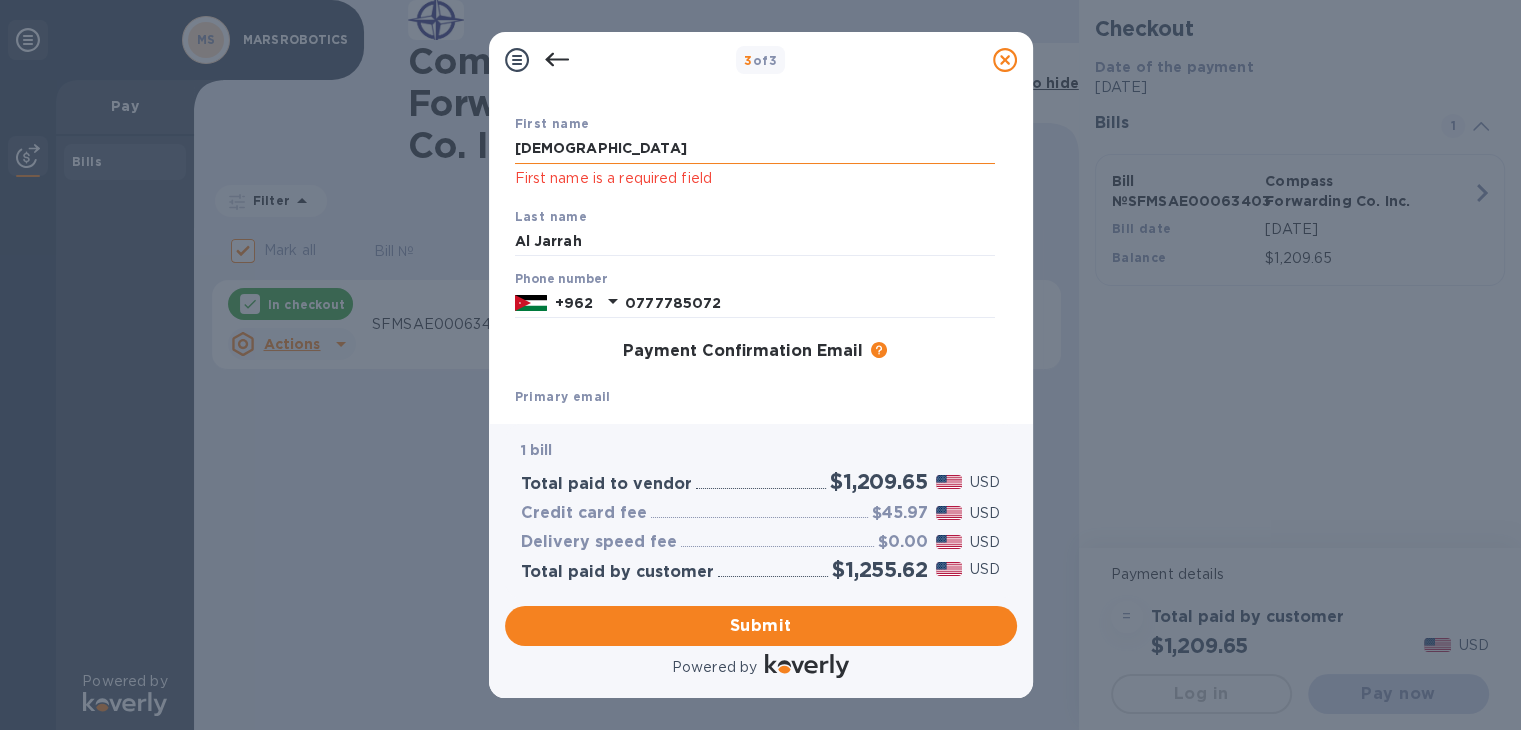 scroll, scrollTop: 46, scrollLeft: 0, axis: vertical 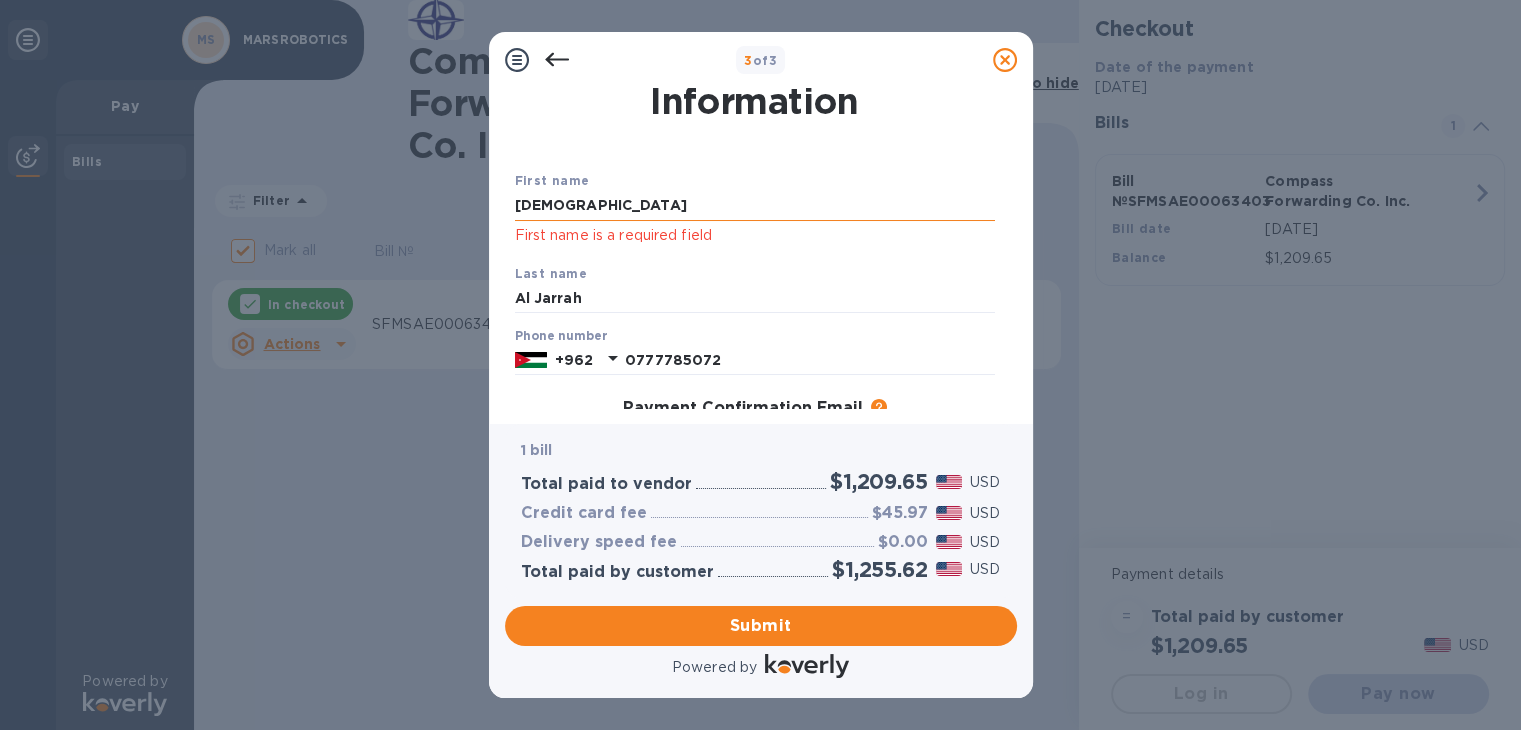 click on "[DEMOGRAPHIC_DATA]" at bounding box center [755, 206] 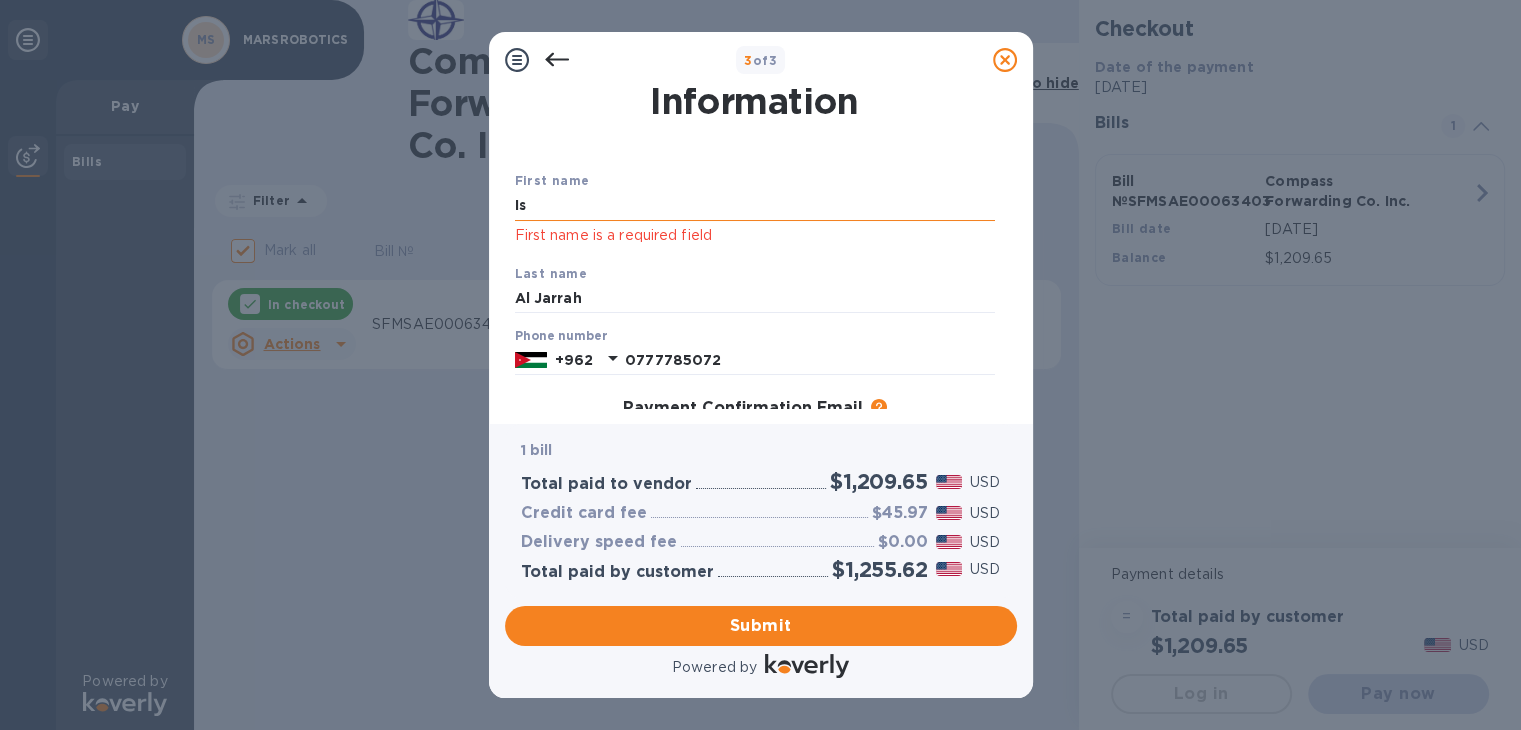type on "I" 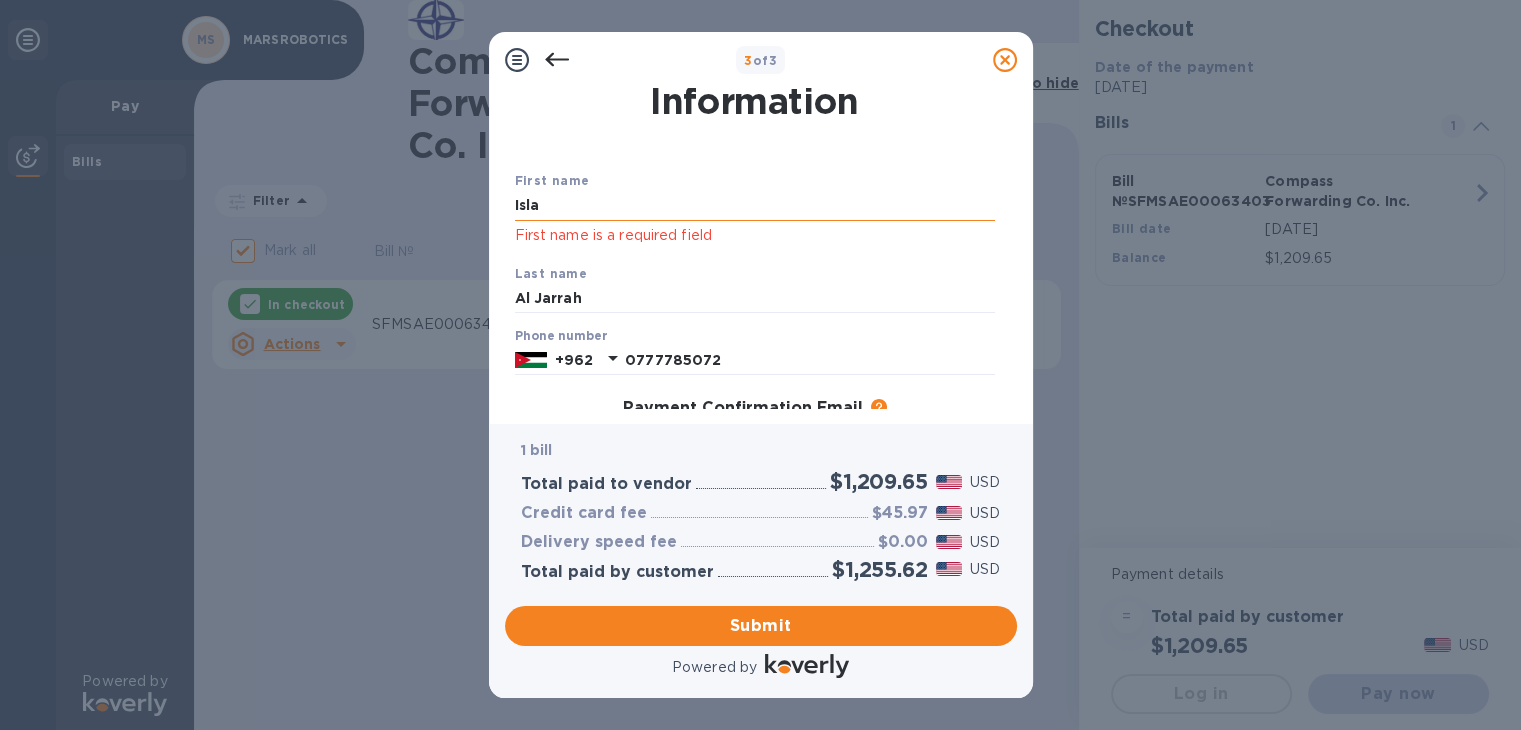 type on "[DEMOGRAPHIC_DATA]" 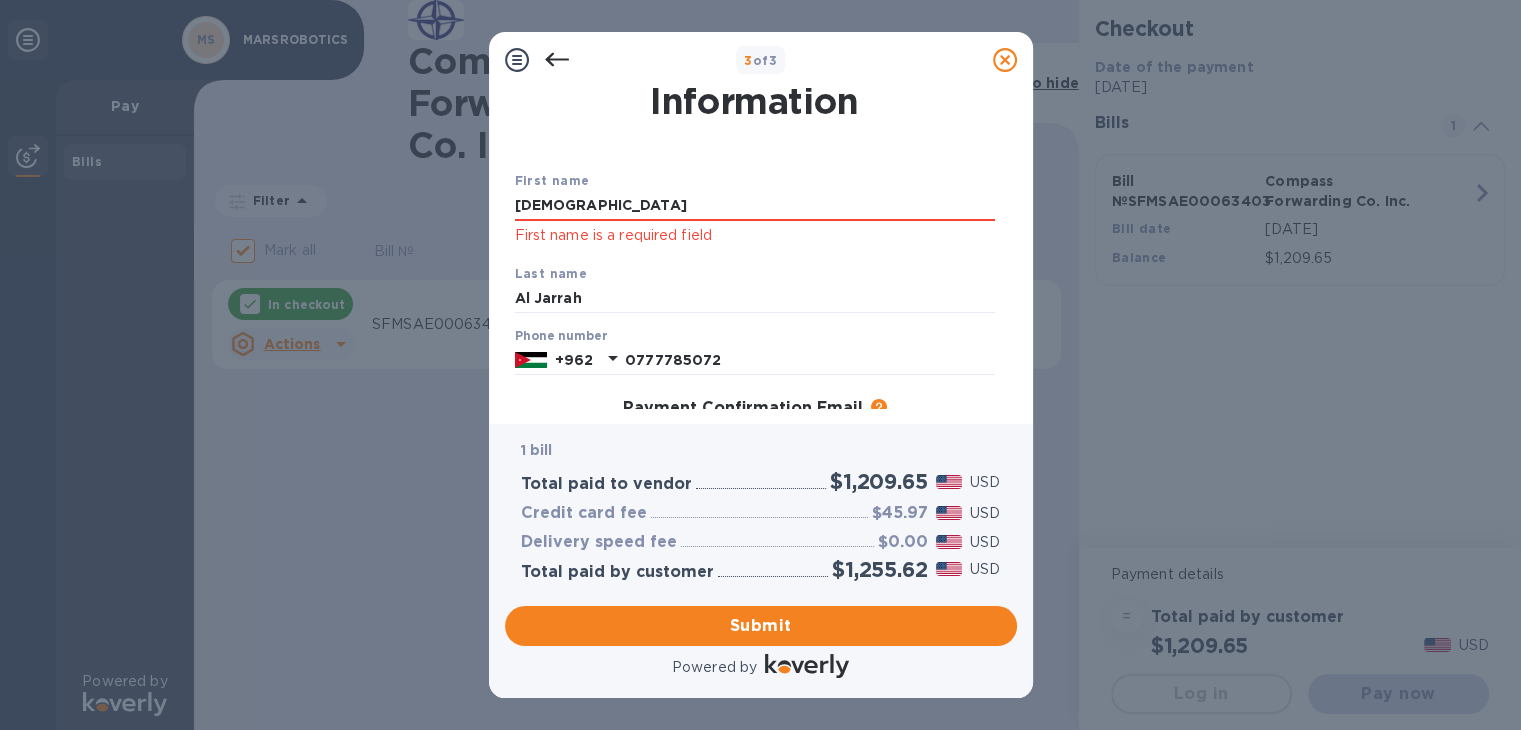 click on "First name is a required field" 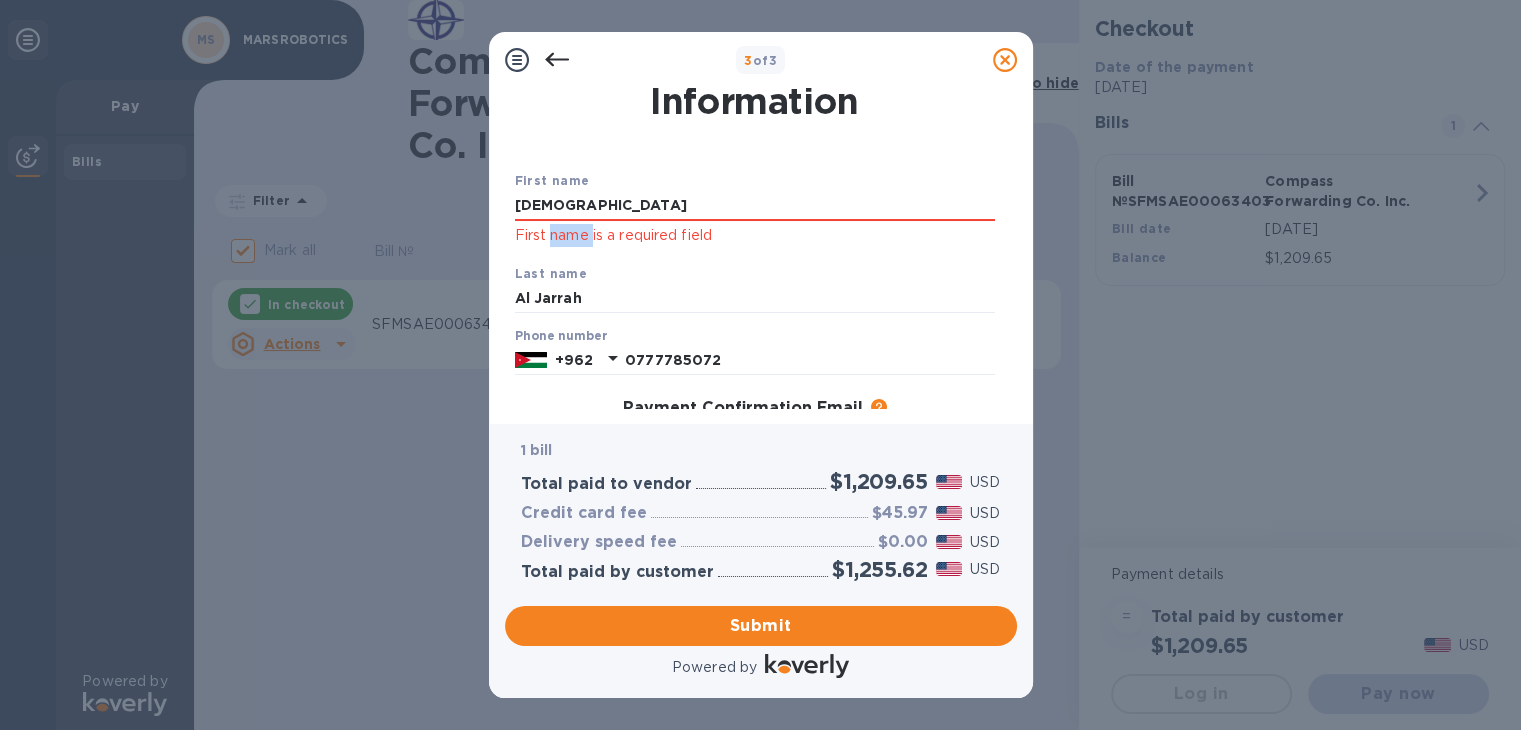 click on "First name is a required field" 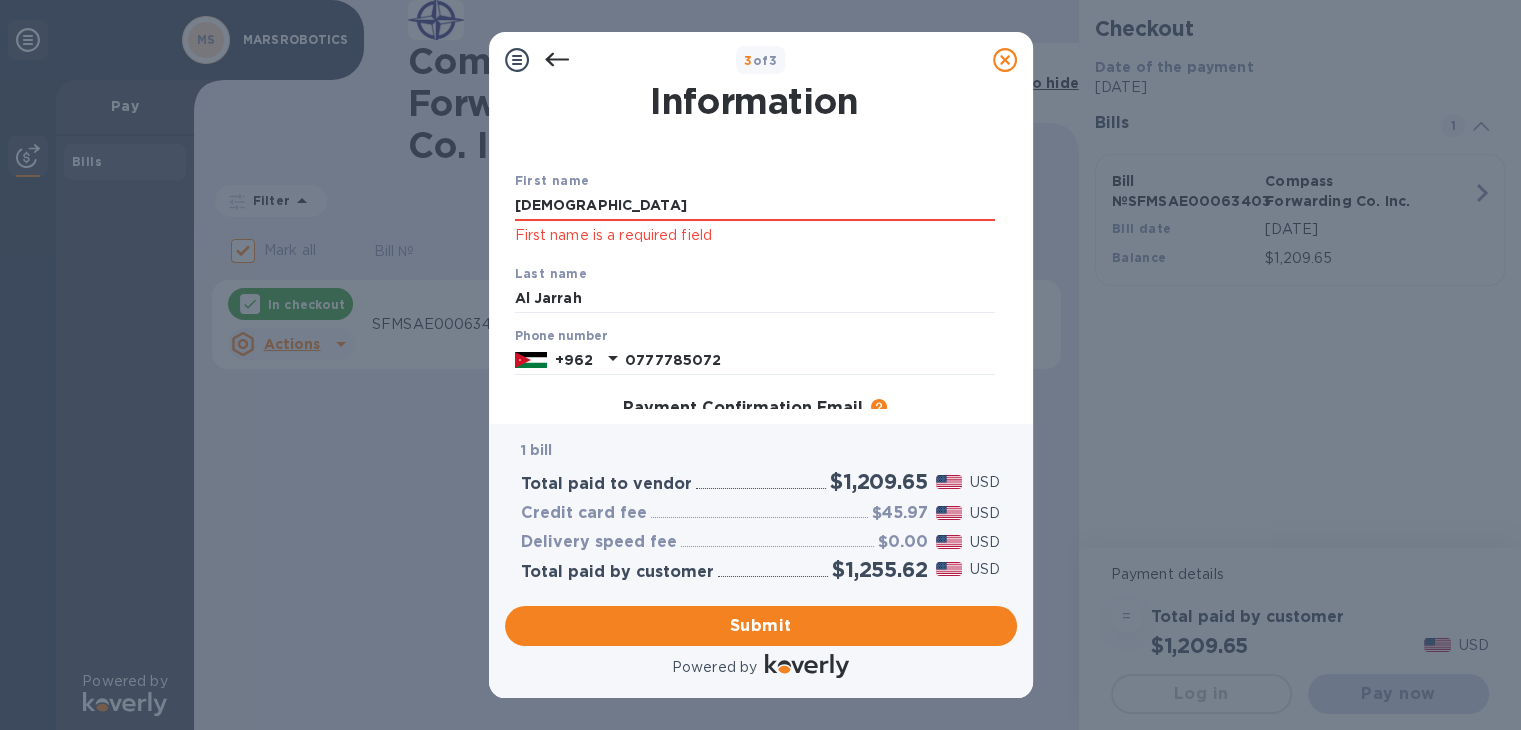 click on "First name is a required field" 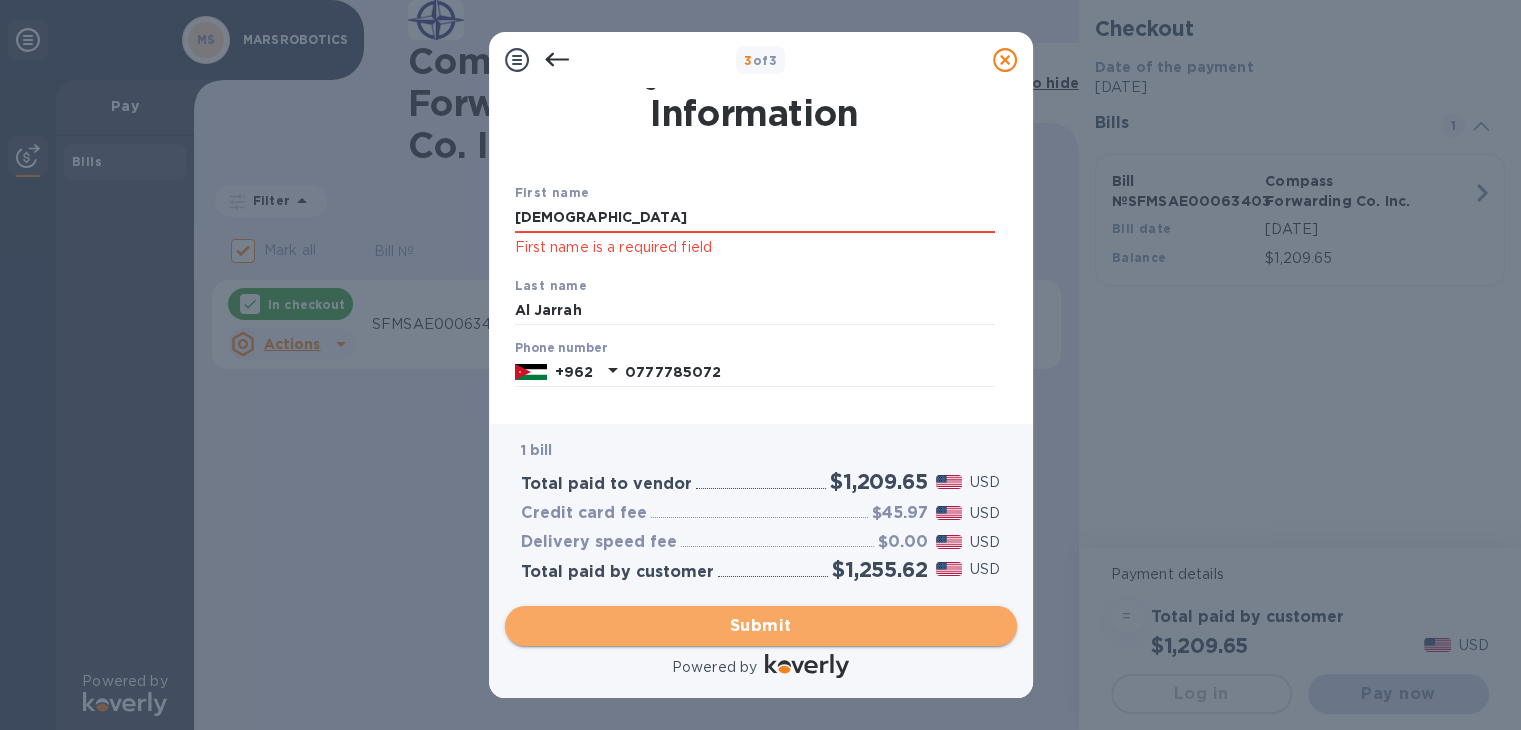 click on "Submit" at bounding box center (761, 626) 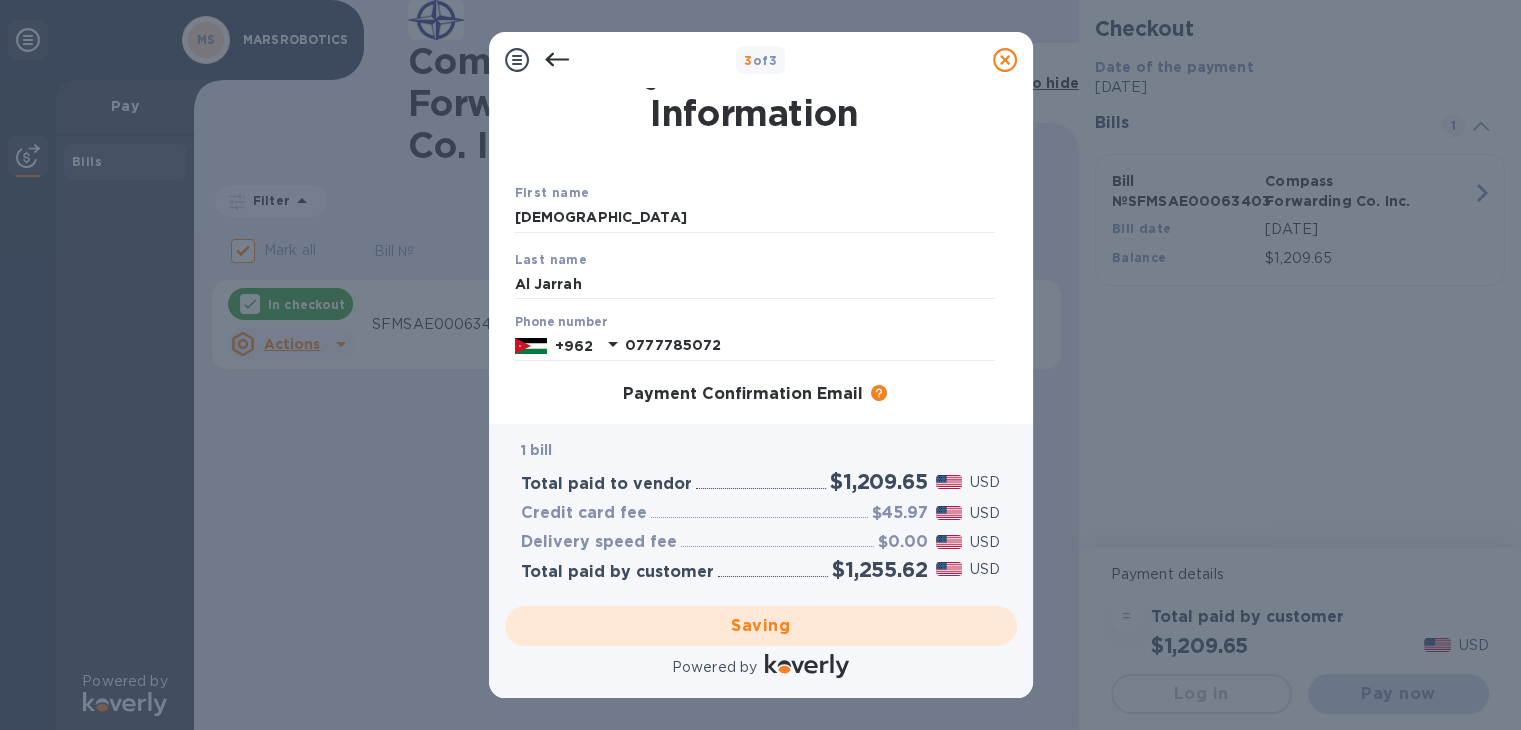 checkbox on "false" 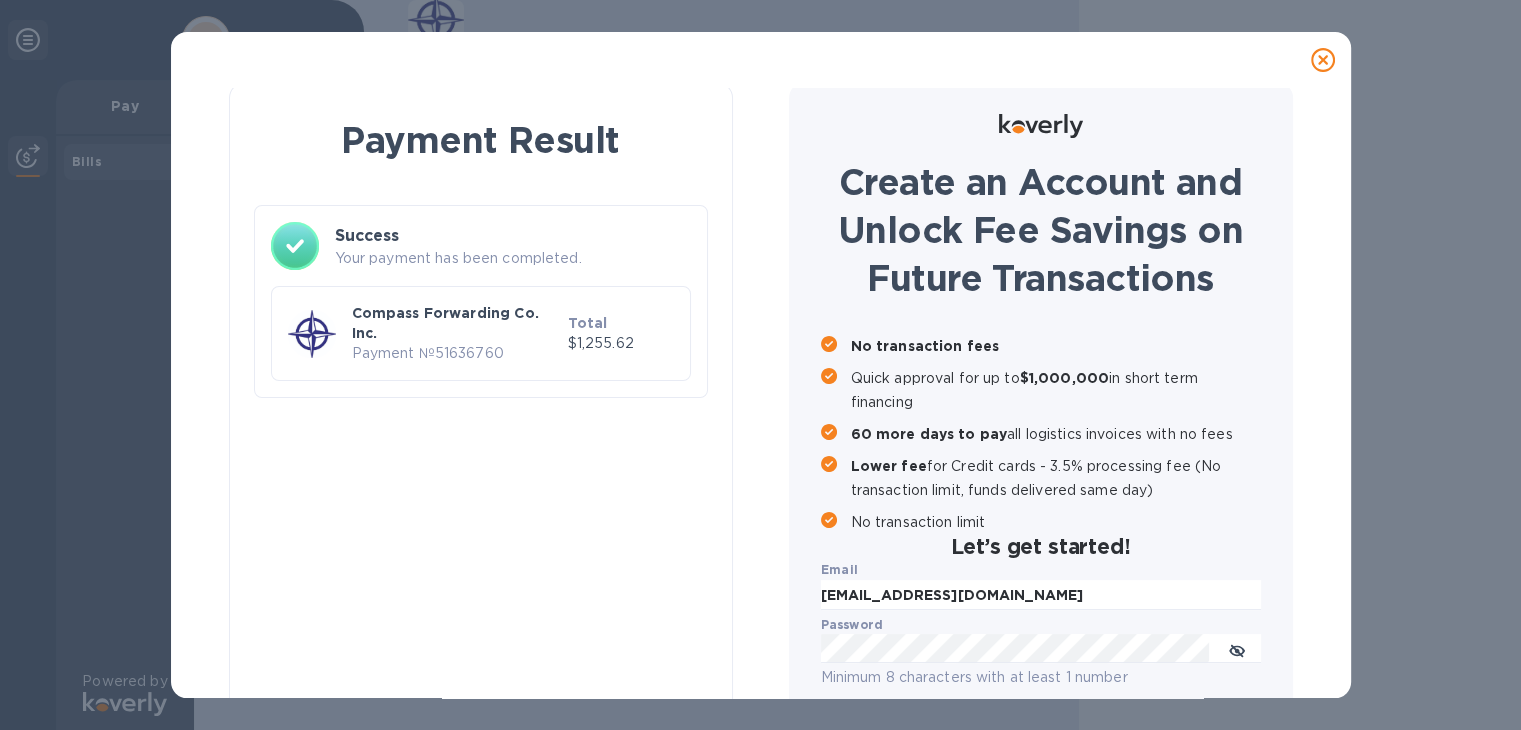 scroll, scrollTop: 3, scrollLeft: 0, axis: vertical 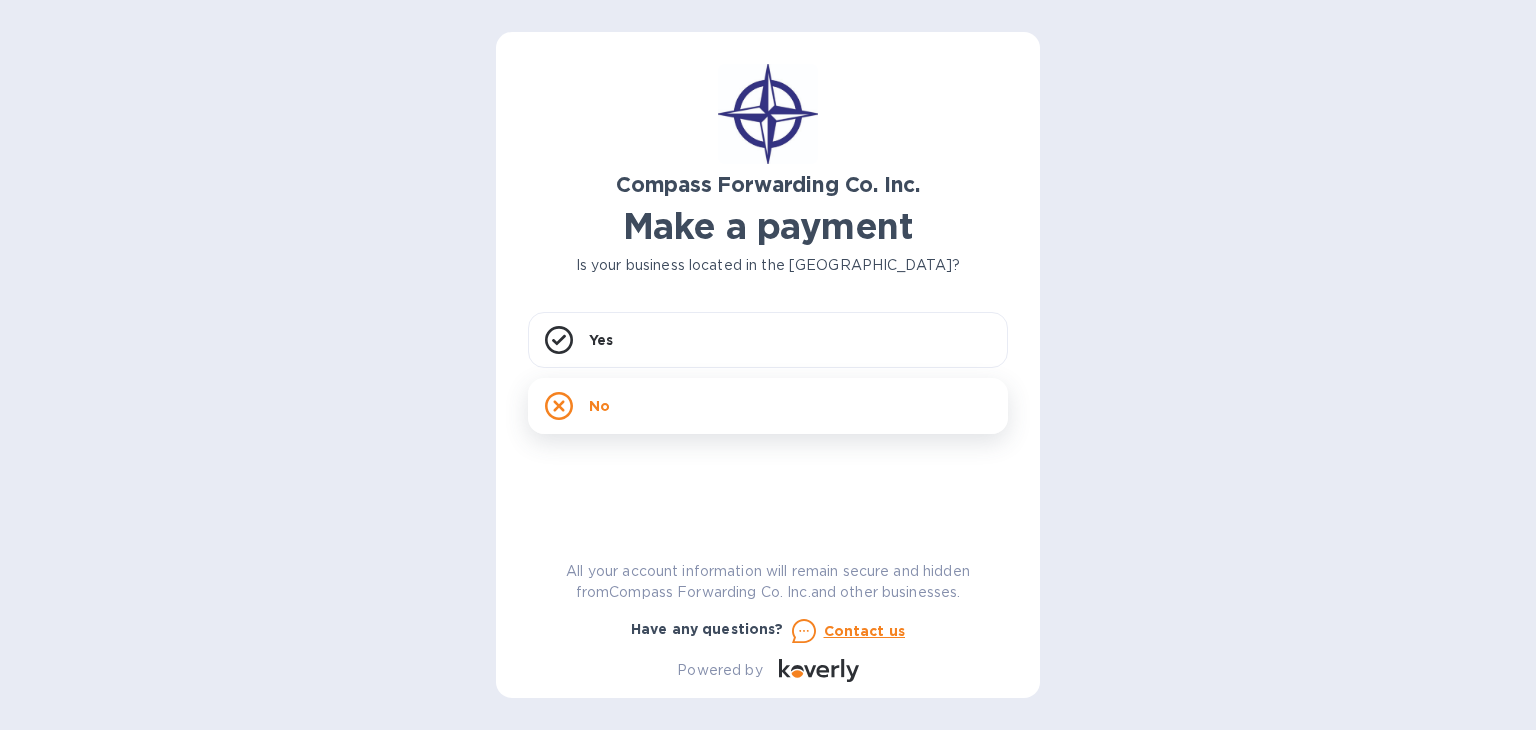 click on "No" at bounding box center [768, 406] 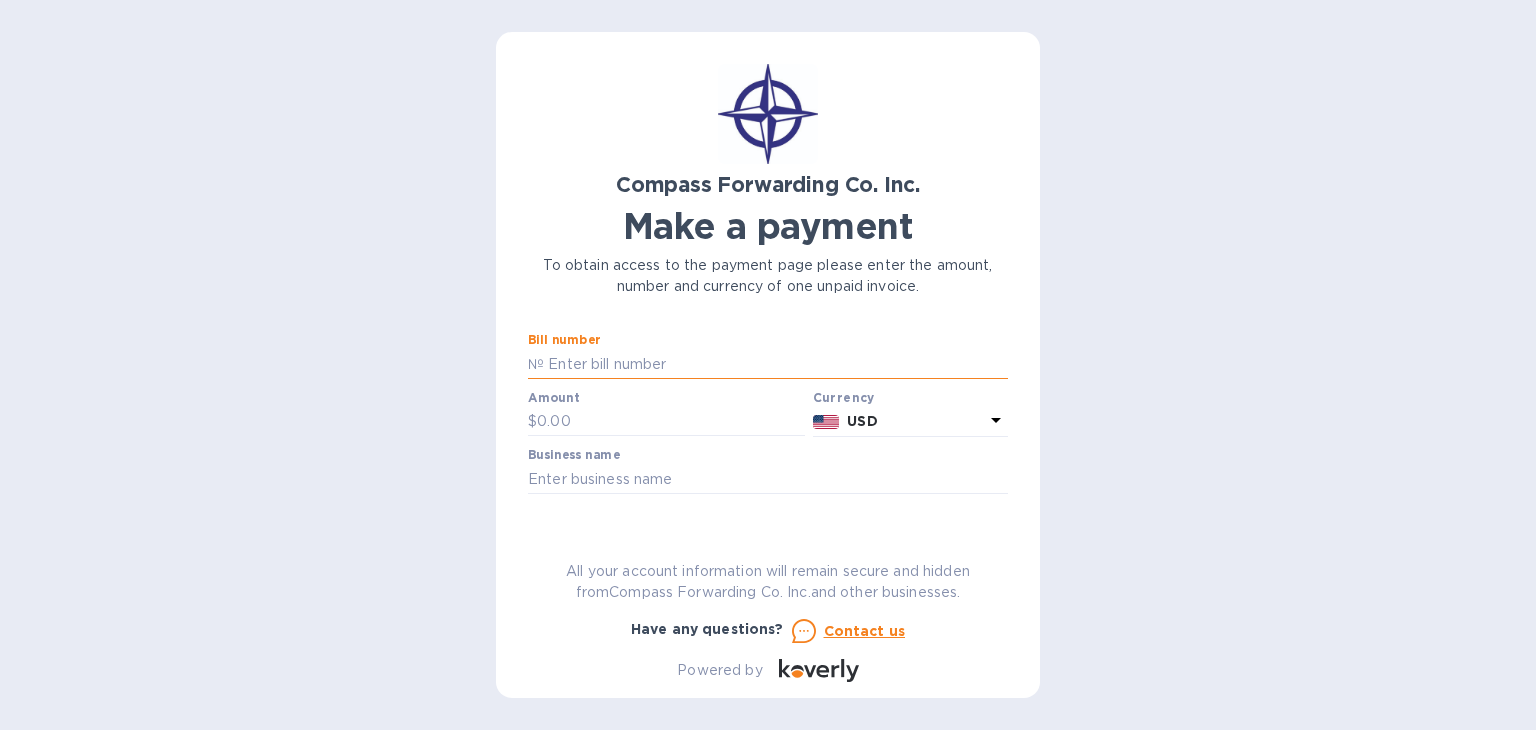 click at bounding box center (776, 364) 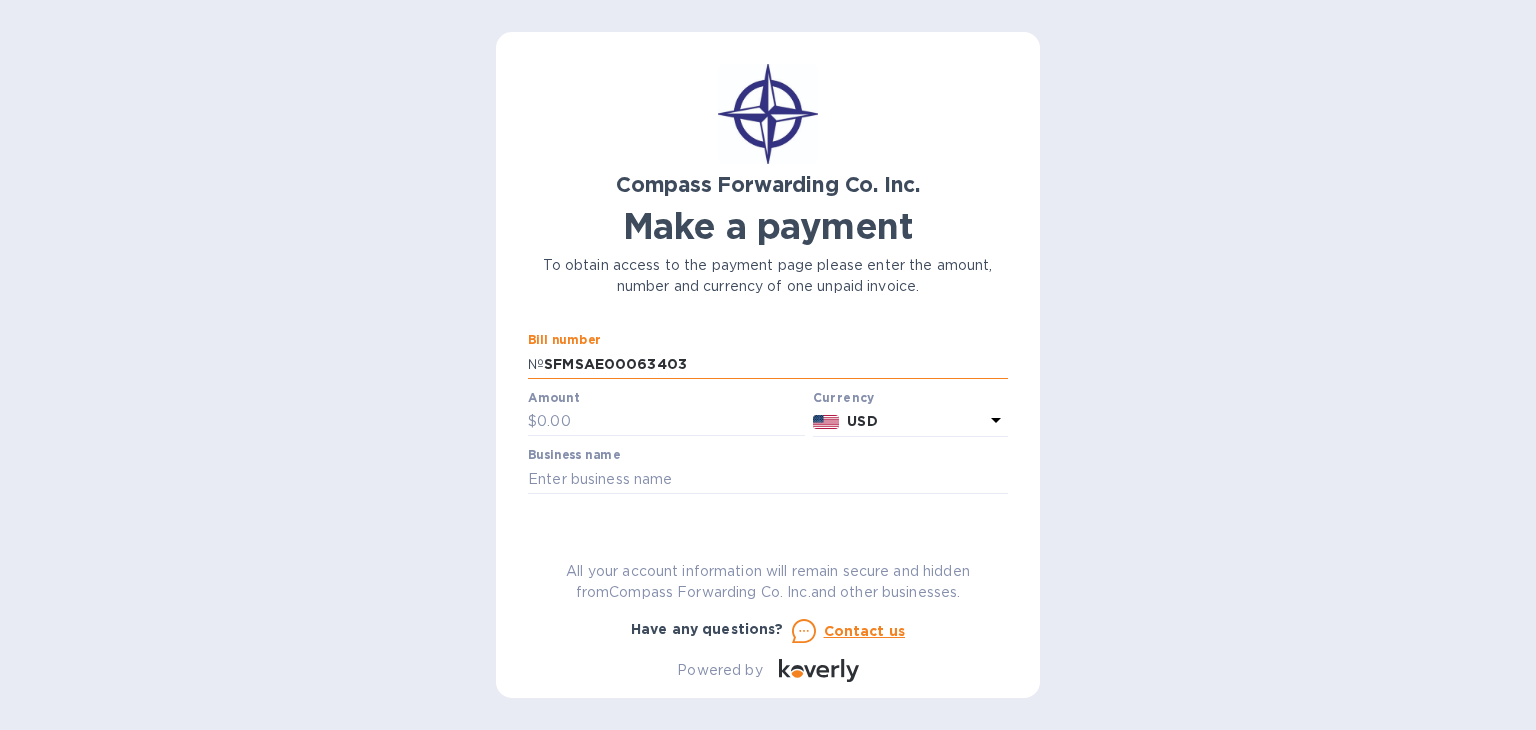 click on "SFMSAE00063403" at bounding box center (776, 364) 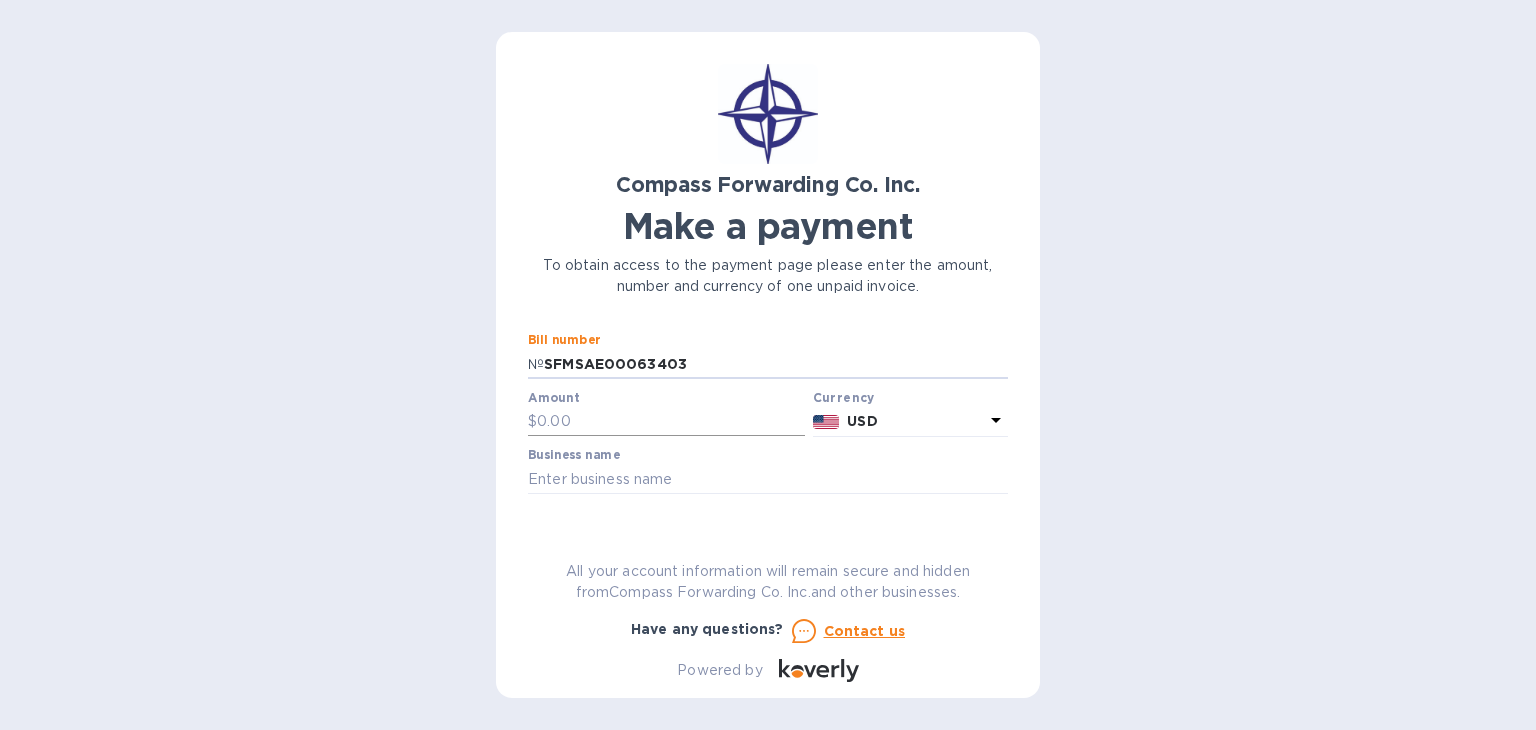 click at bounding box center (671, 422) 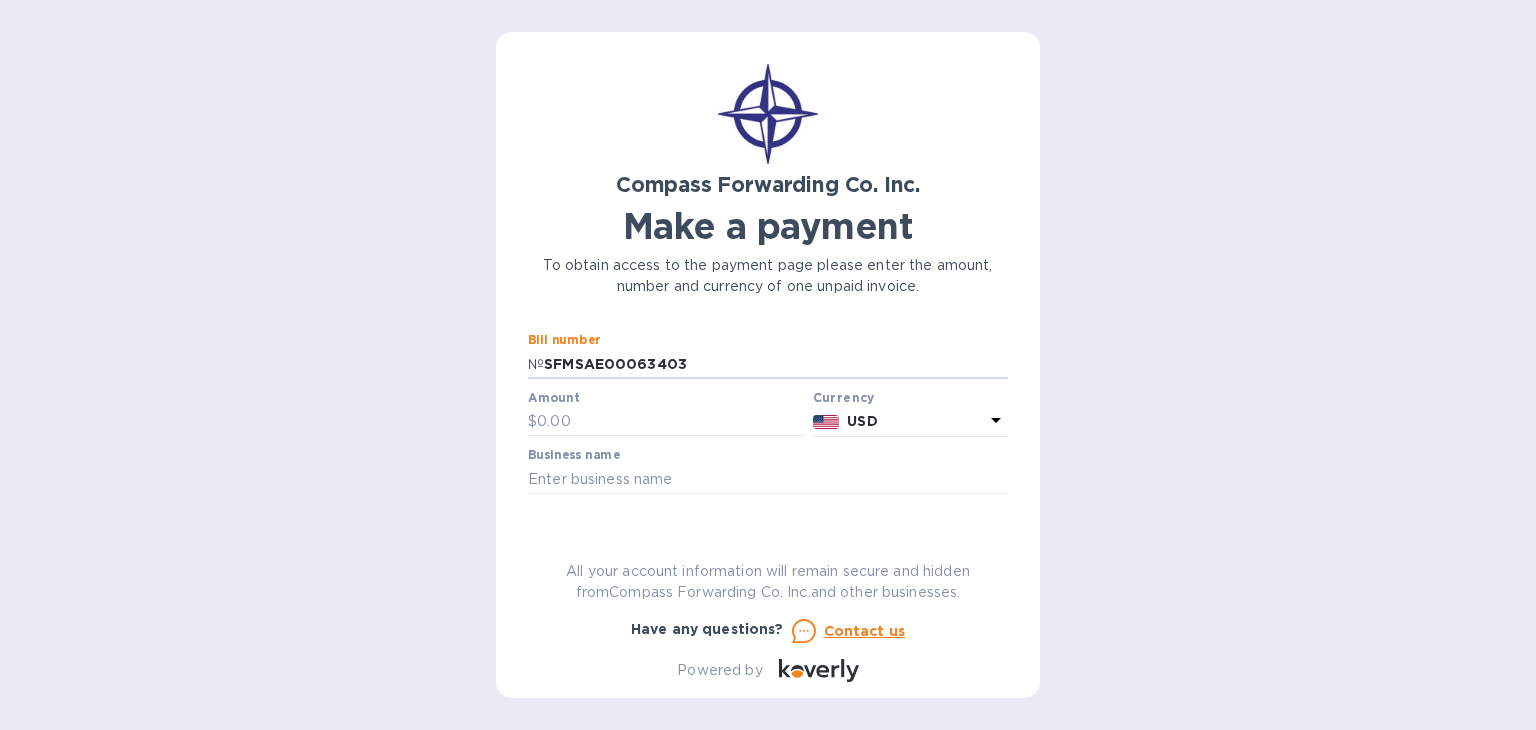 drag, startPoint x: 709, startPoint y: 356, endPoint x: 518, endPoint y: 353, distance: 191.02356 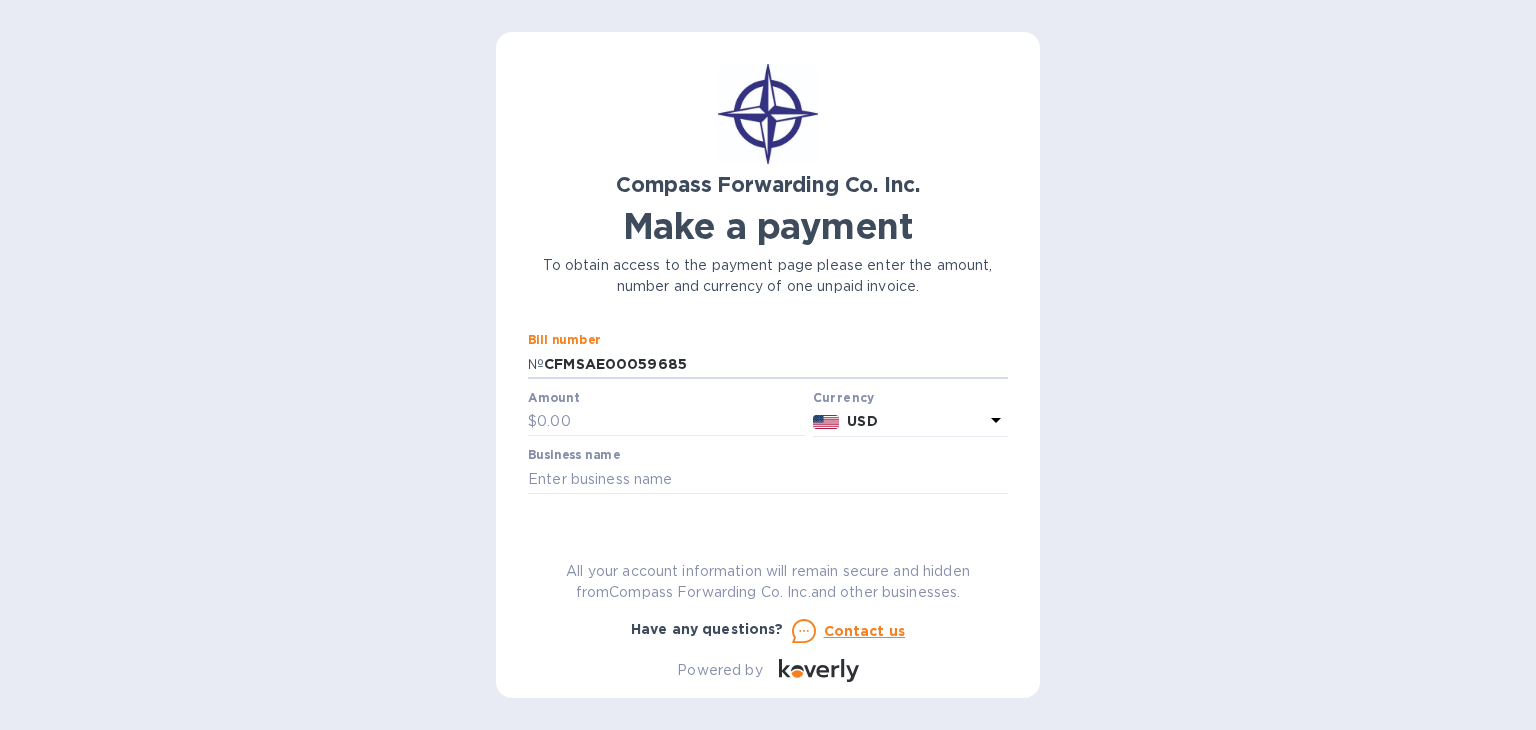 type on "CFMSAE00059685" 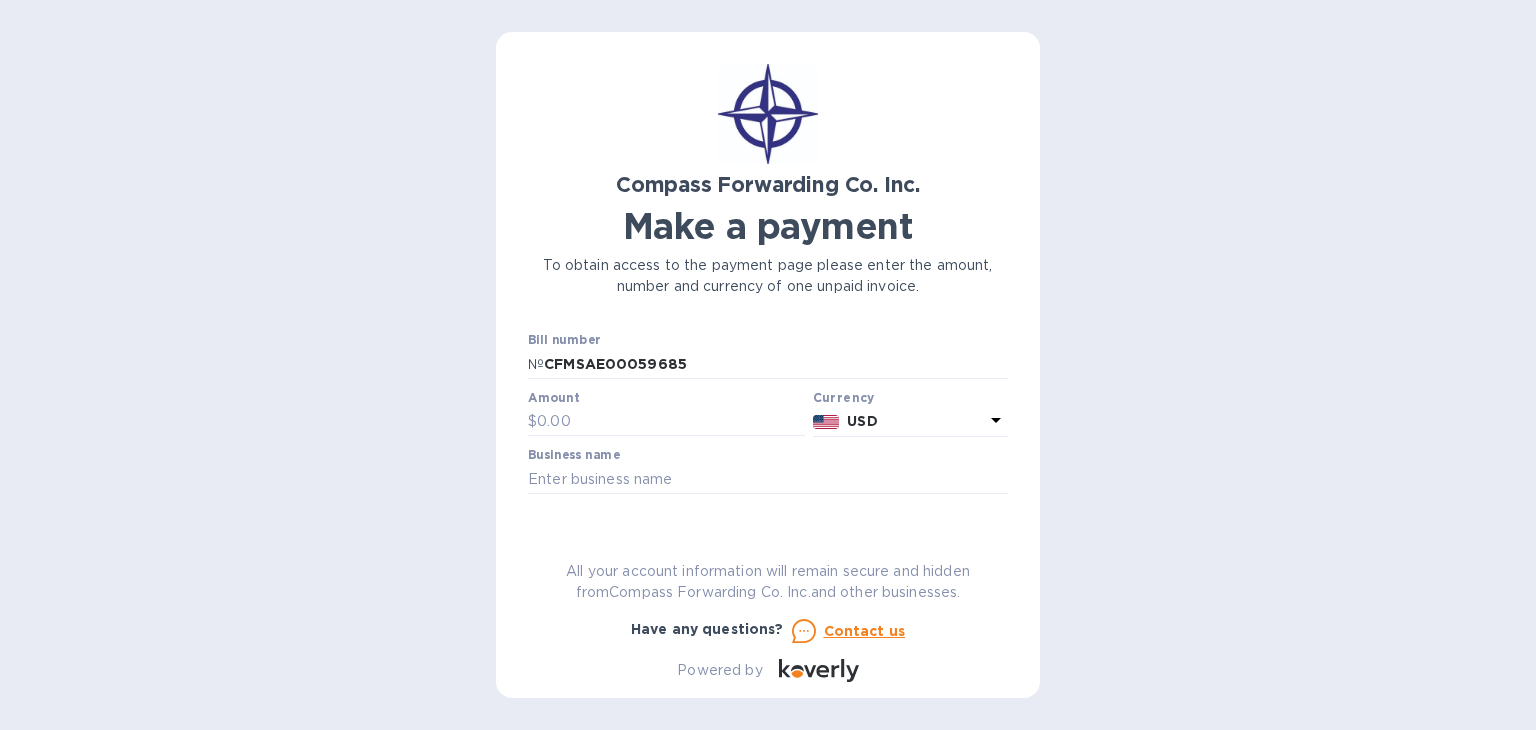 click 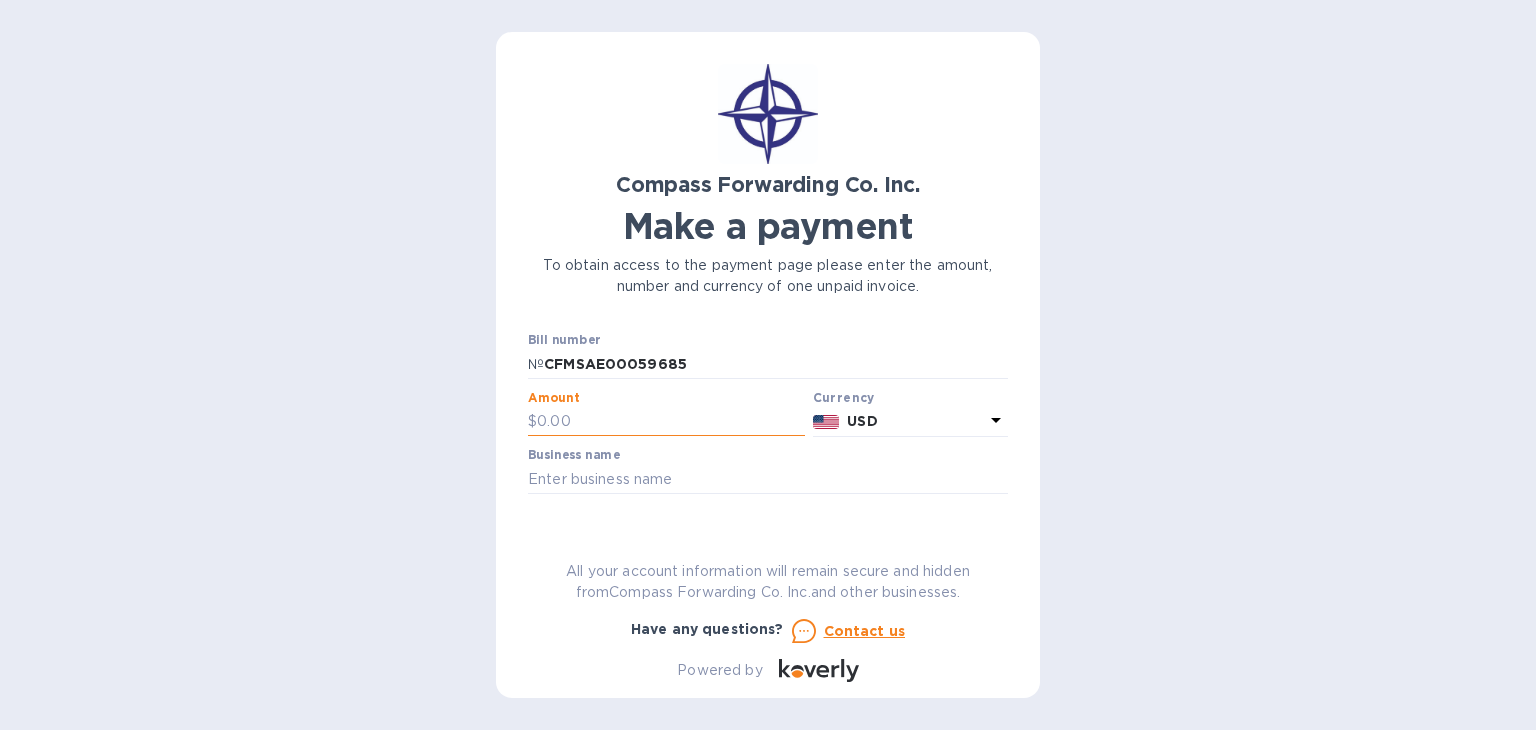 click at bounding box center [671, 422] 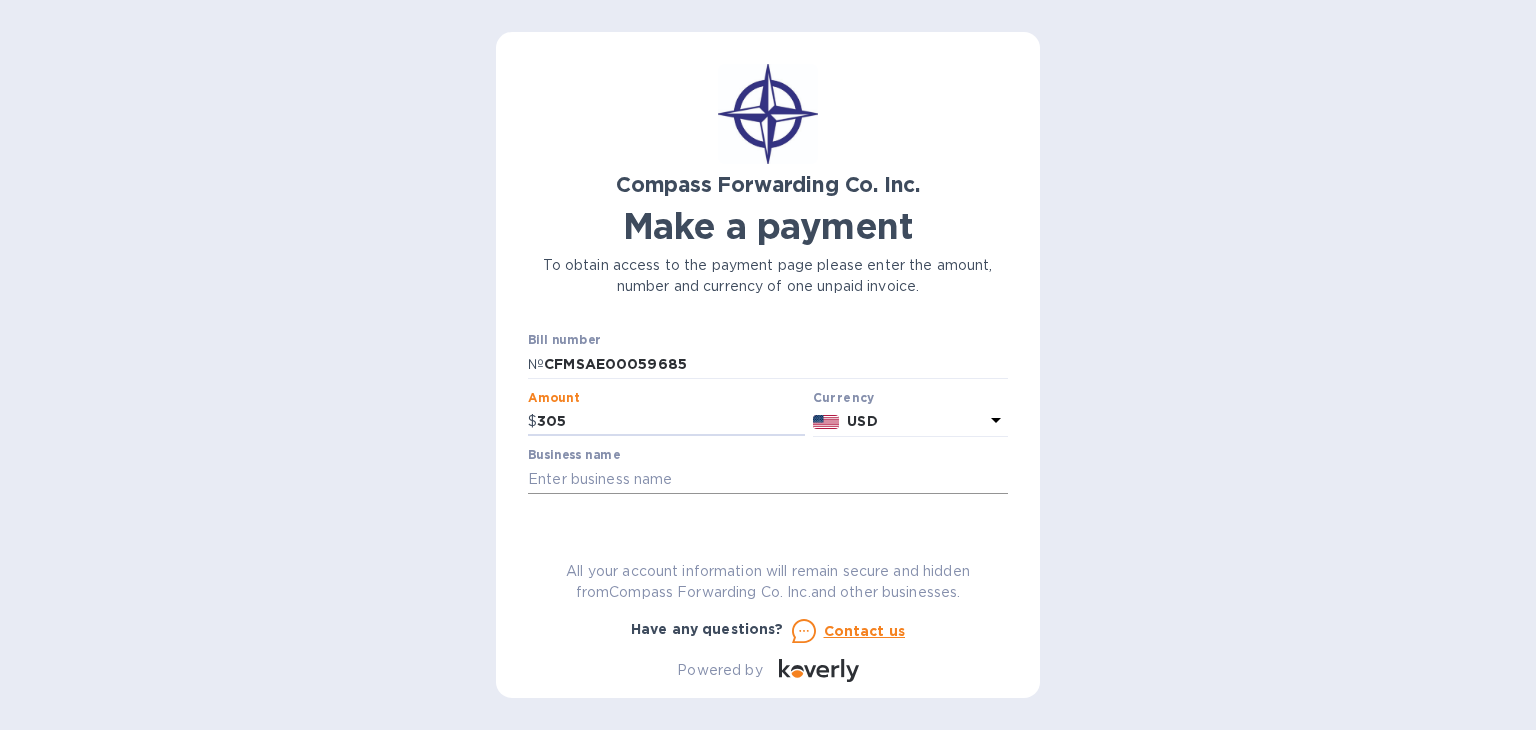 type on "305" 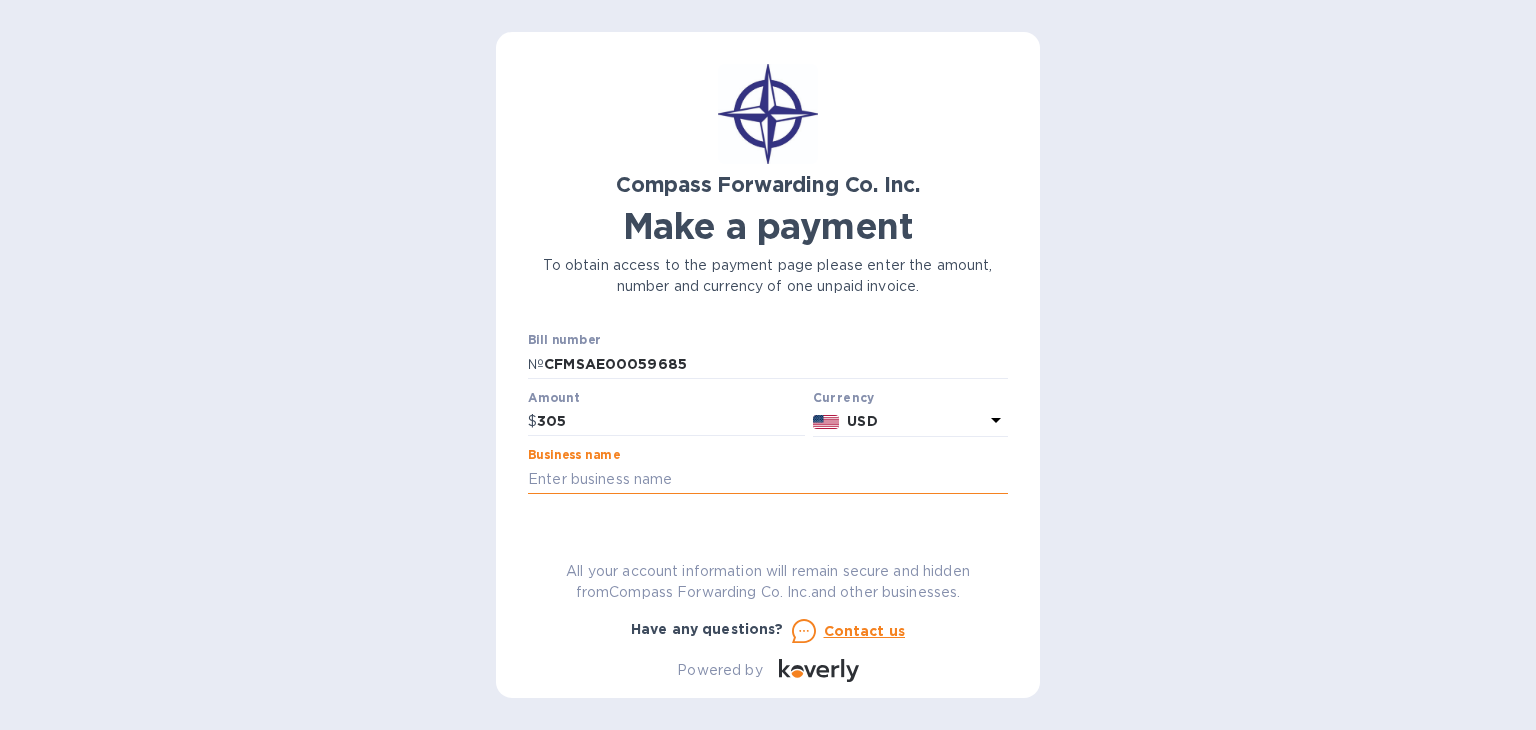 click at bounding box center (768, 479) 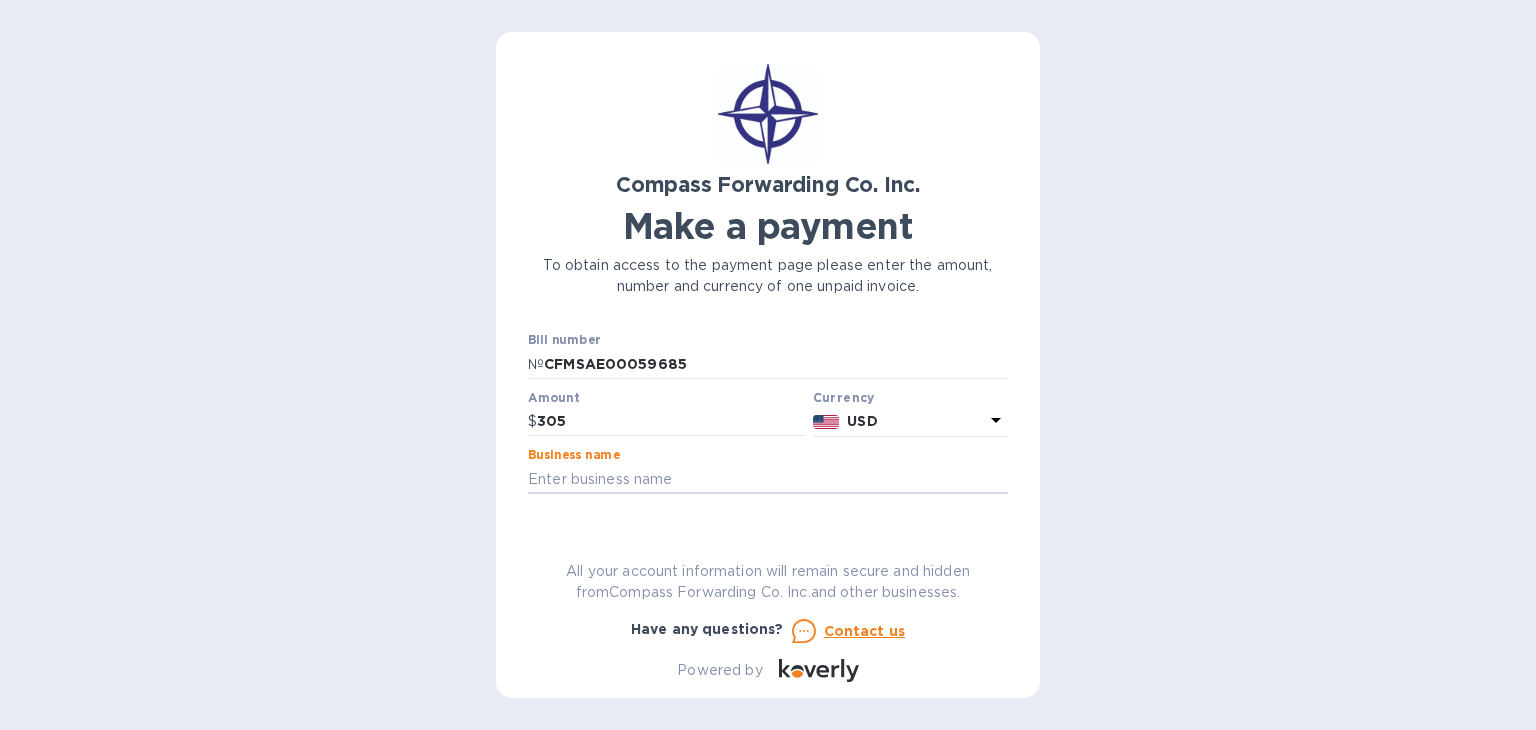 type on "MARSROBOTICS" 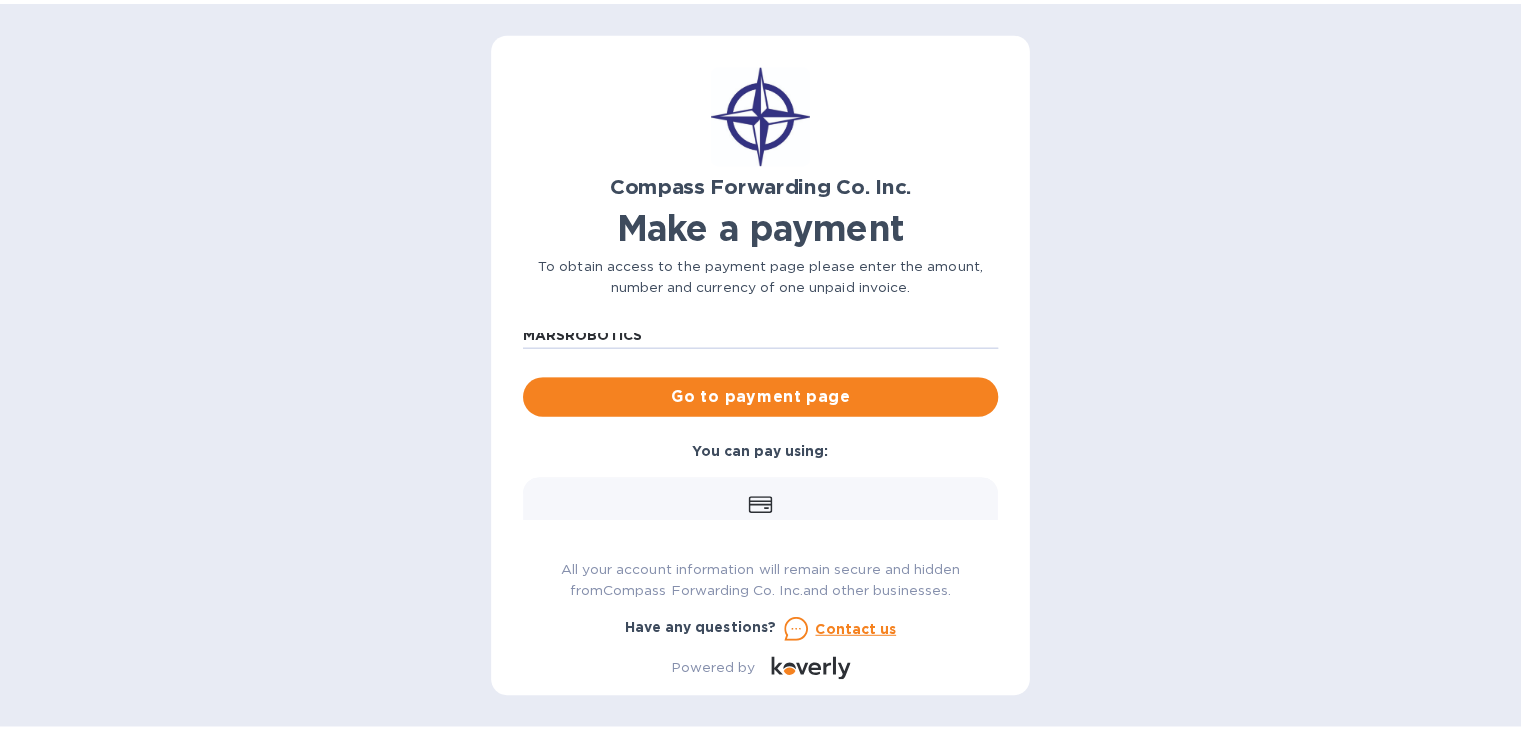 scroll, scrollTop: 144, scrollLeft: 0, axis: vertical 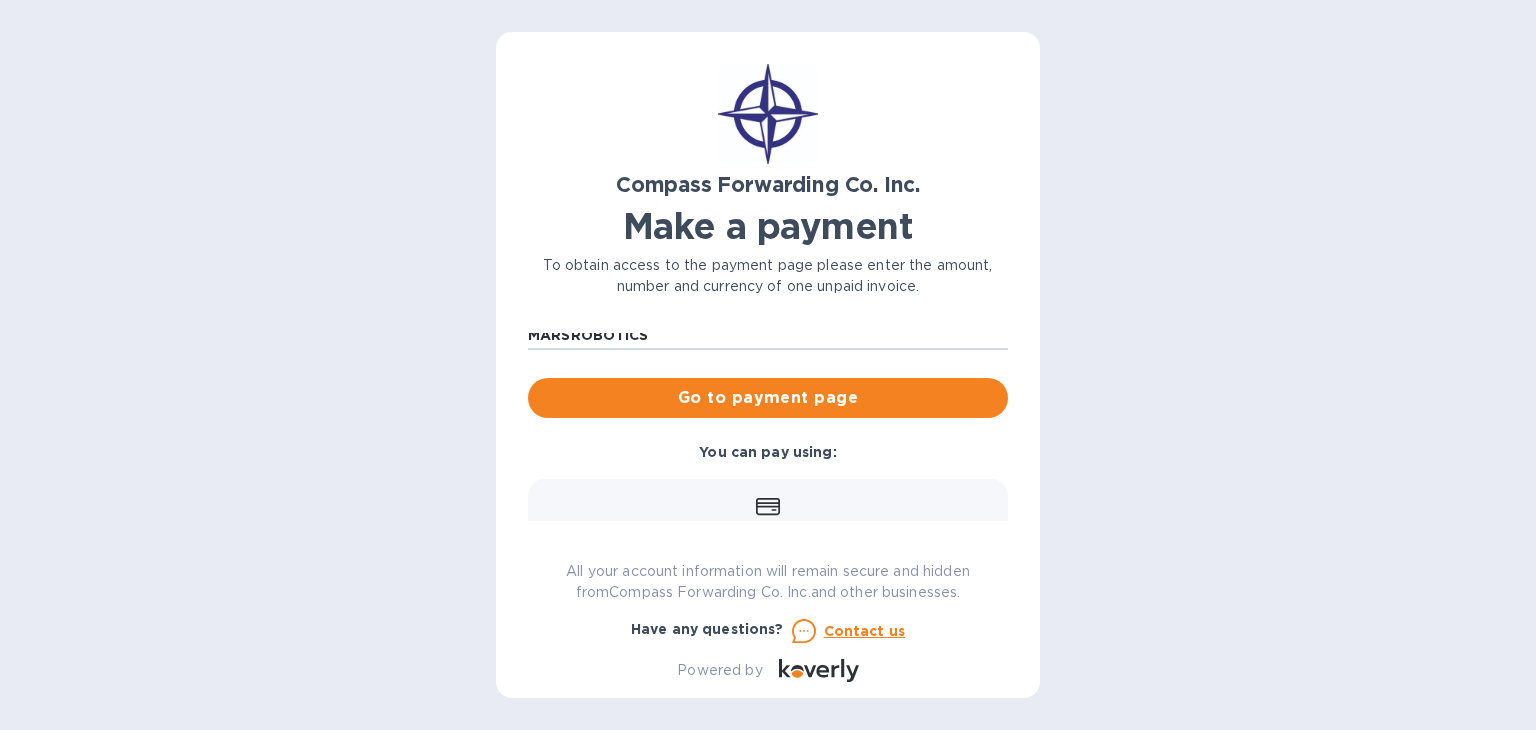 click on "Bill number № CFMSAE00059685   Amount $ 305   Currency USD Business name MARSROBOTICS   Go to payment page" at bounding box center (768, 303) 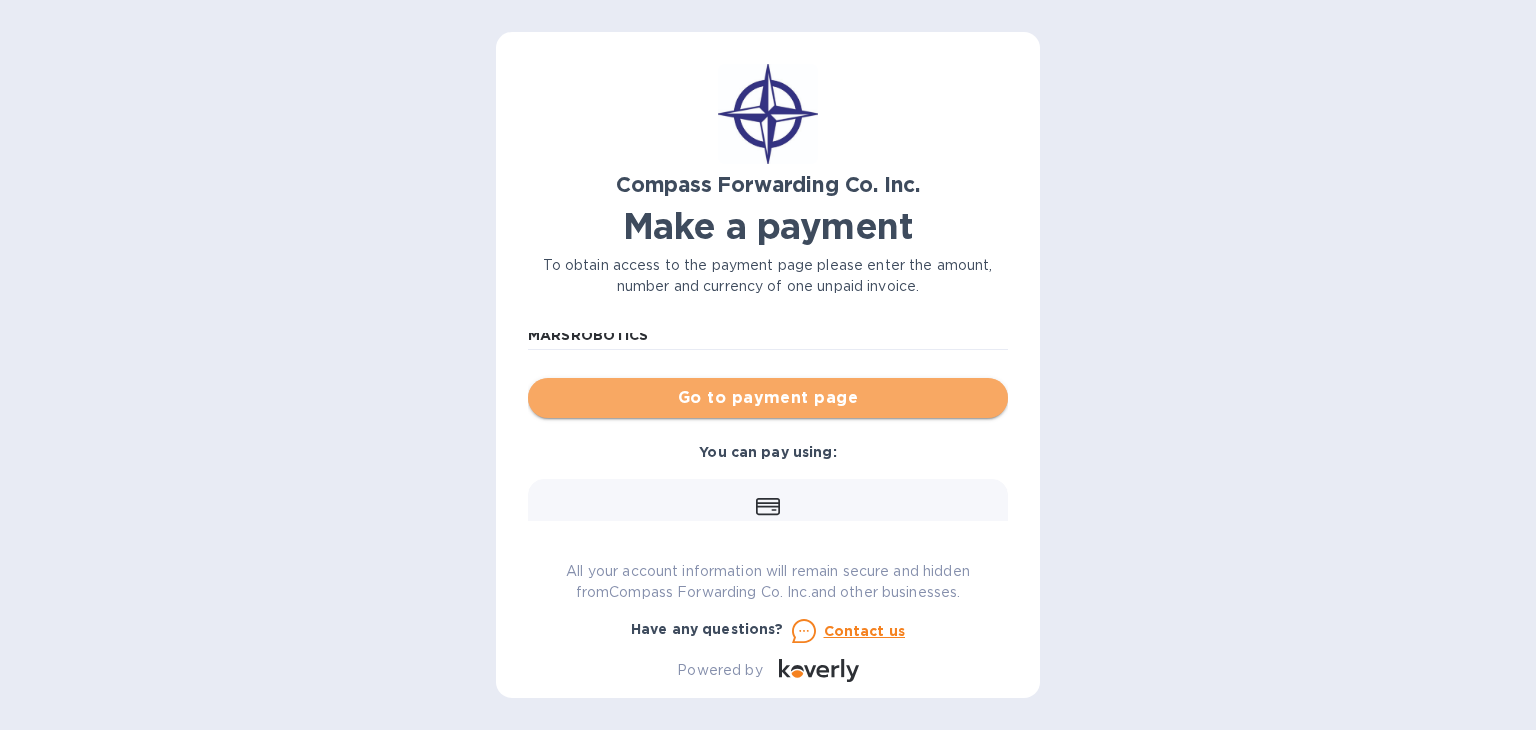 click on "Go to payment page" at bounding box center [768, 398] 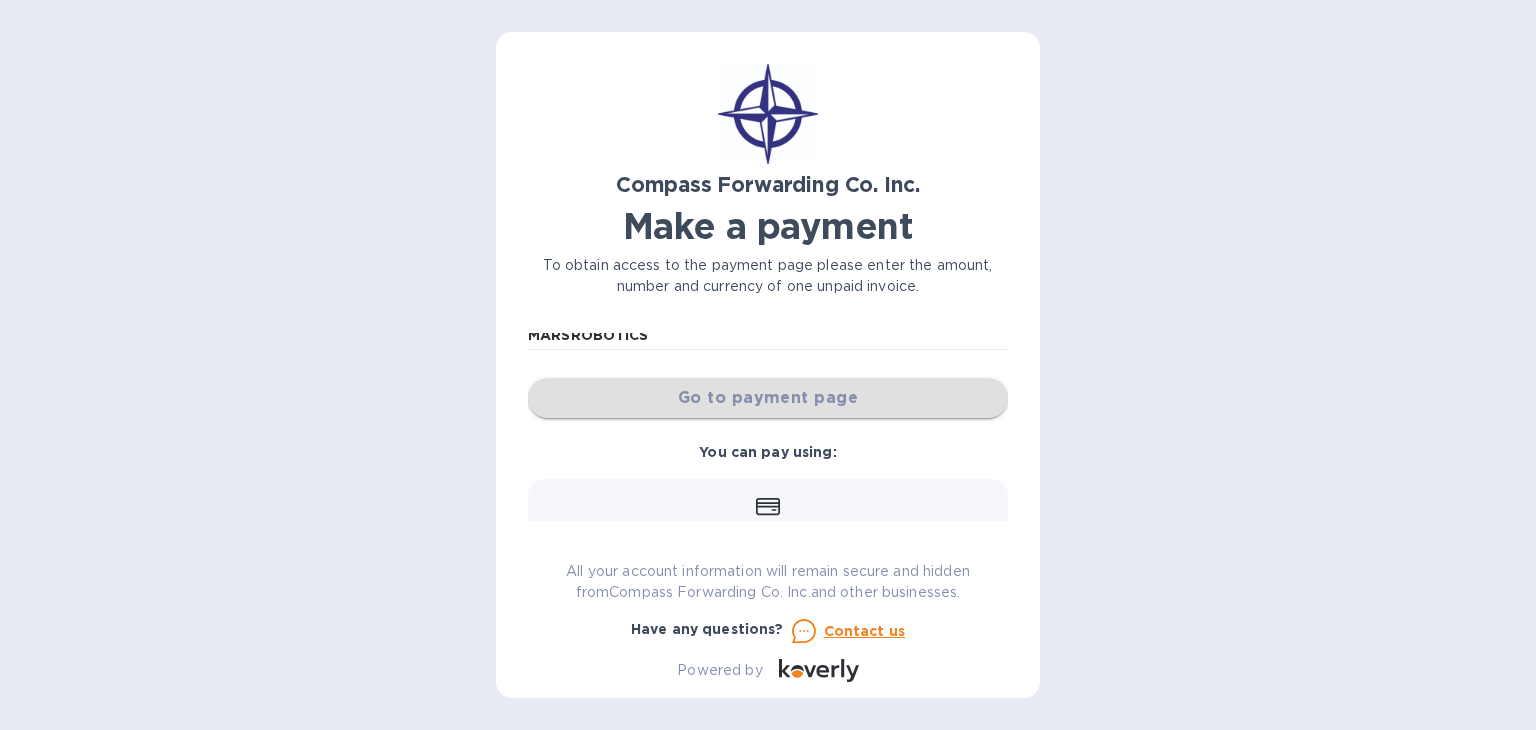 click on "Go to payment page" at bounding box center [768, 398] 